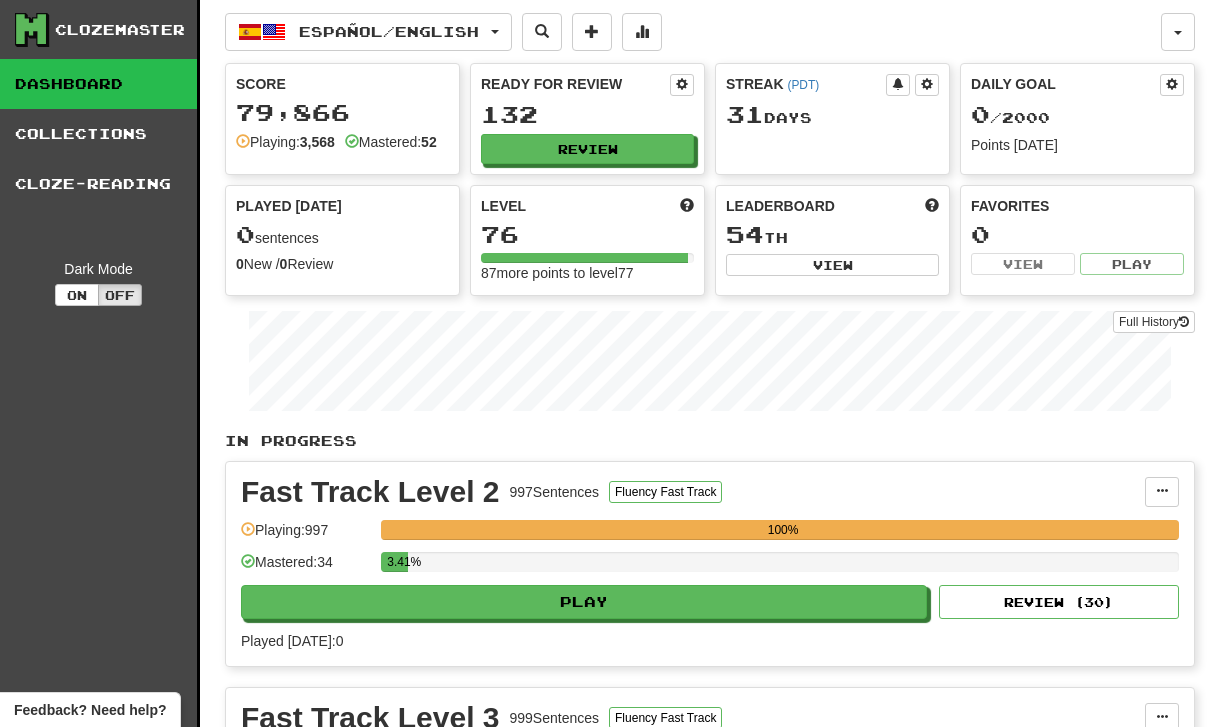 scroll, scrollTop: 0, scrollLeft: 0, axis: both 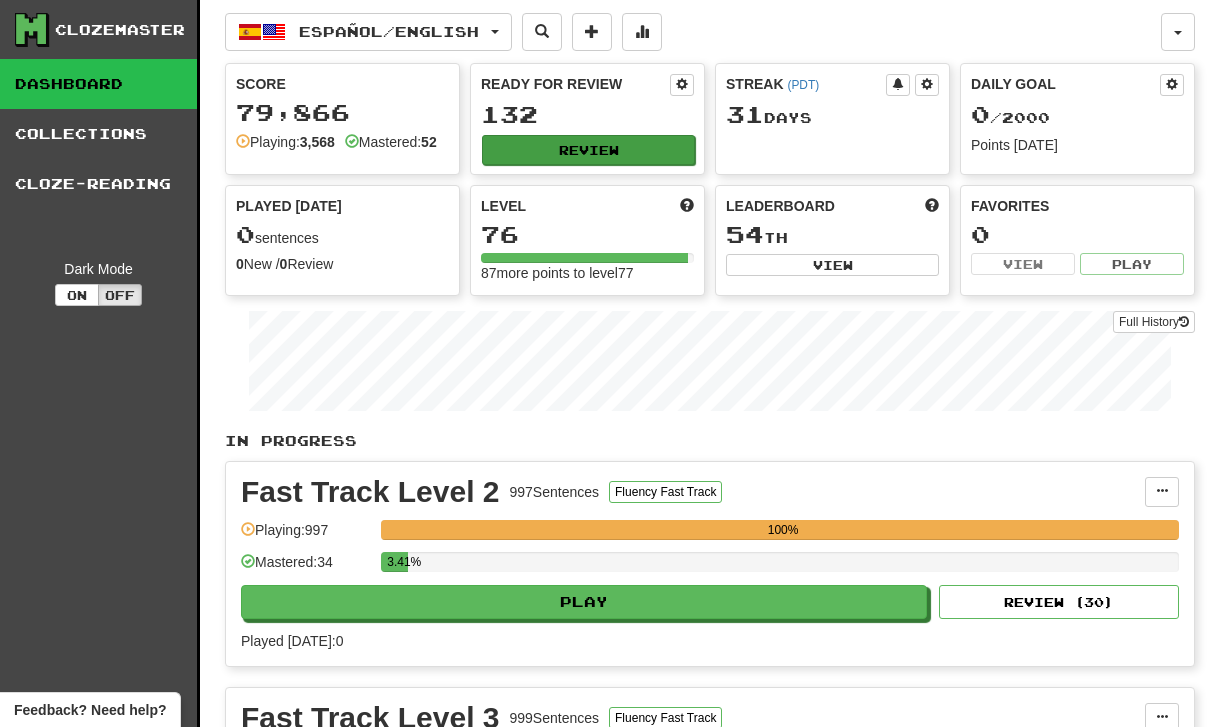 click on "Review" at bounding box center [588, 150] 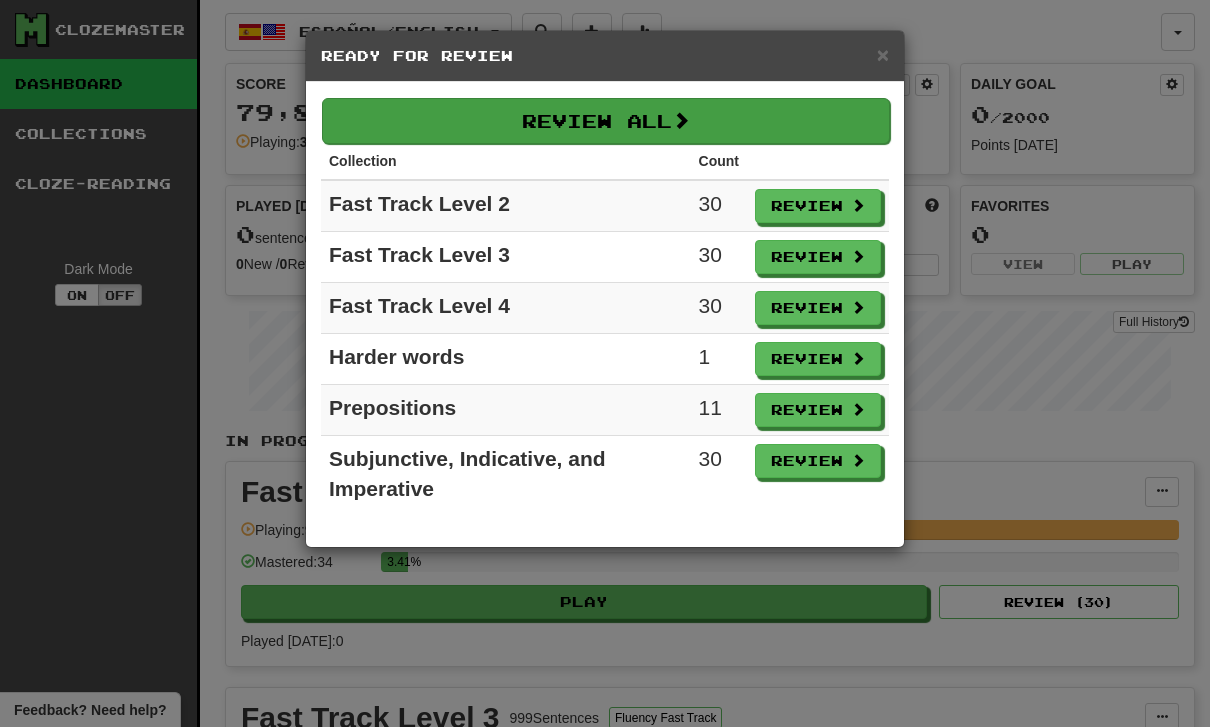 click on "Review All" at bounding box center (606, 121) 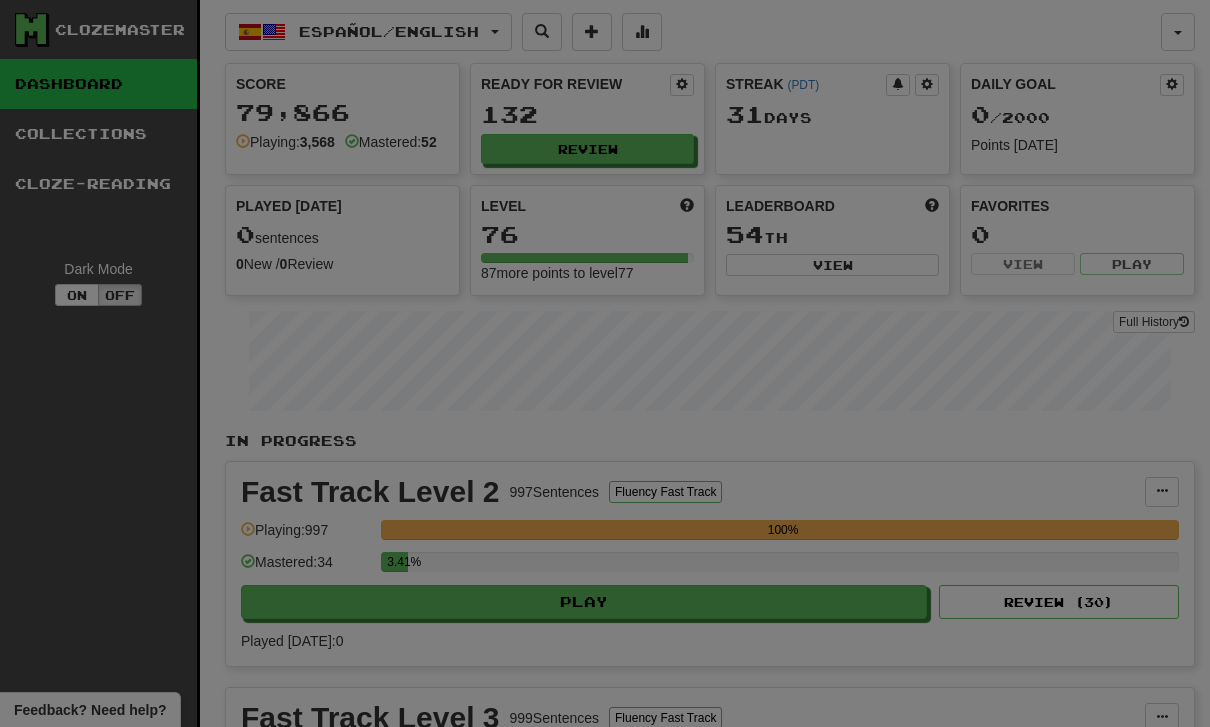 select on "**" 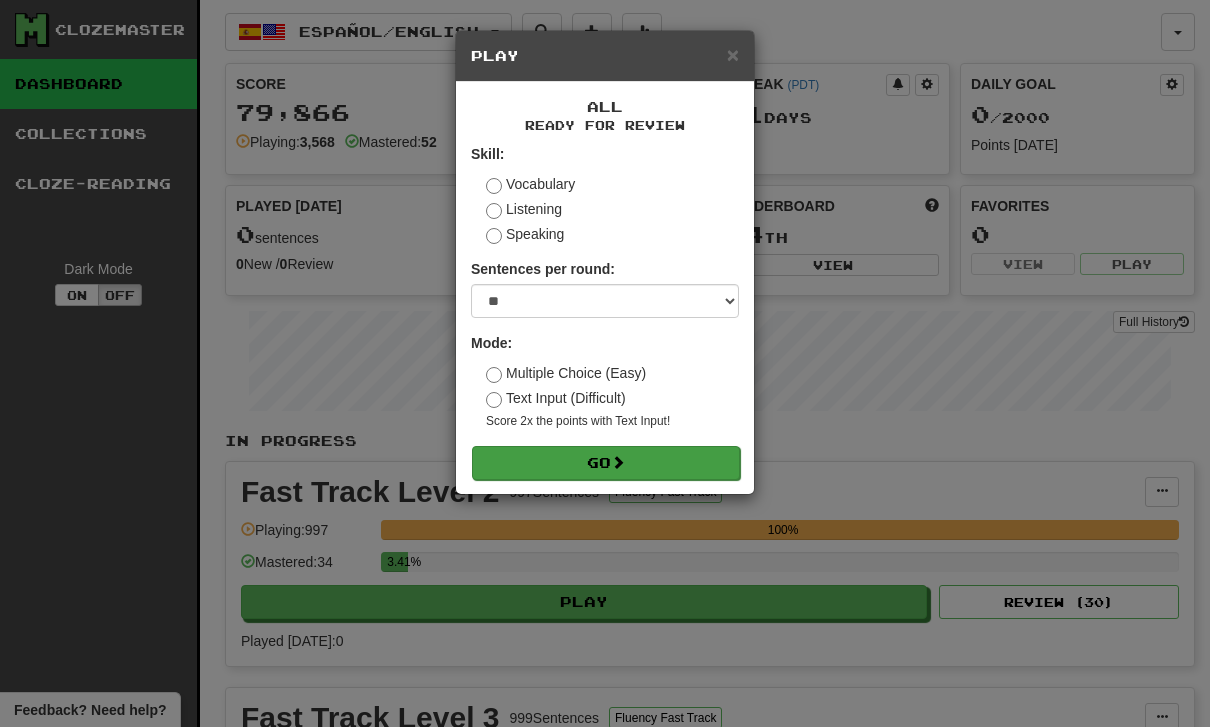 click on "Go" at bounding box center (606, 463) 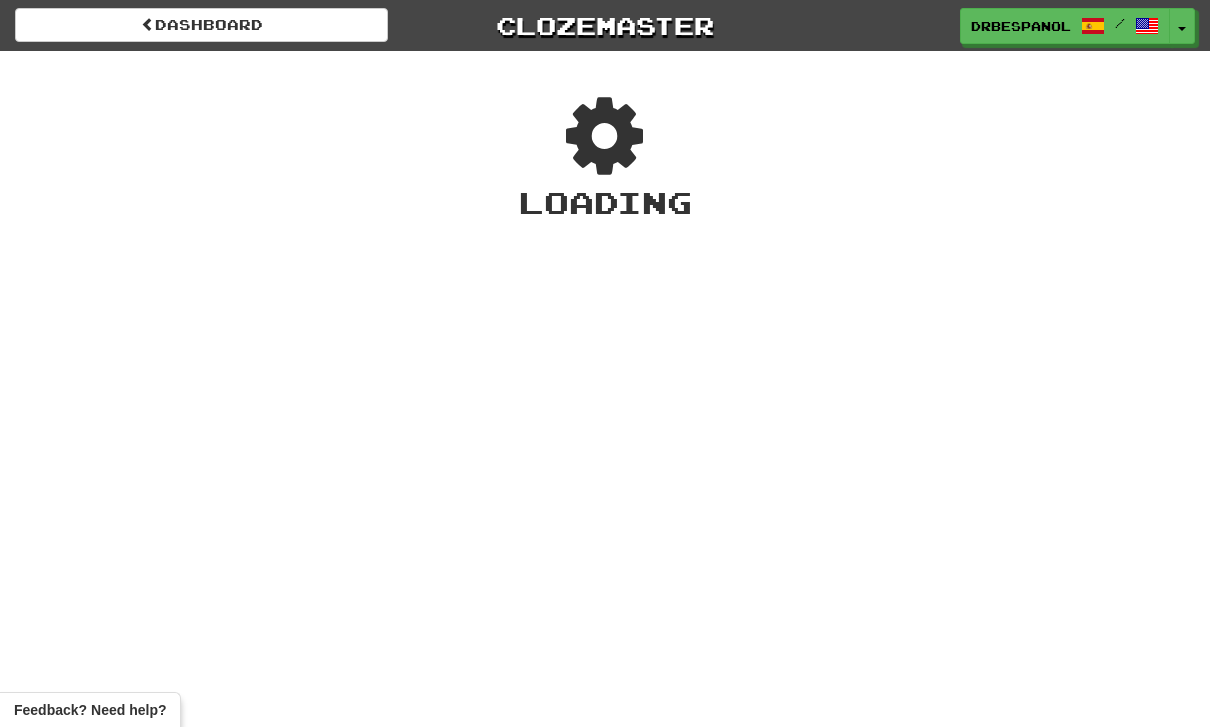 scroll, scrollTop: 0, scrollLeft: 0, axis: both 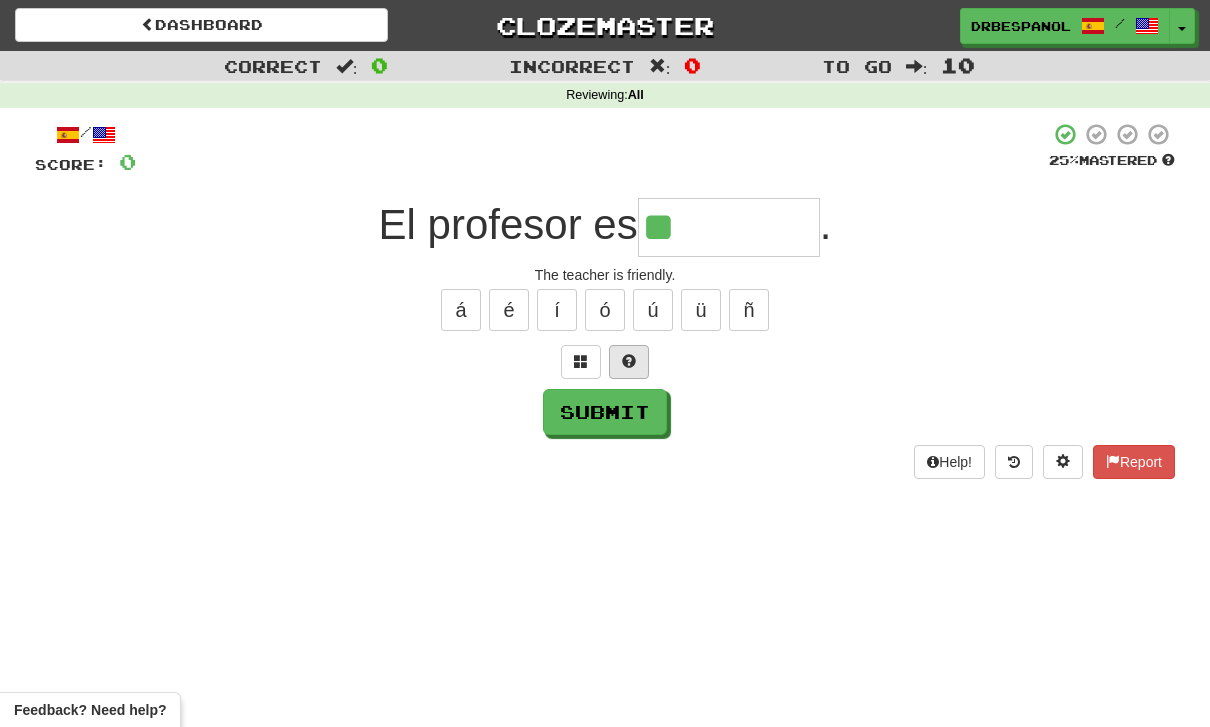 click at bounding box center [629, 362] 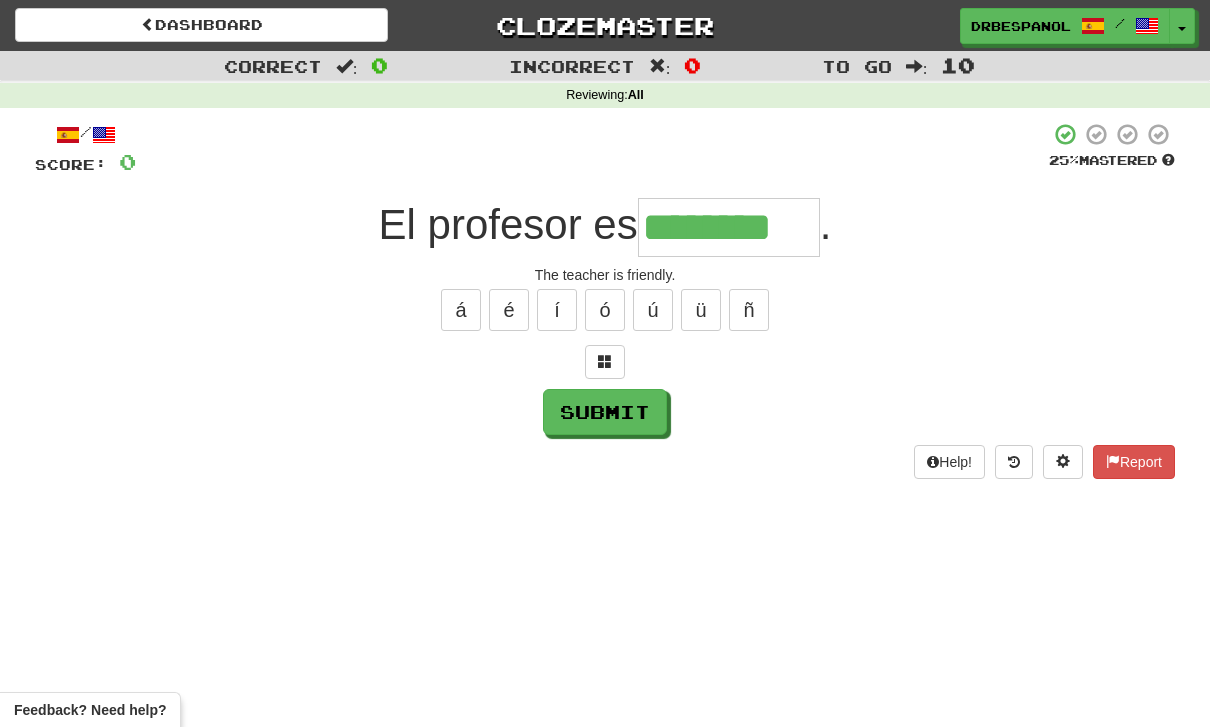 type on "********" 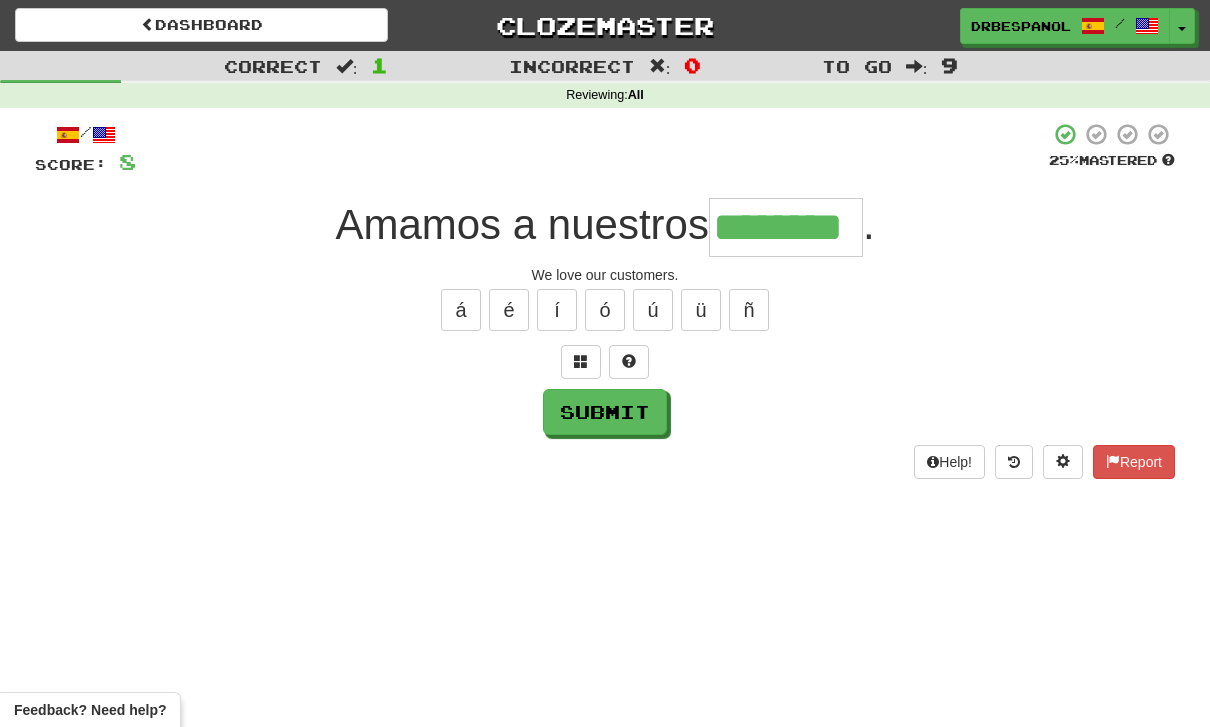 type on "********" 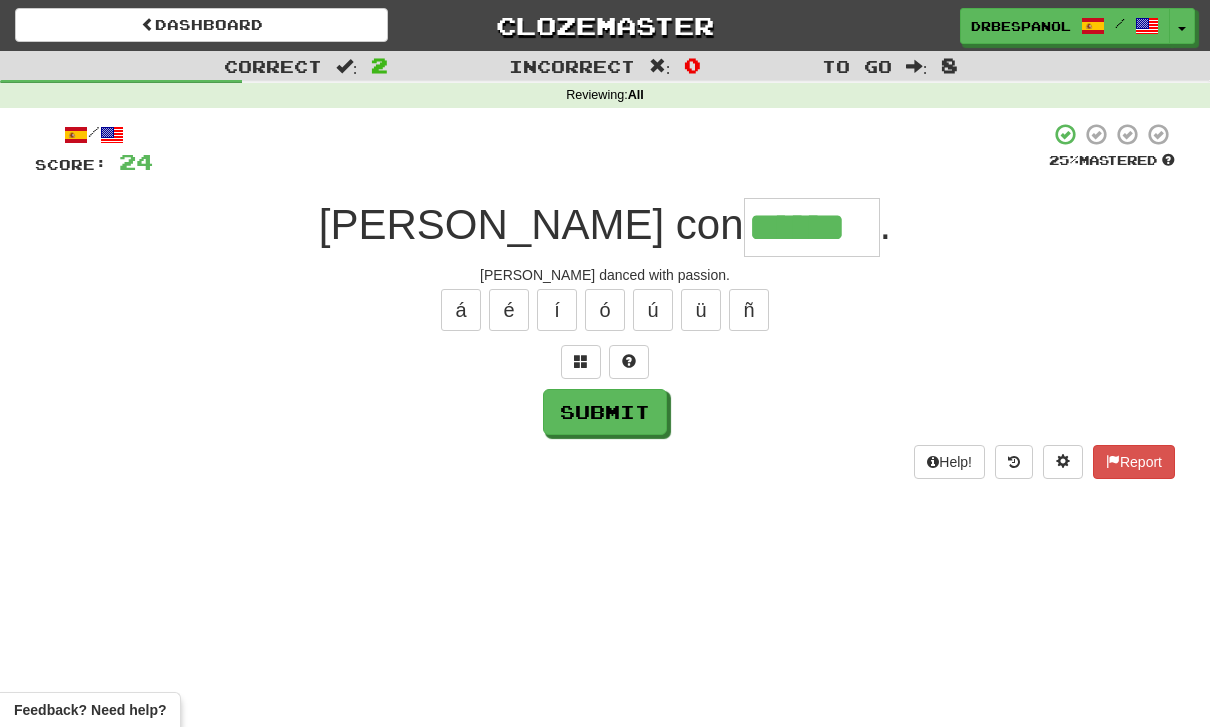 type on "******" 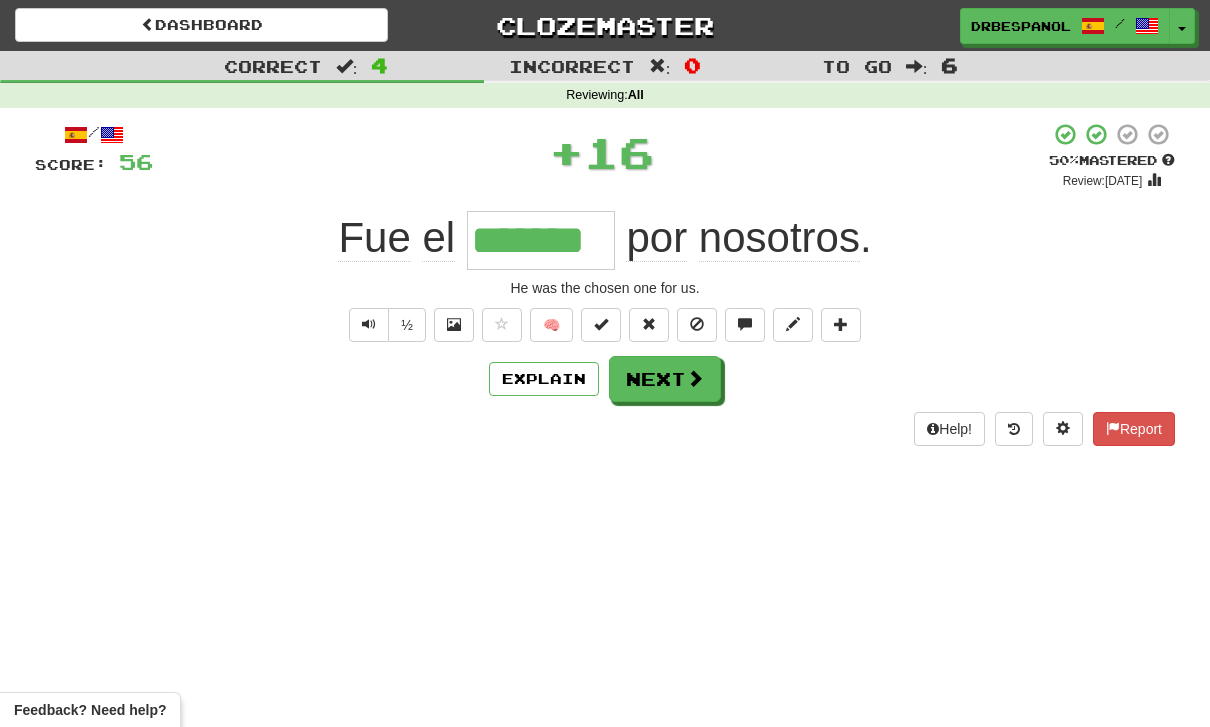 type on "*******" 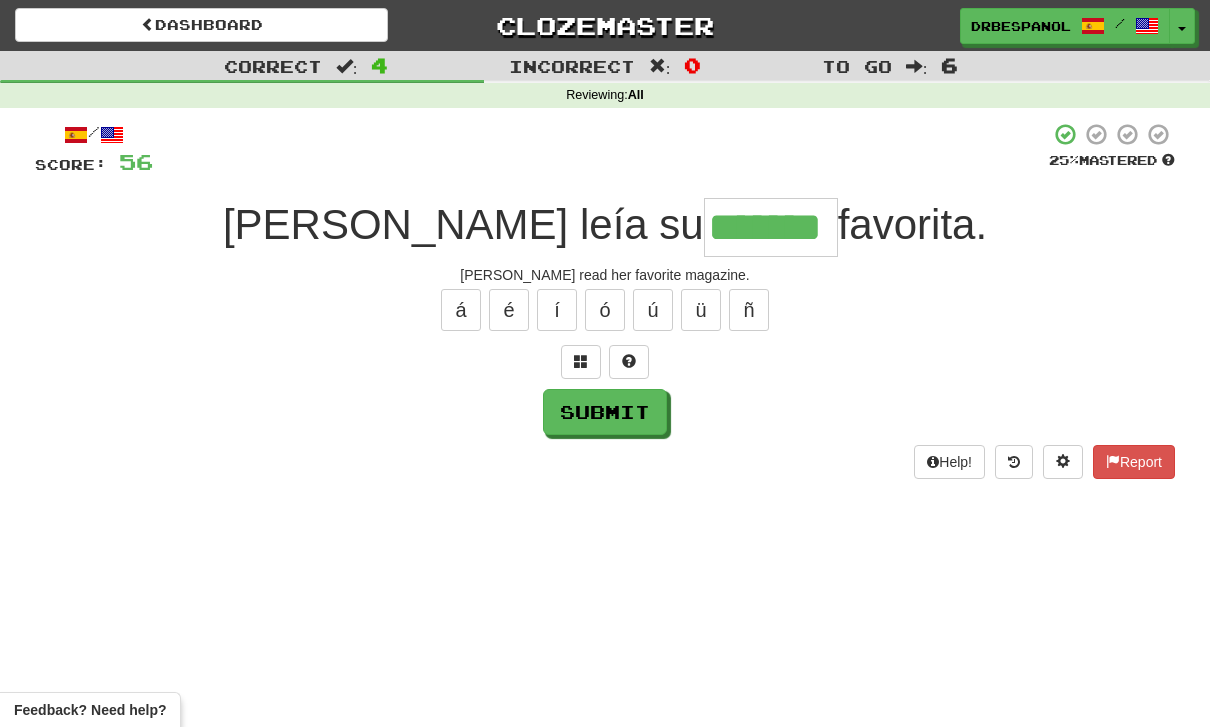 type on "*******" 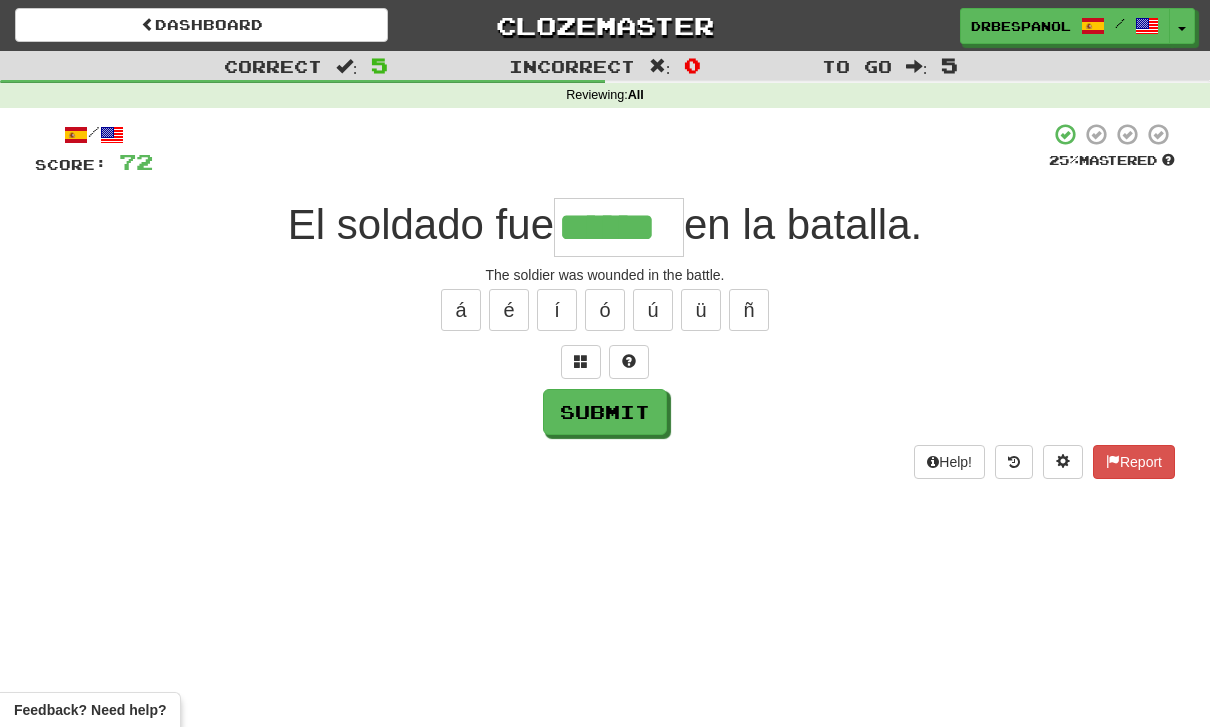 type on "******" 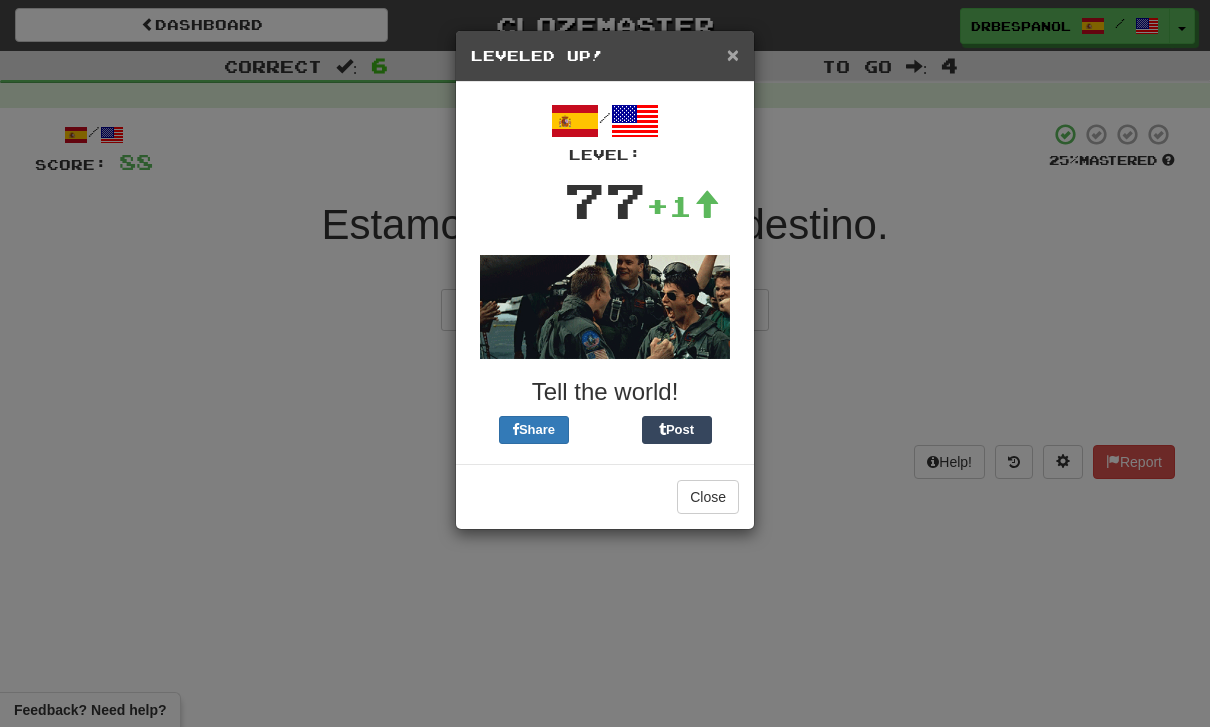 click on "×" at bounding box center (733, 54) 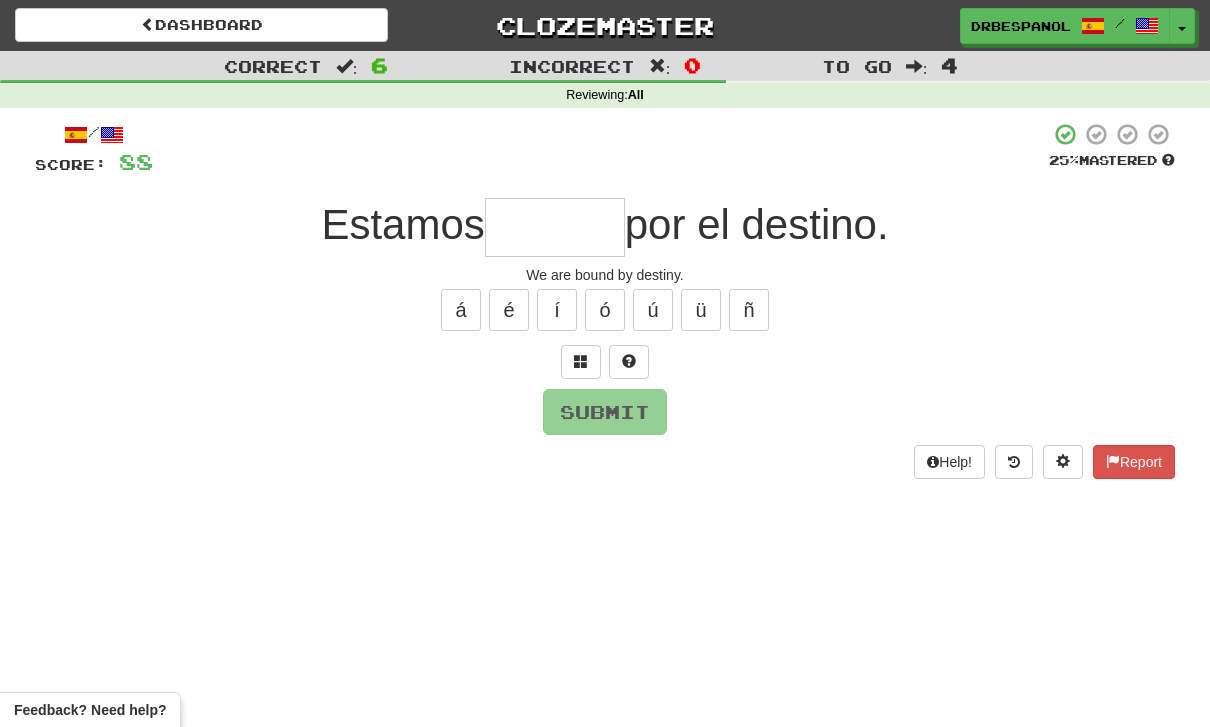 click at bounding box center (555, 227) 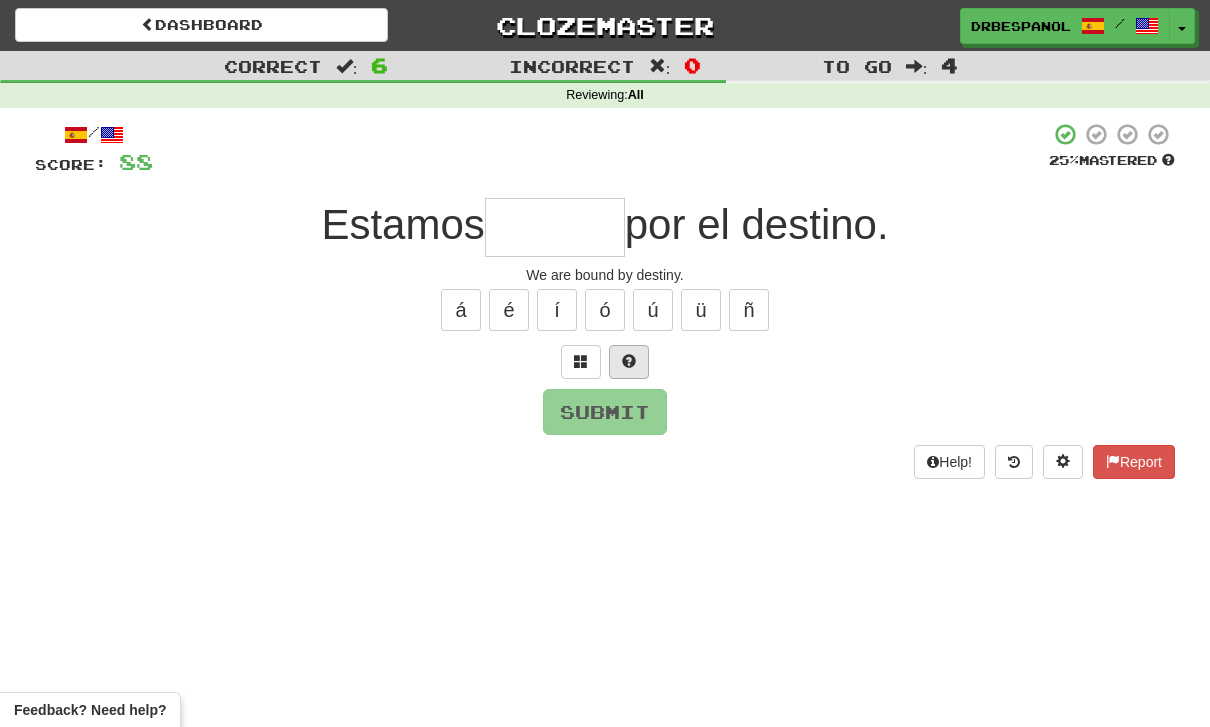 click at bounding box center [629, 362] 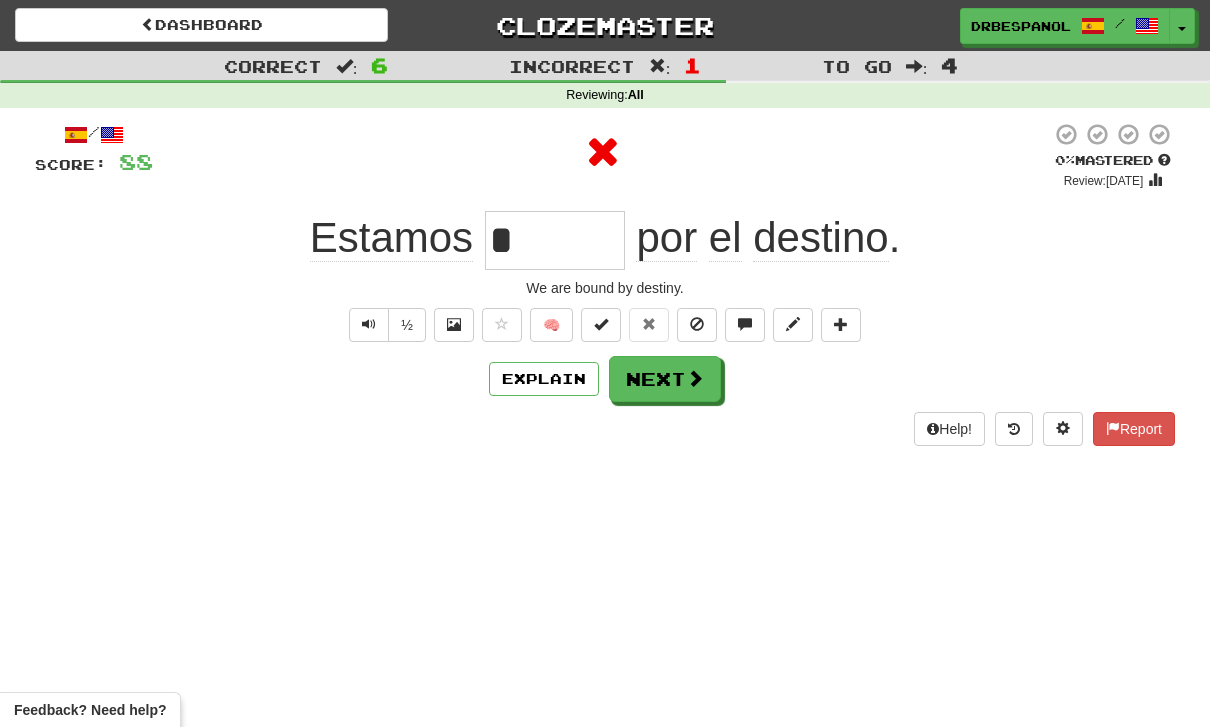 type on "******" 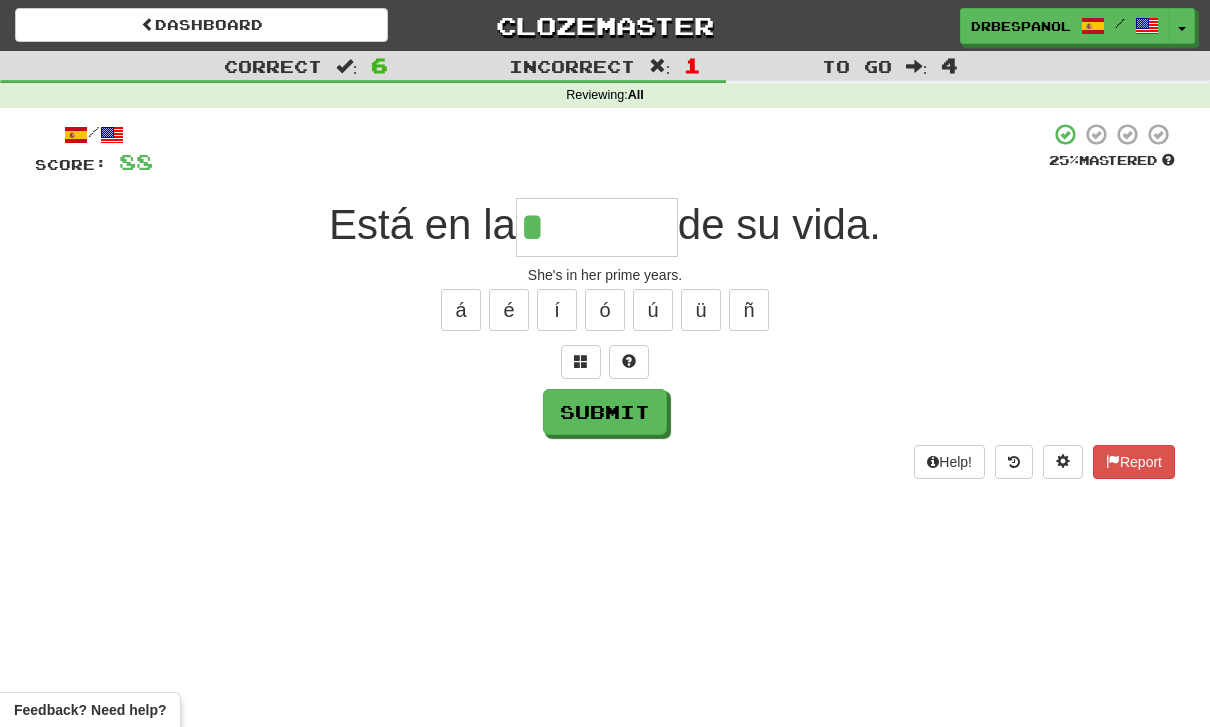 type on "********" 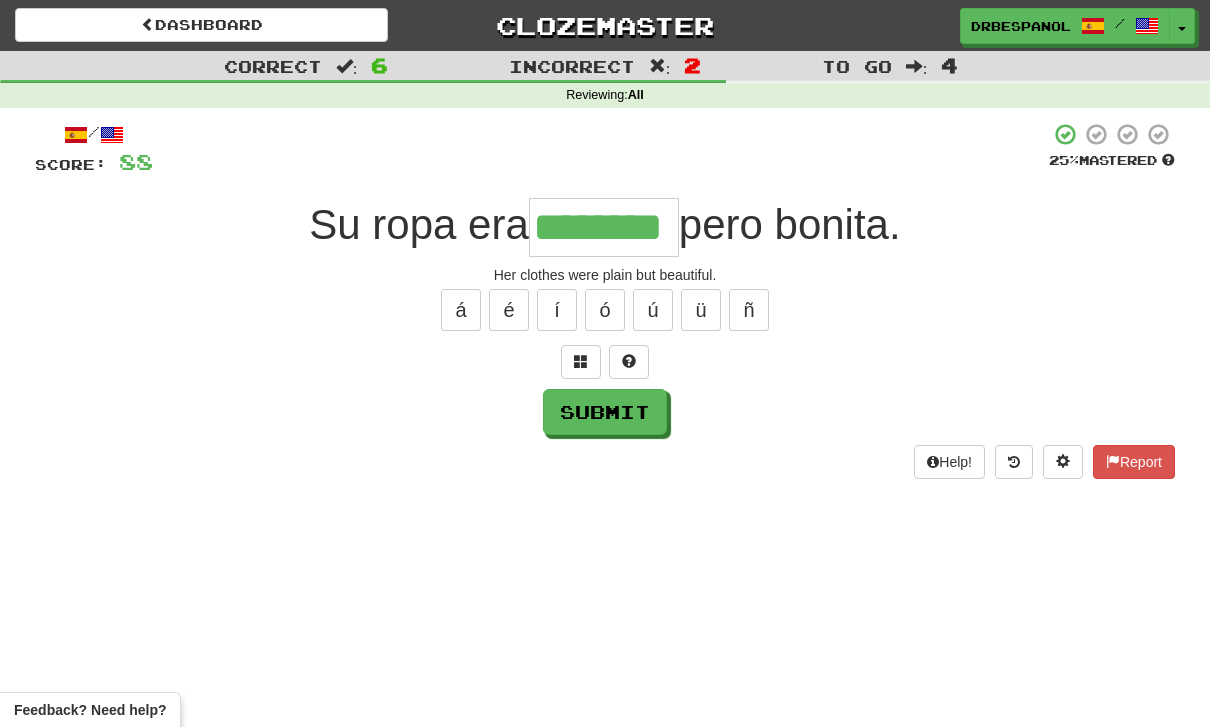 type on "********" 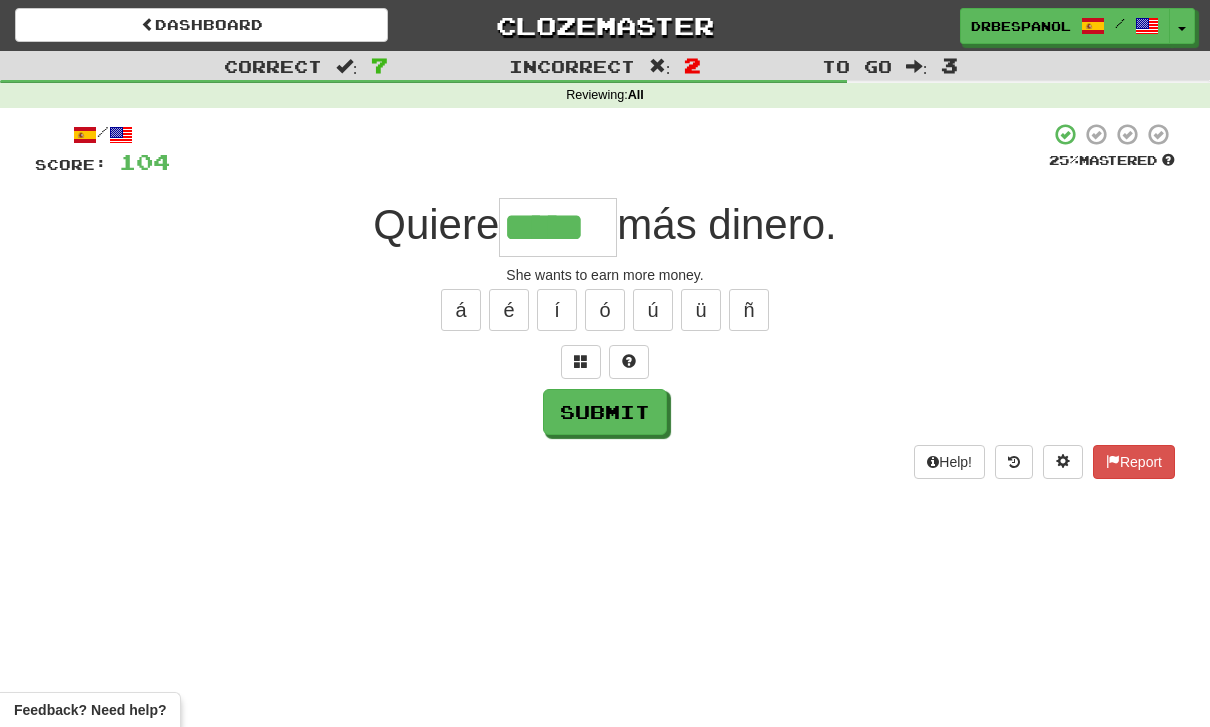 type on "*****" 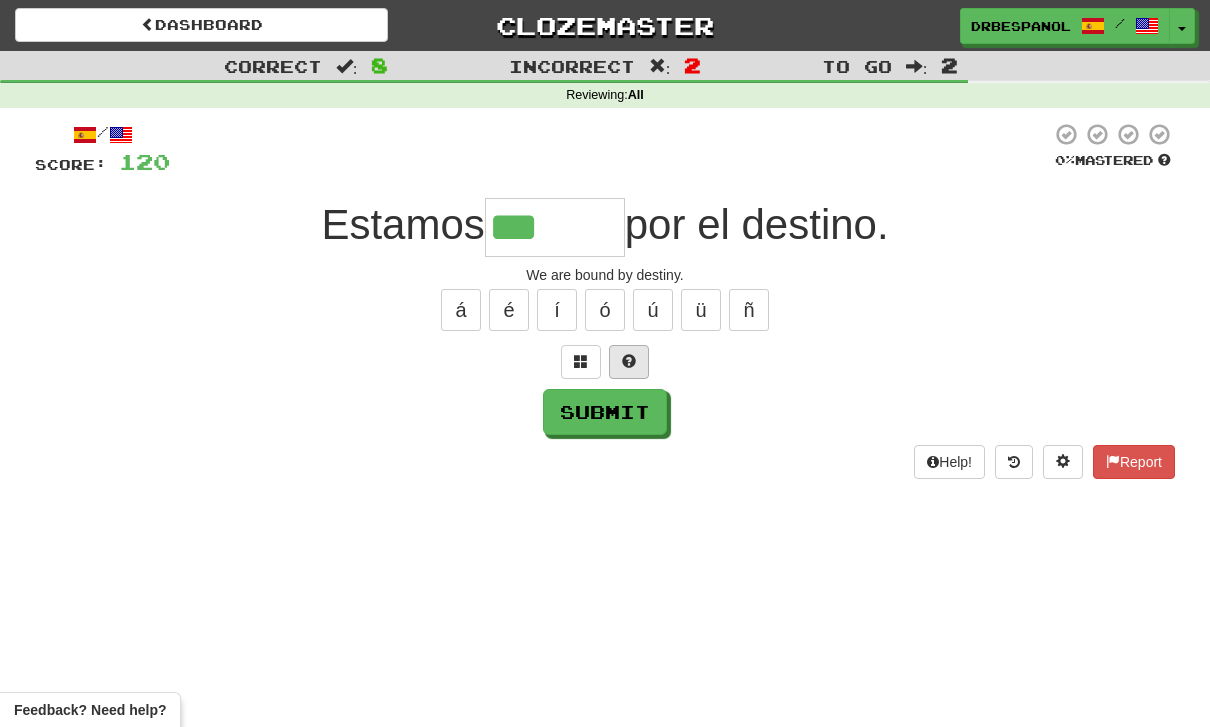 click at bounding box center (629, 362) 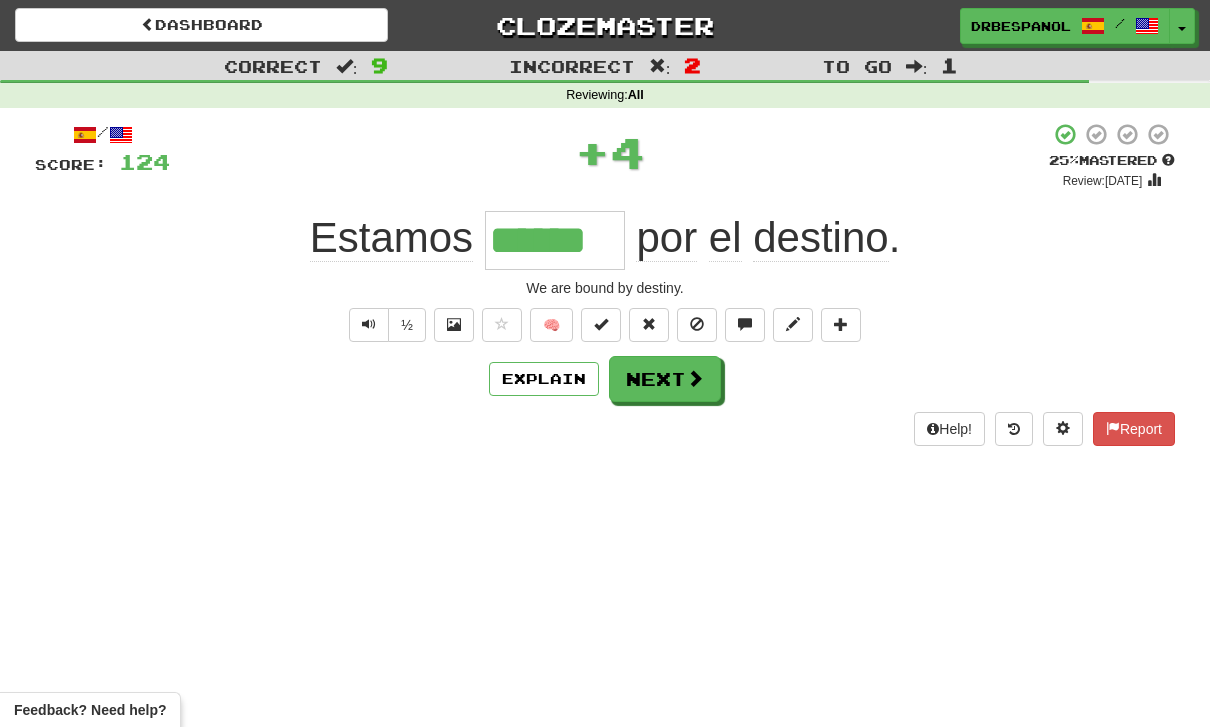 type on "******" 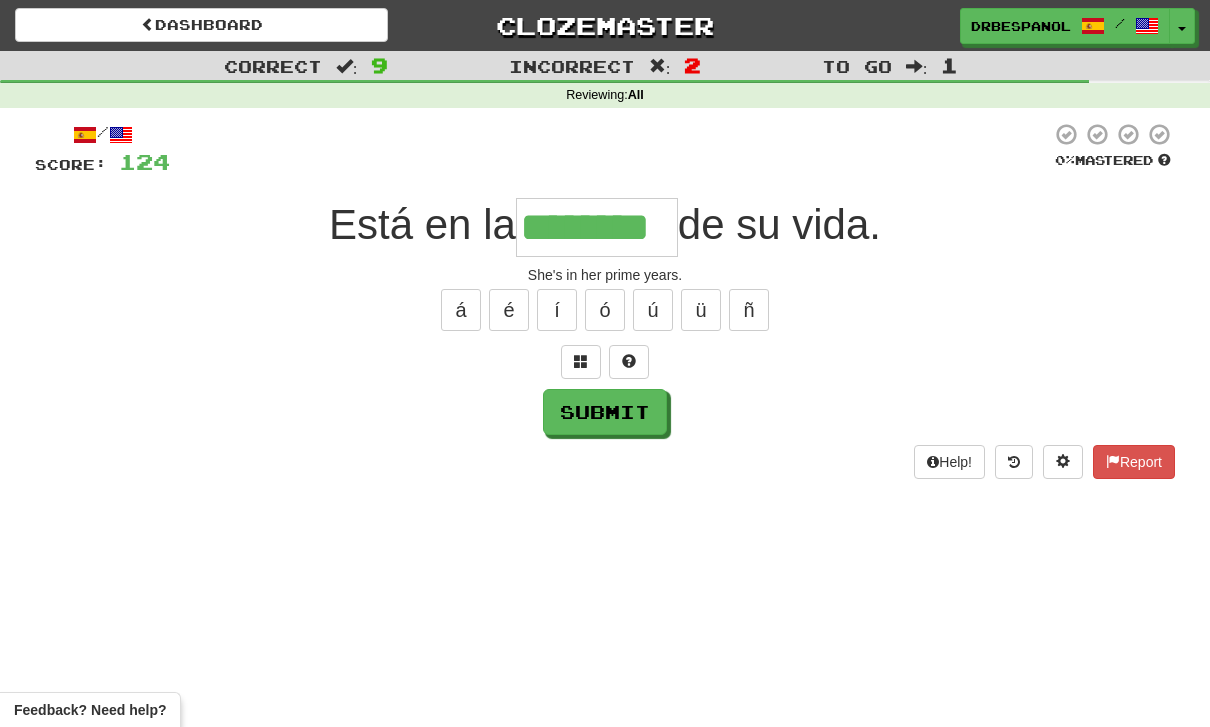 type on "********" 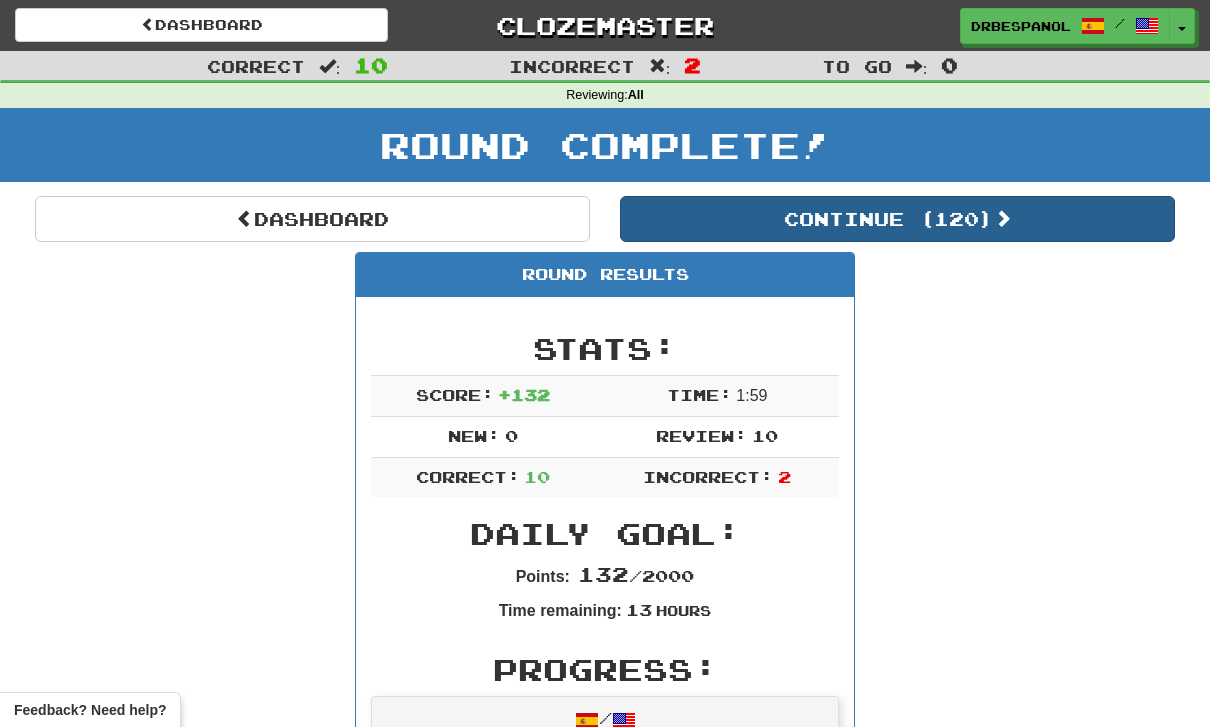 click on "Continue ( 120 )" at bounding box center (897, 219) 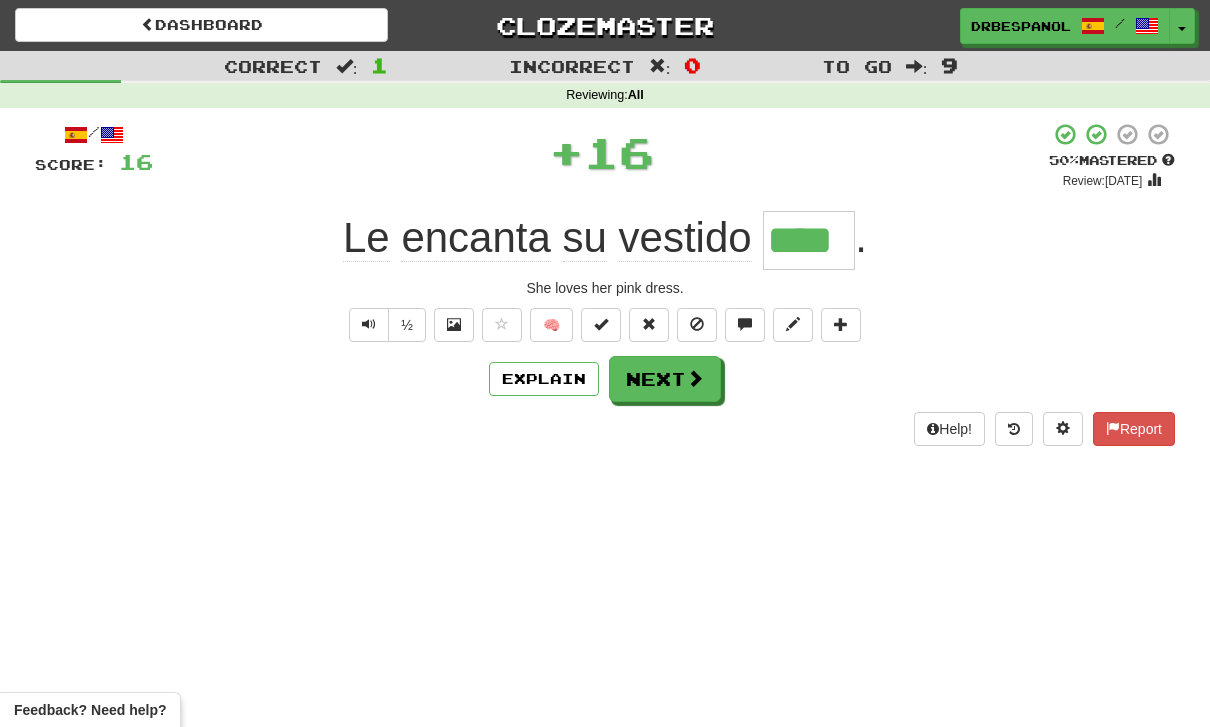type on "****" 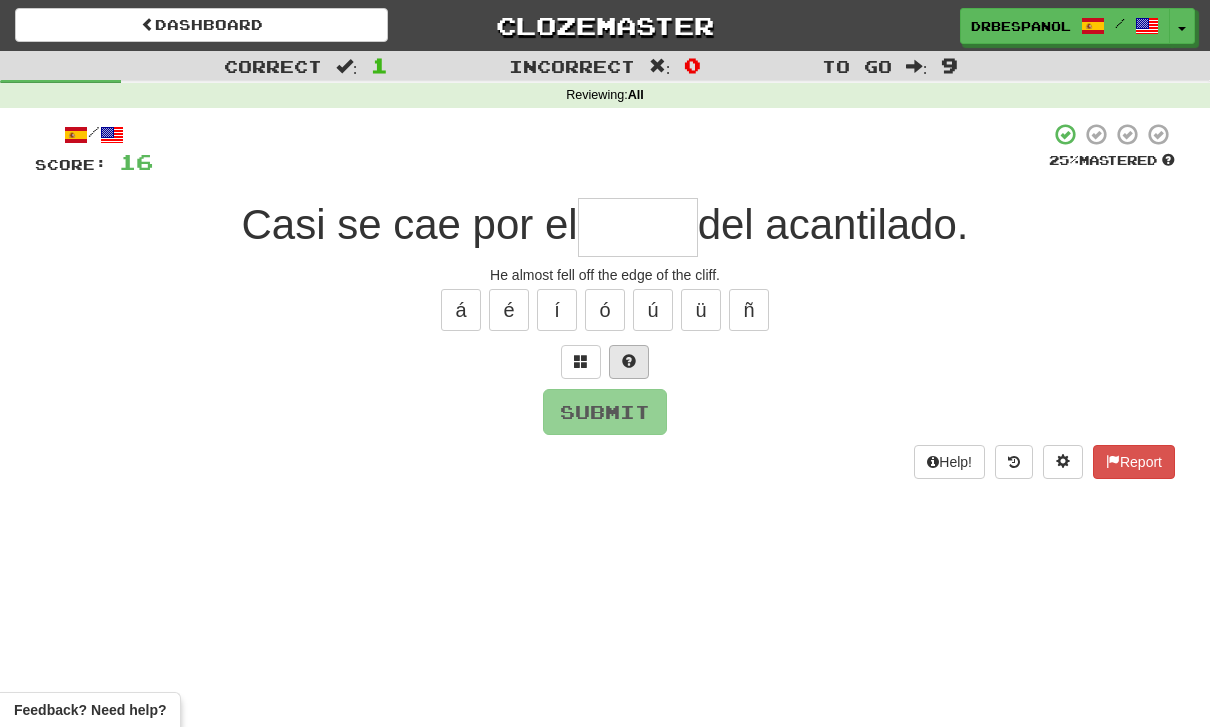 click at bounding box center [629, 362] 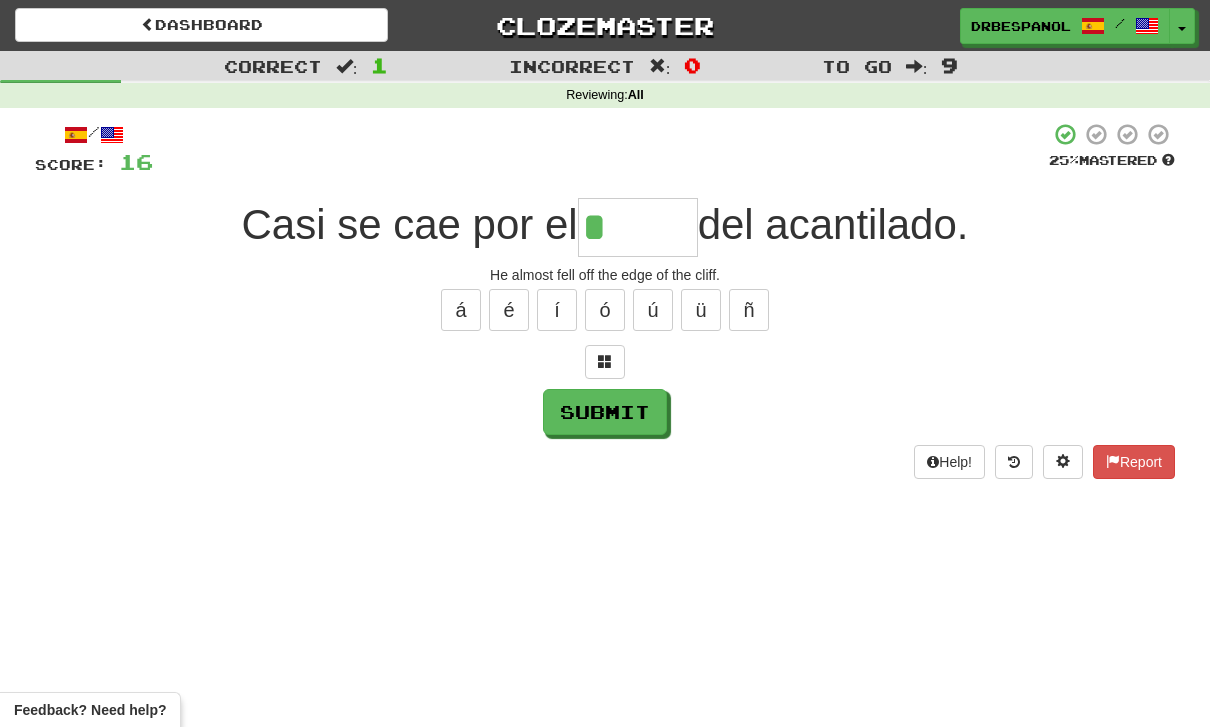 type on "*****" 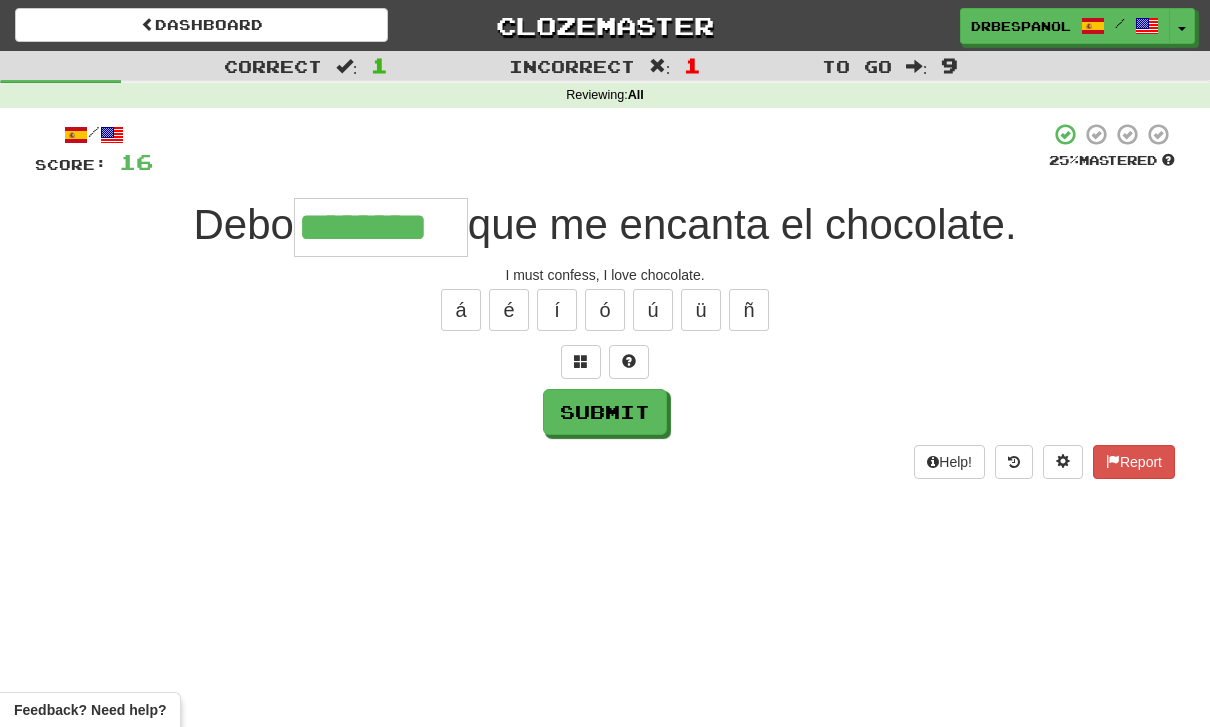 type on "********" 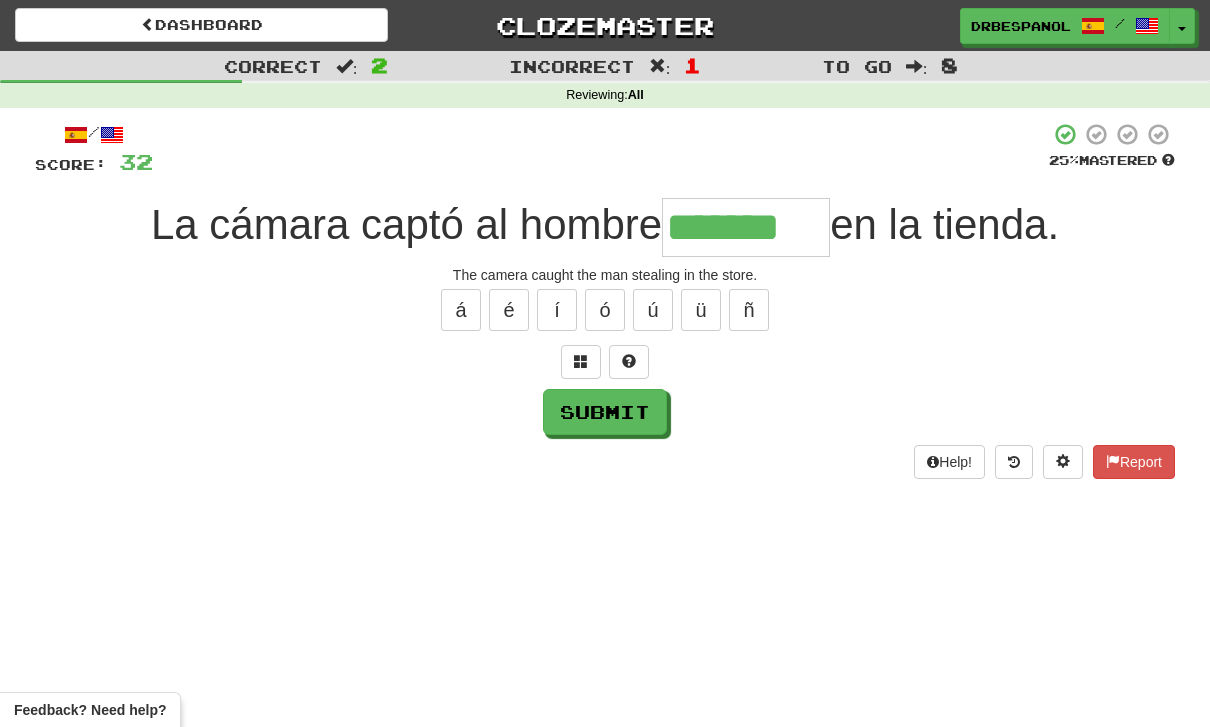 type on "*******" 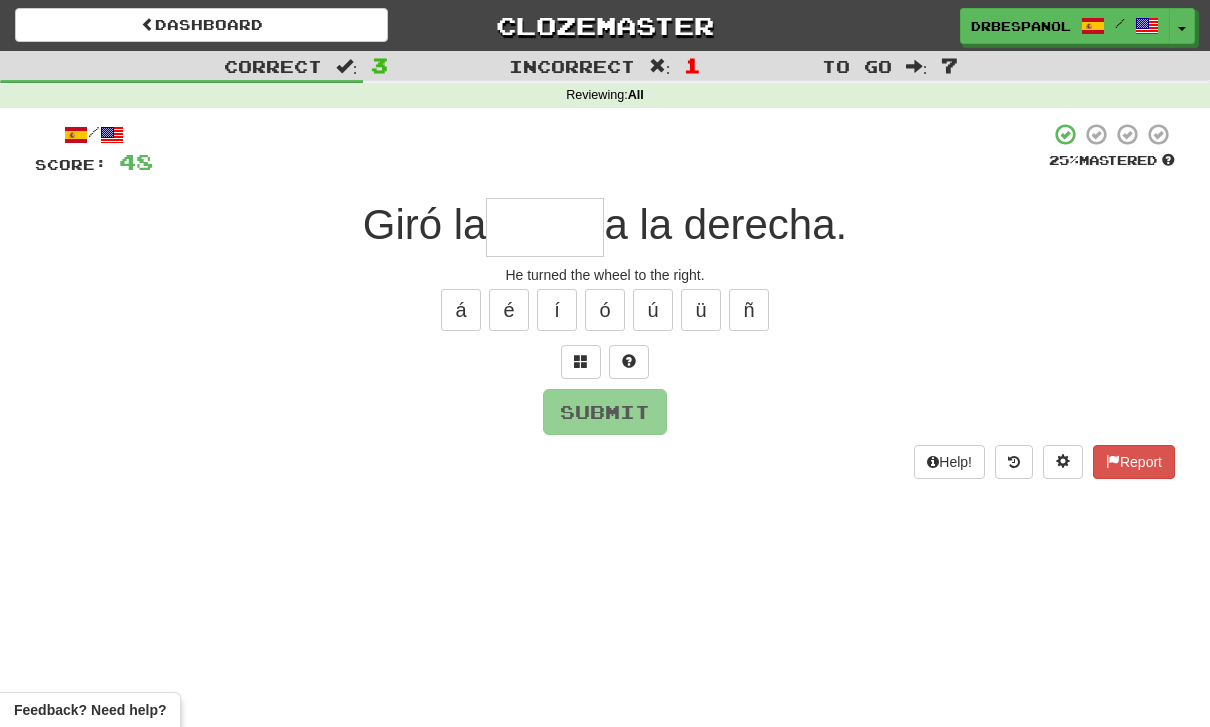 type on "*****" 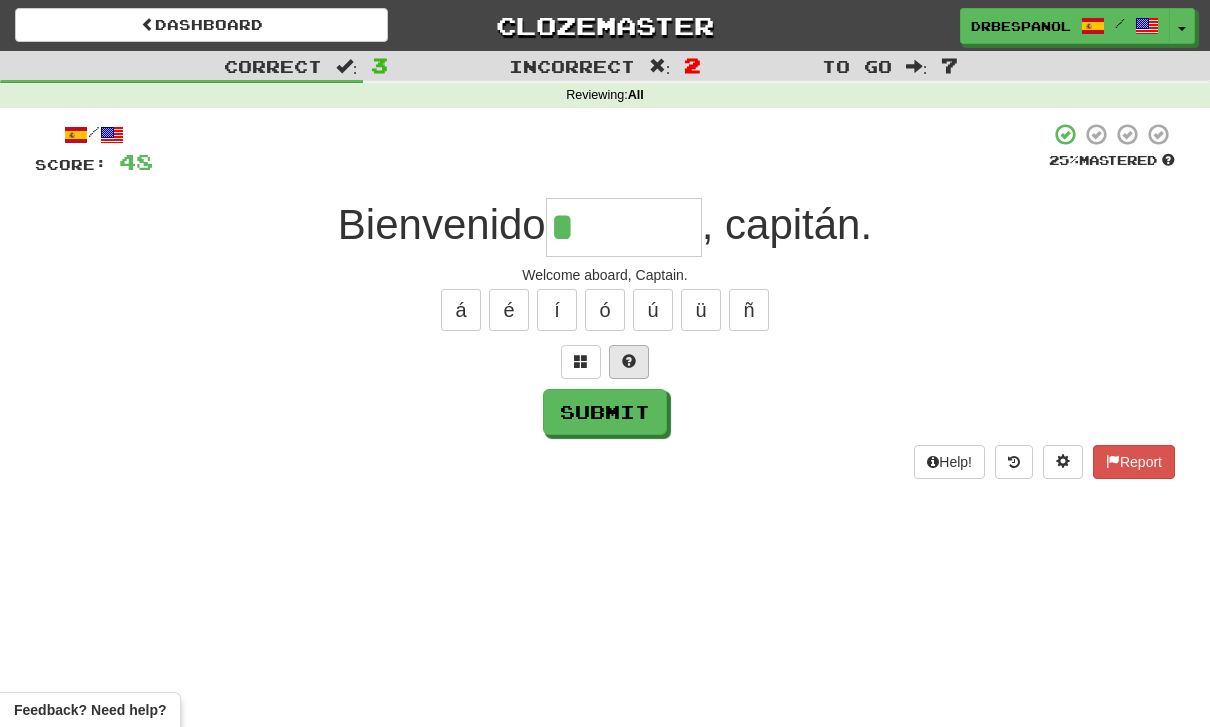 click at bounding box center [629, 361] 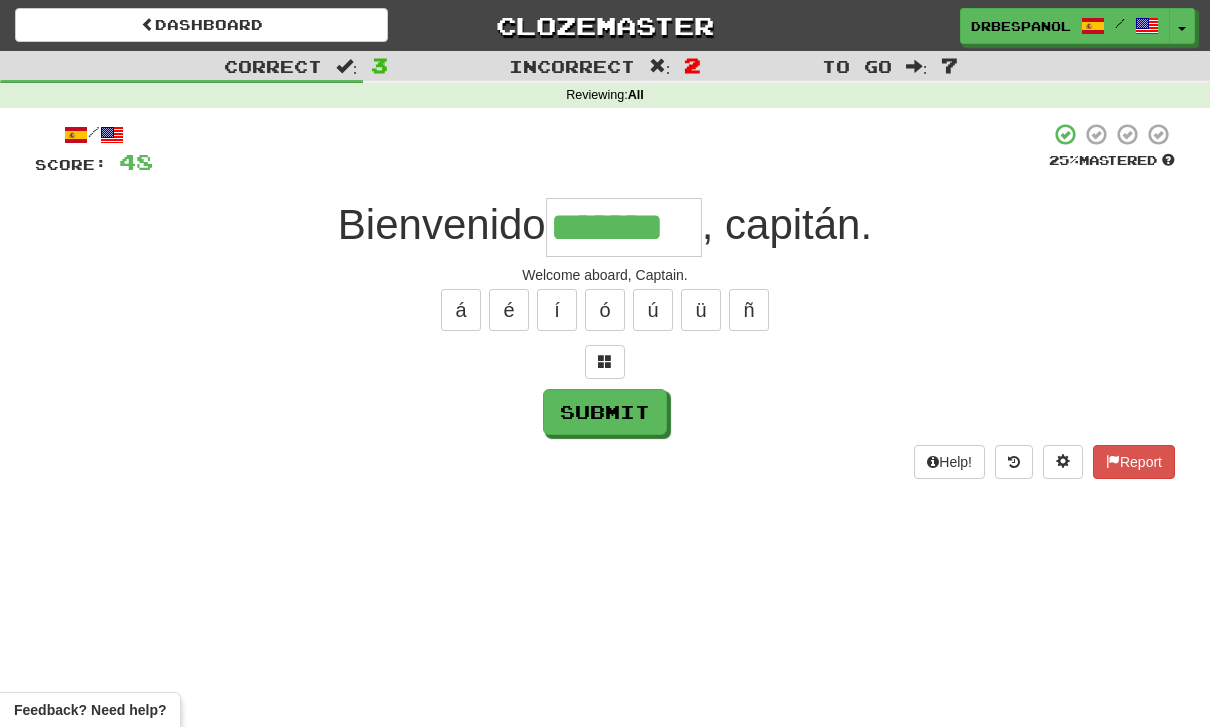type on "*******" 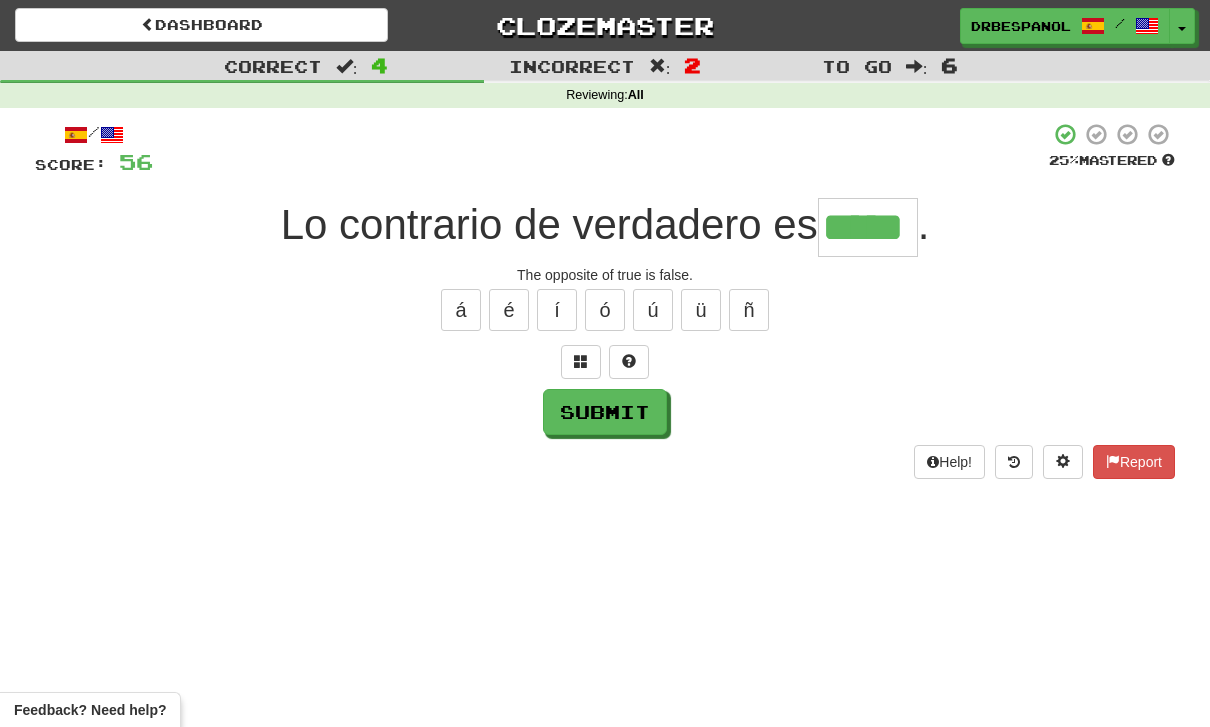 type on "*****" 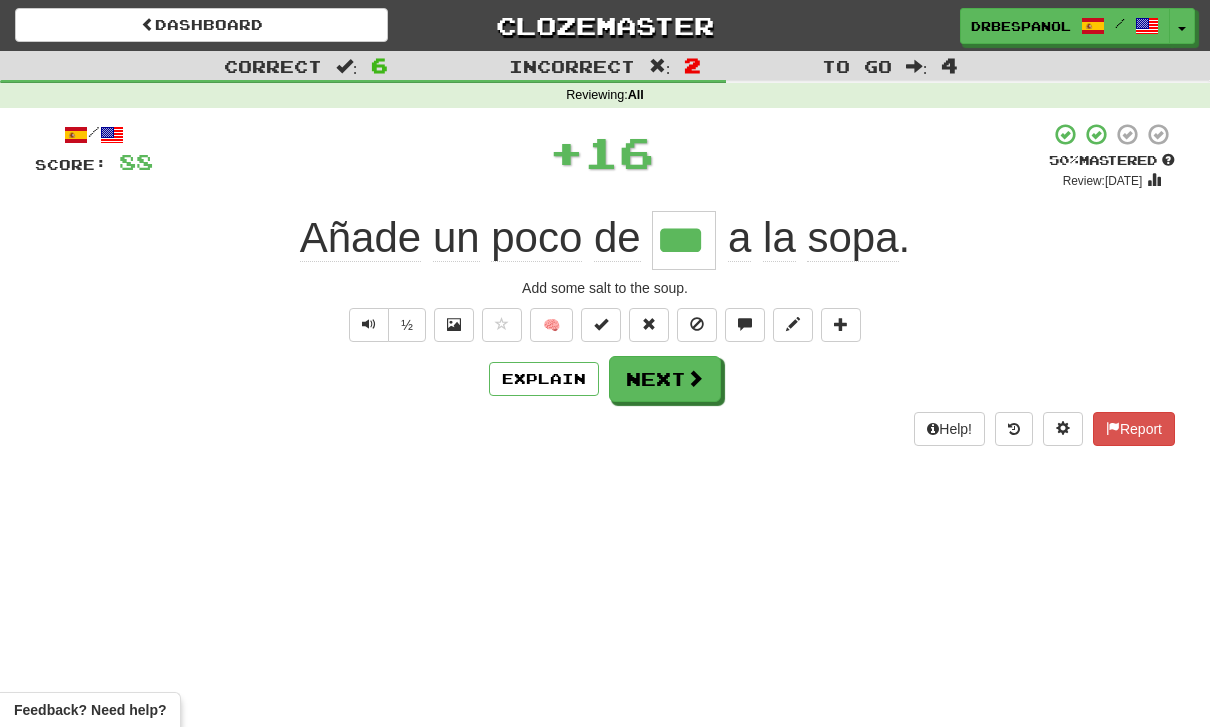 type on "***" 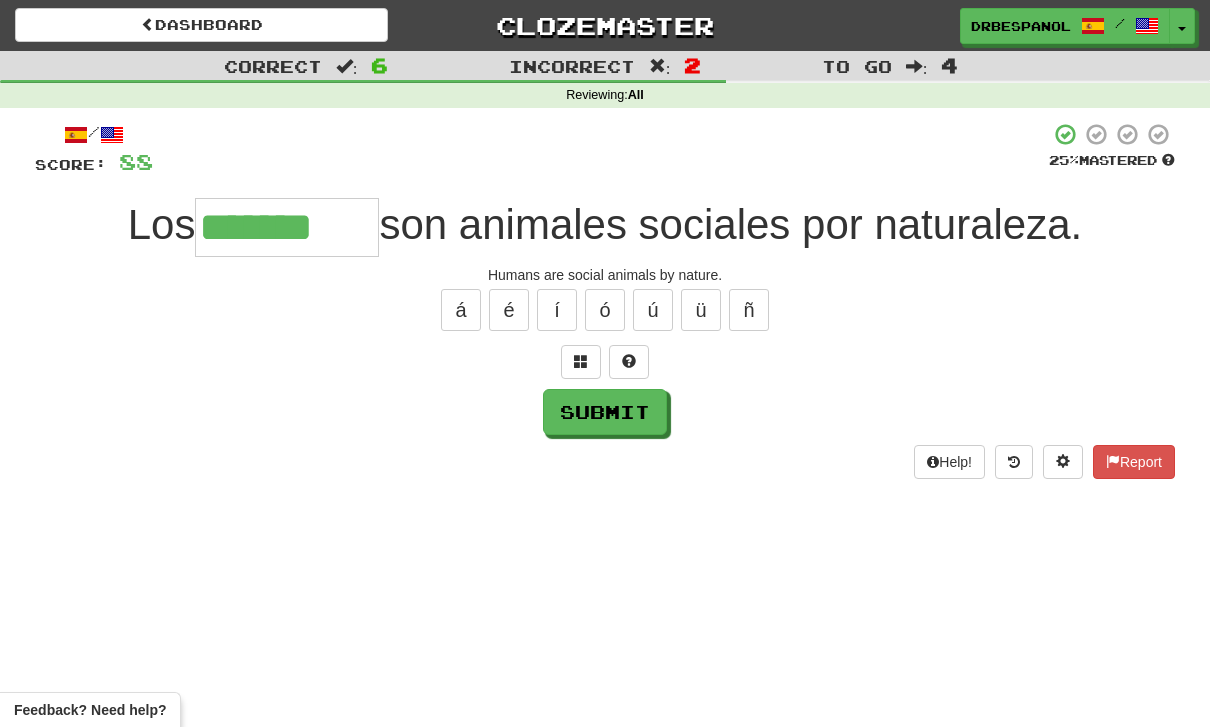 type on "*******" 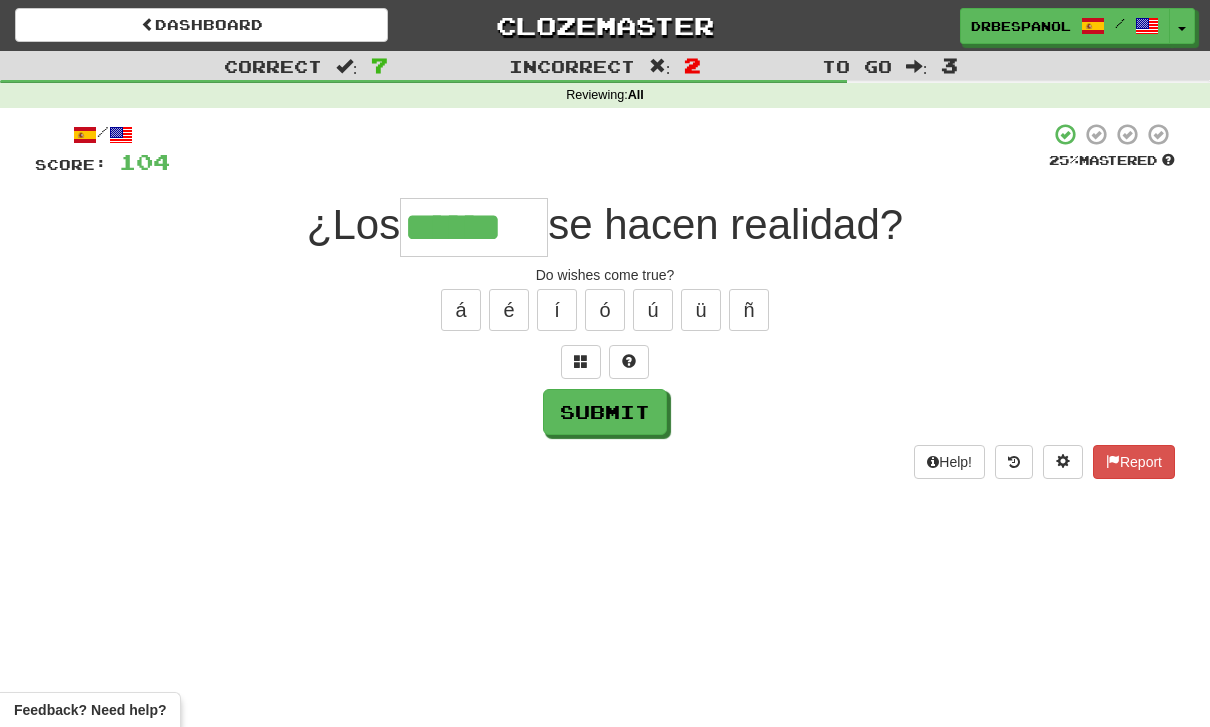type on "******" 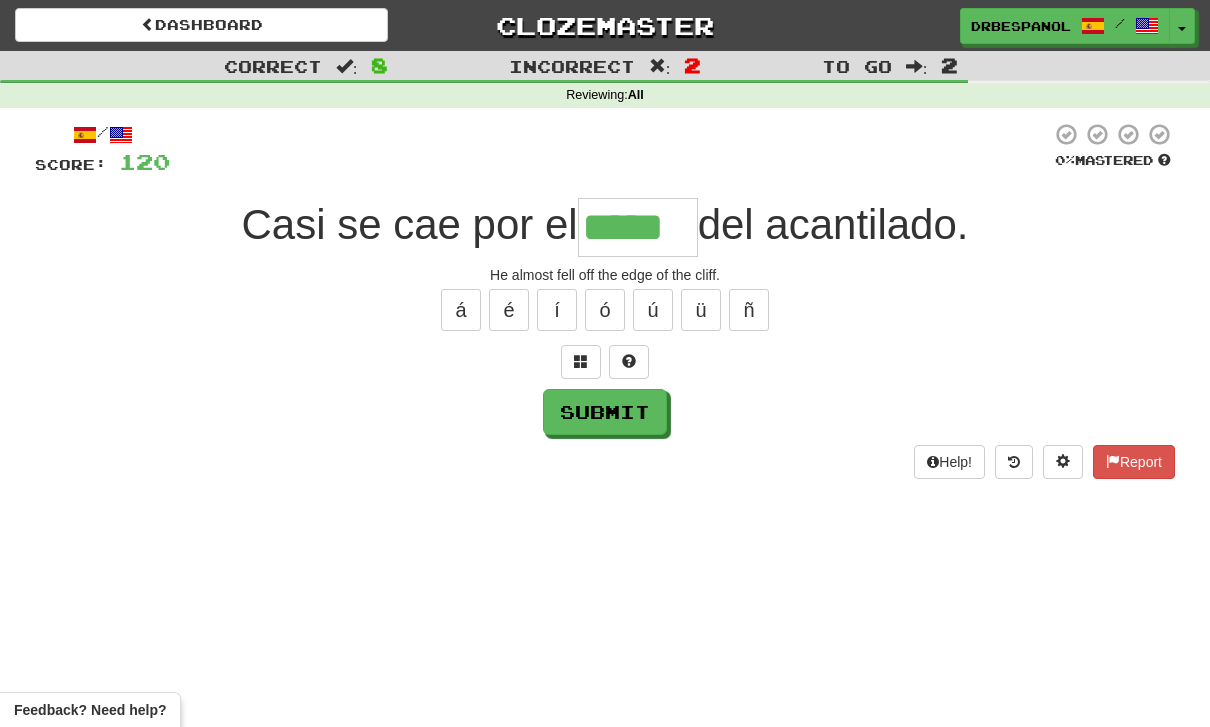 type on "*****" 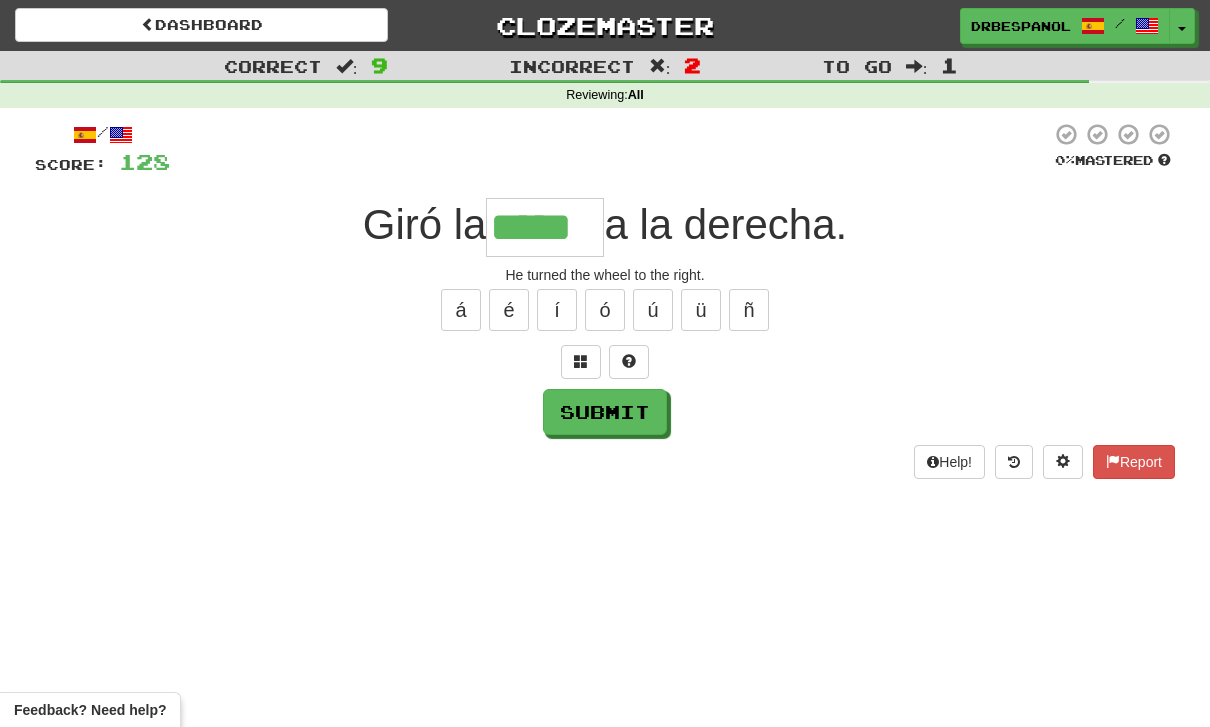 type on "*****" 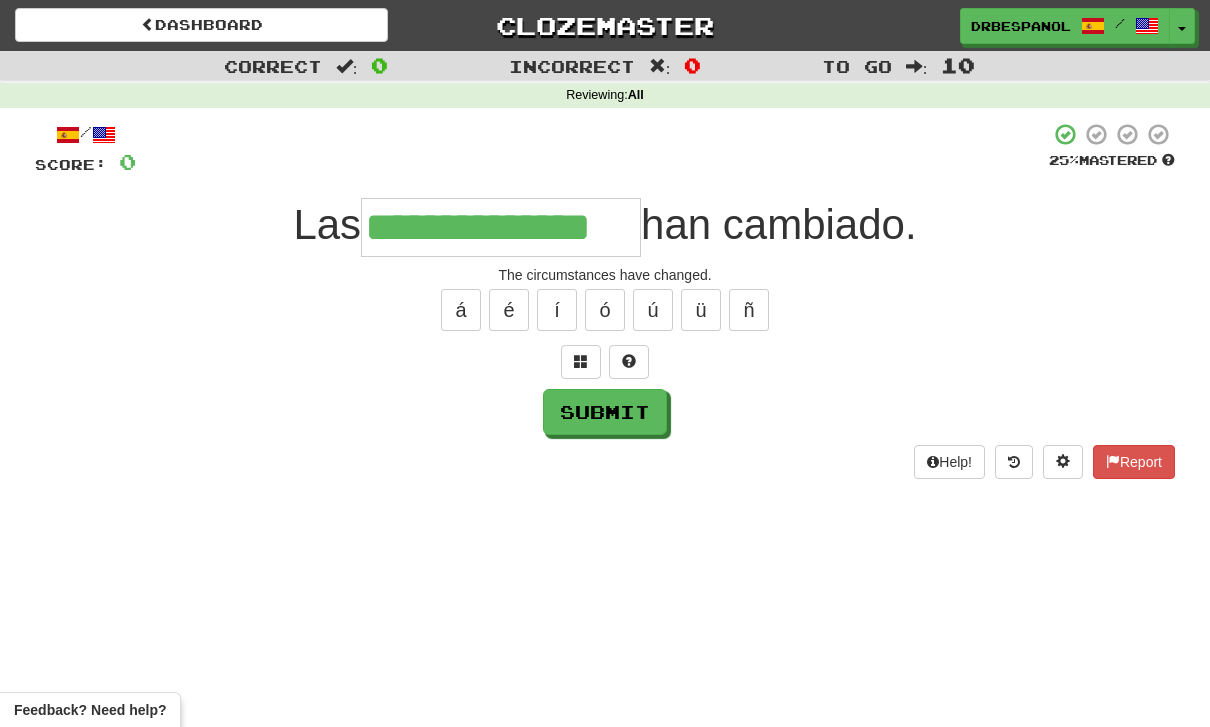 type on "**********" 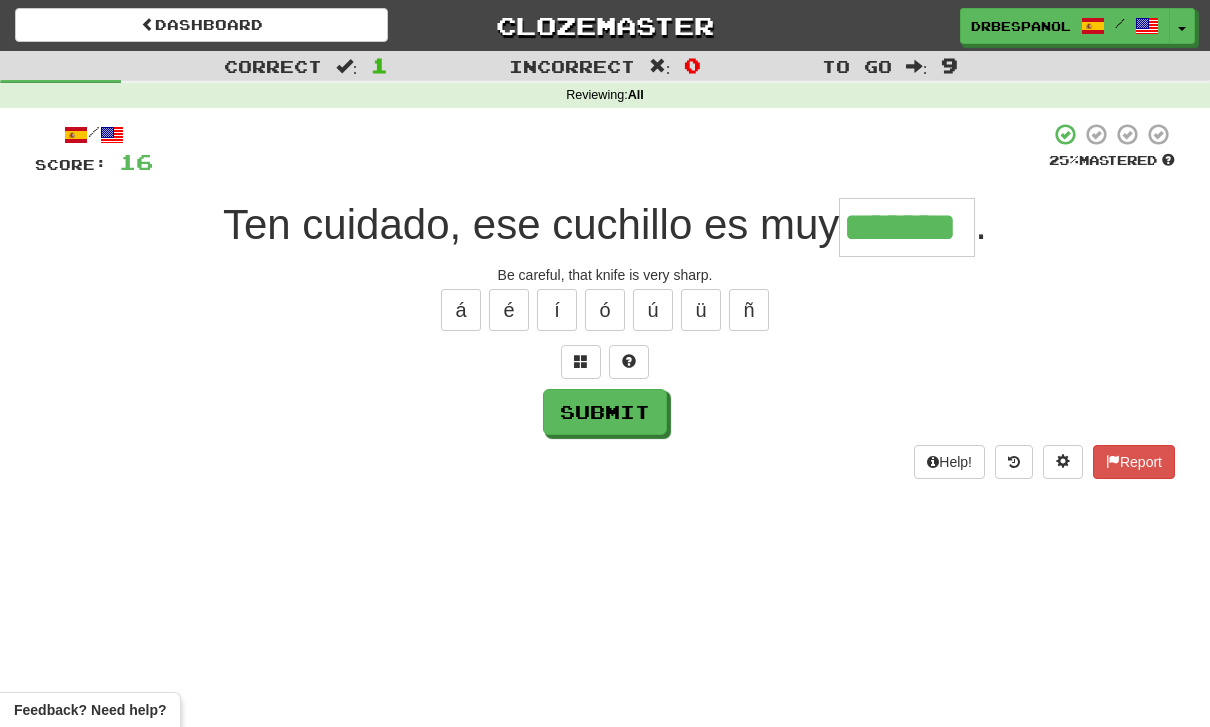 type on "*******" 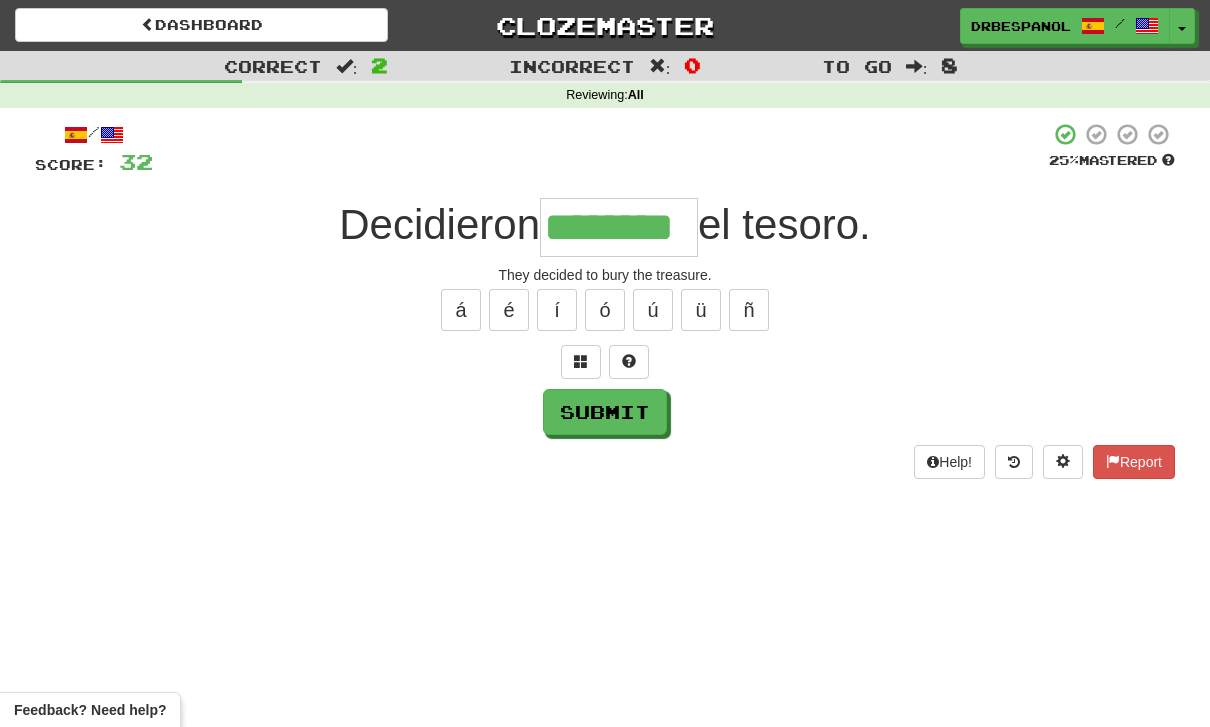 type on "********" 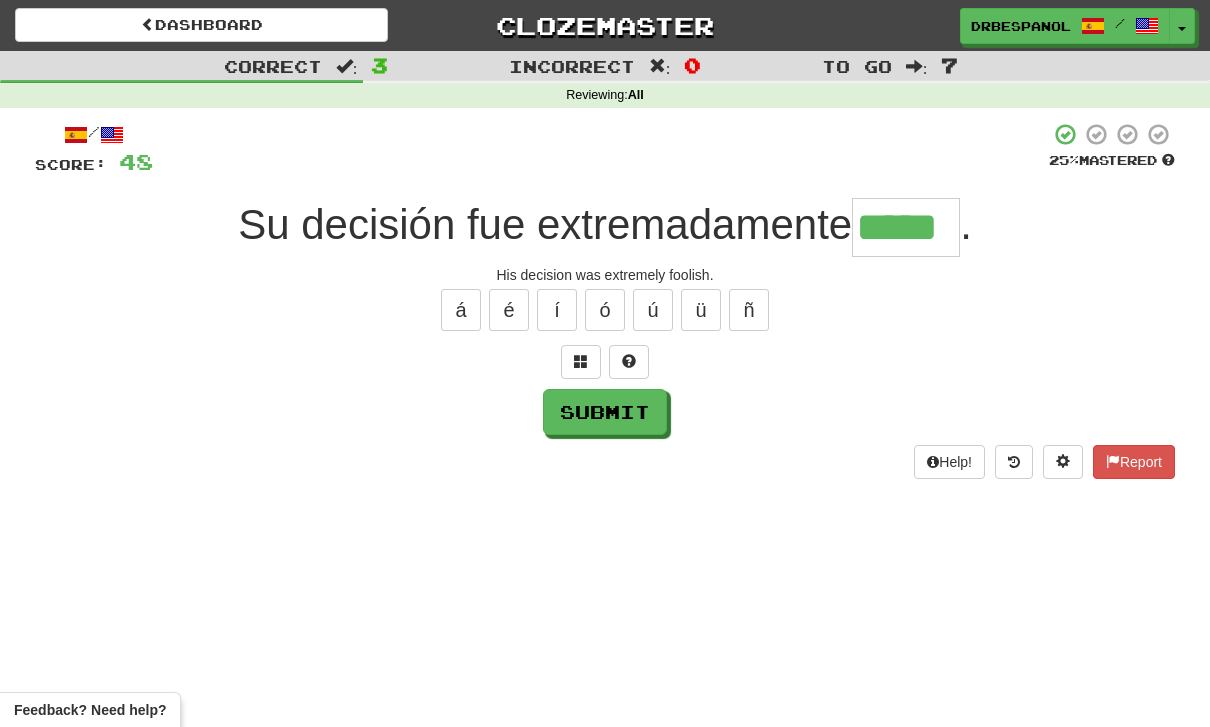 type on "*****" 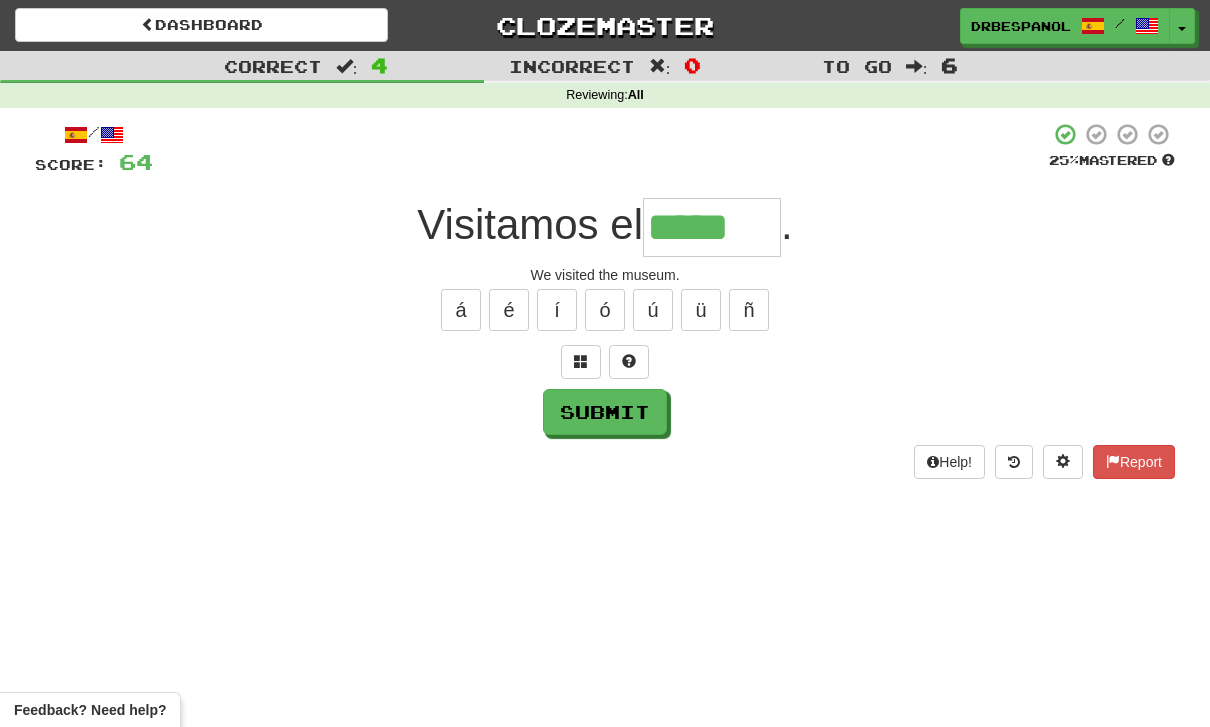 type on "*****" 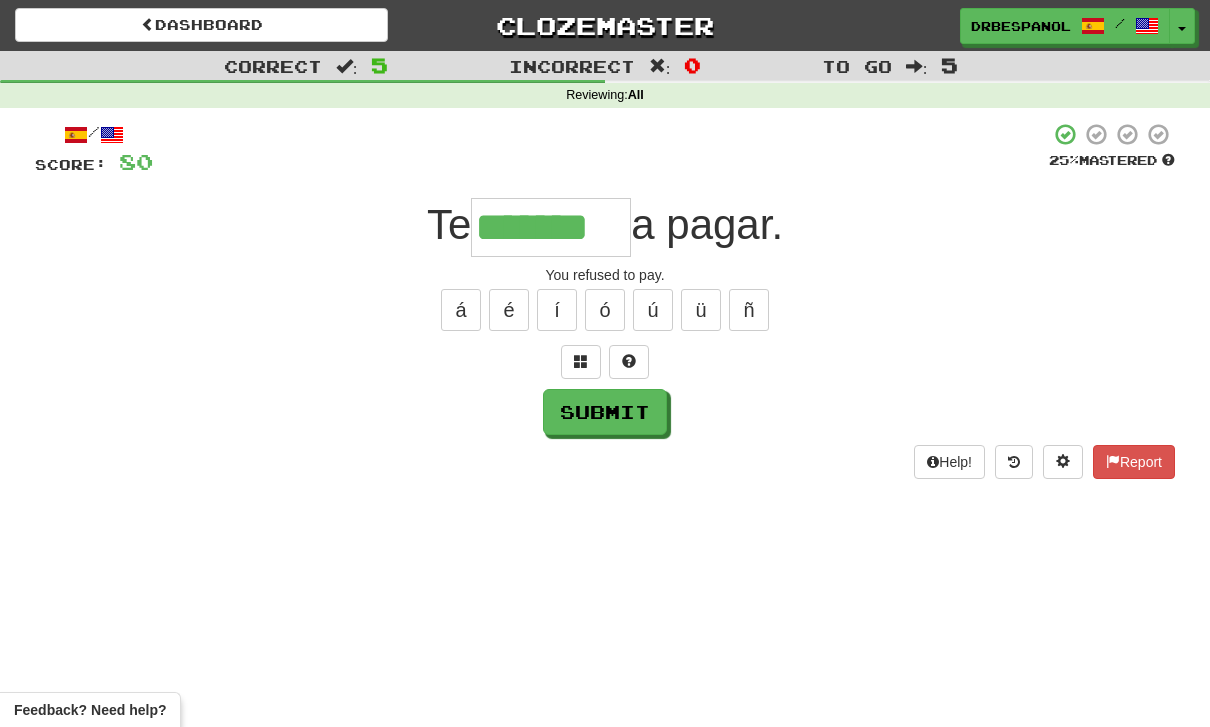 type on "*******" 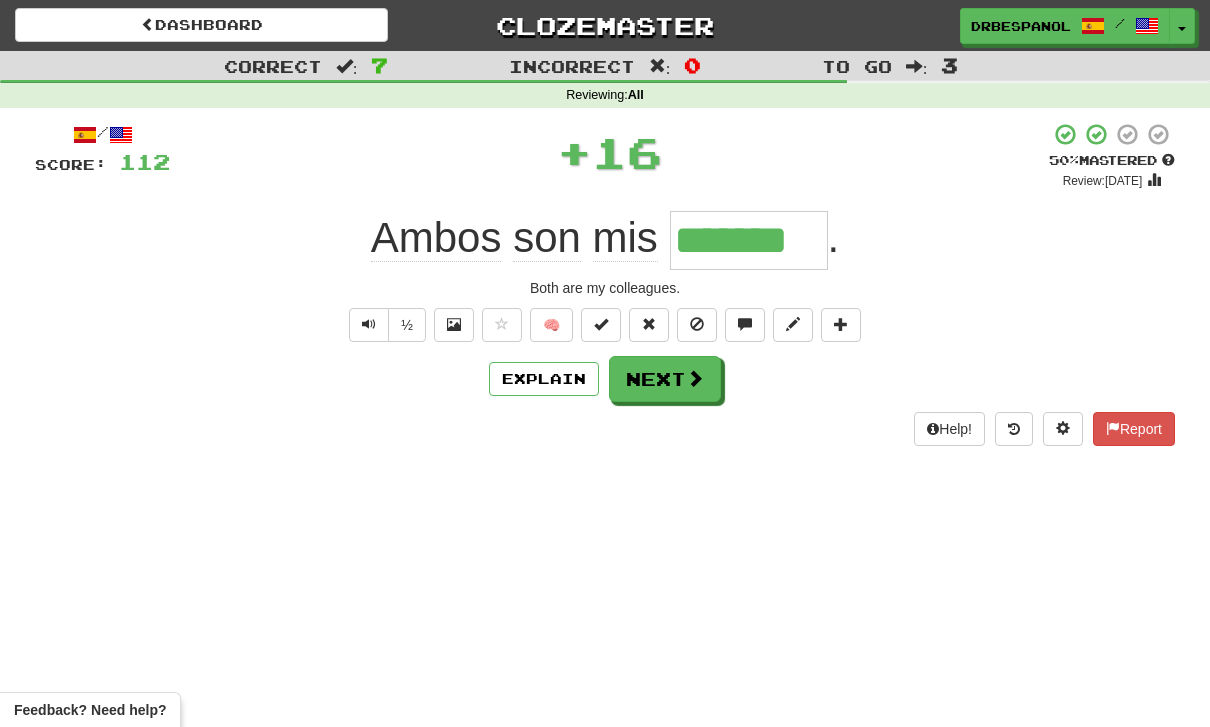 type on "*******" 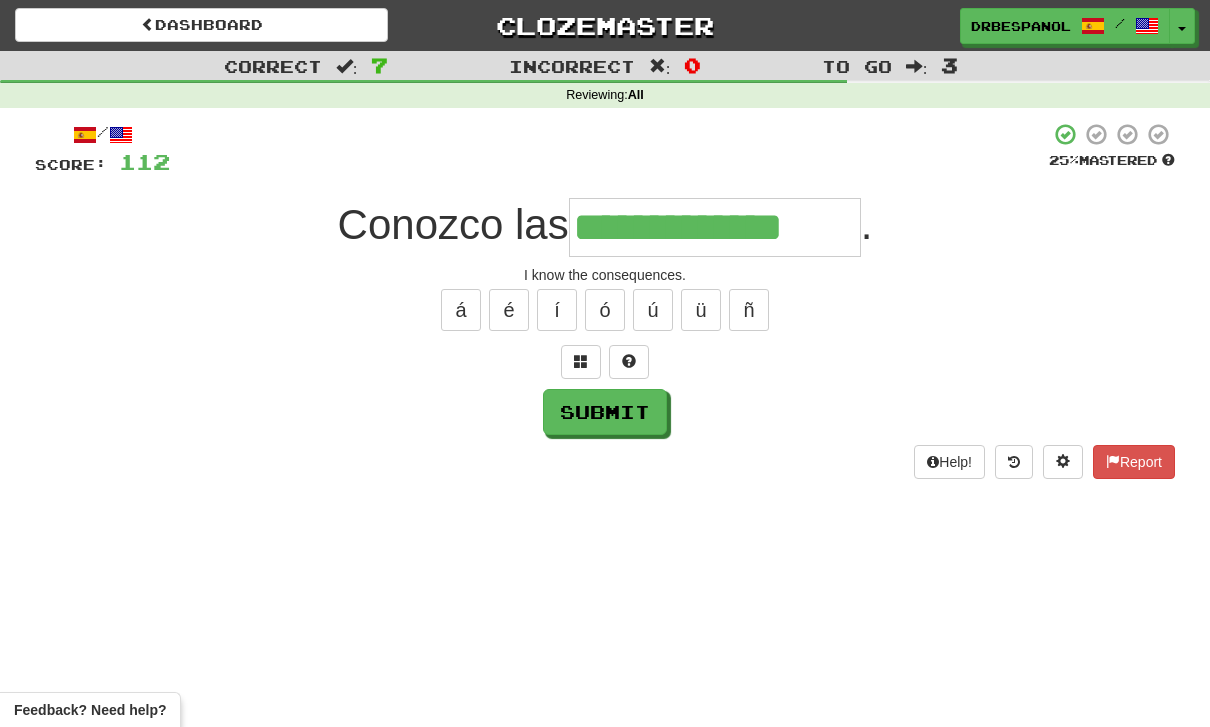 type on "**********" 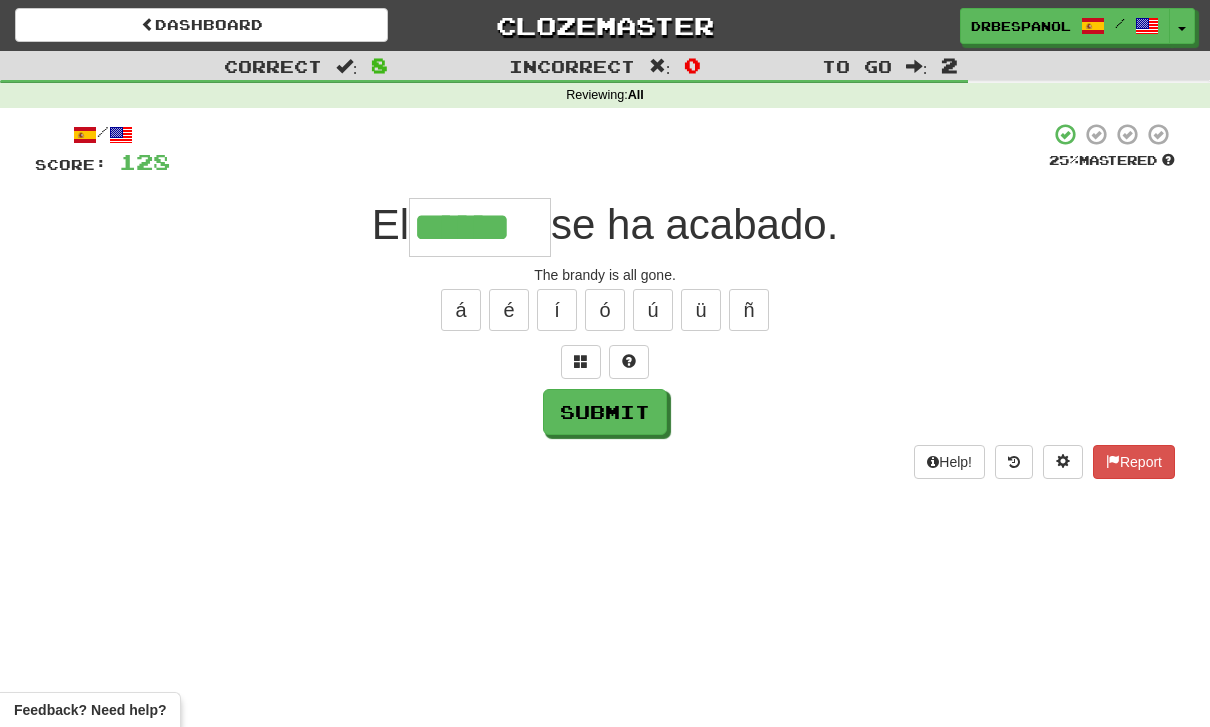 type on "******" 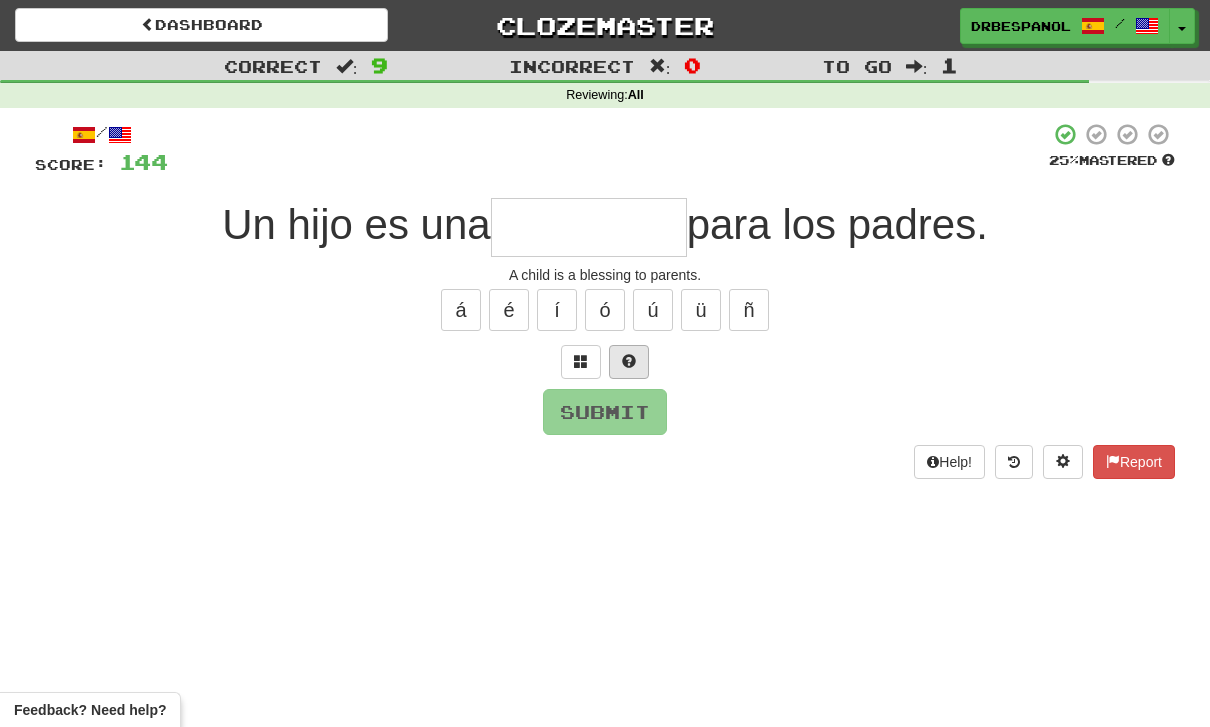 click at bounding box center [629, 362] 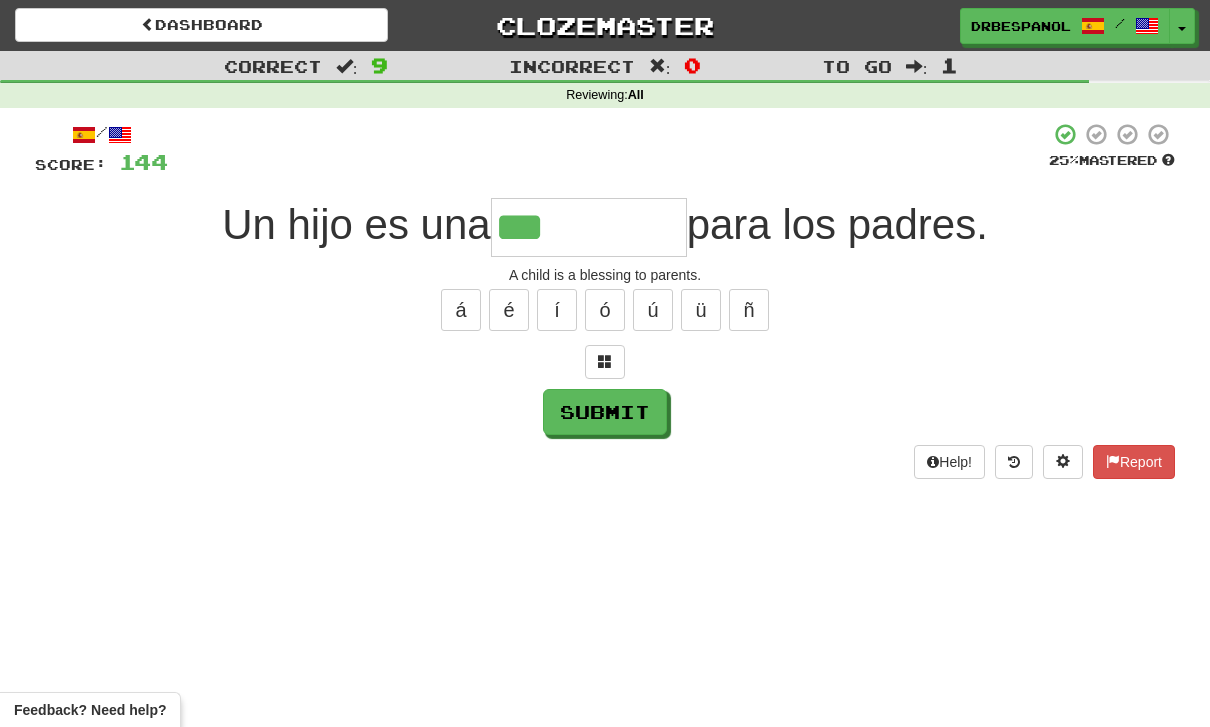 type on "*********" 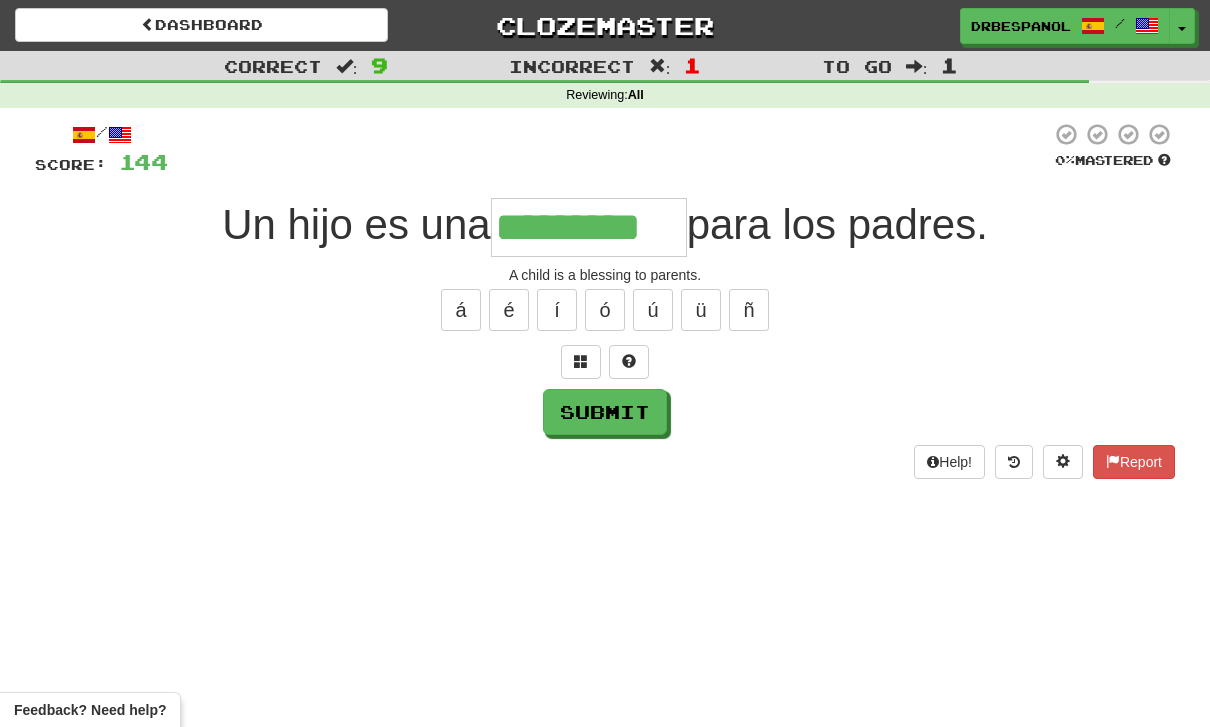 type on "*********" 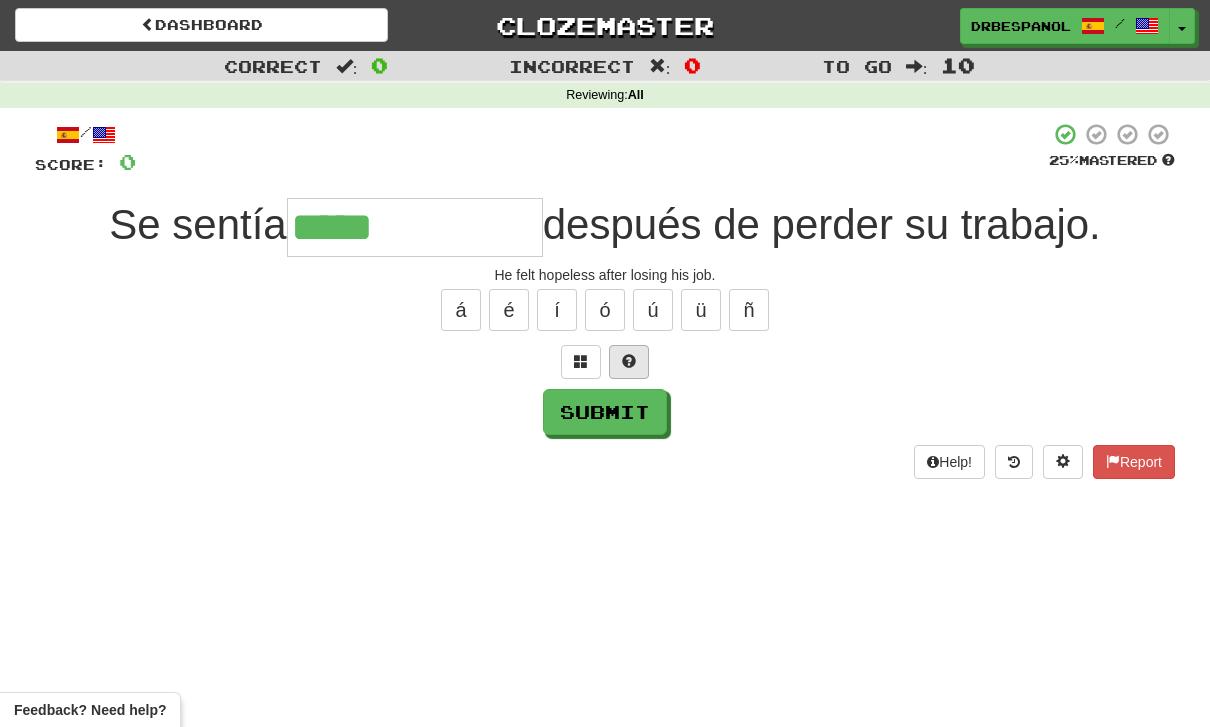 click at bounding box center (629, 362) 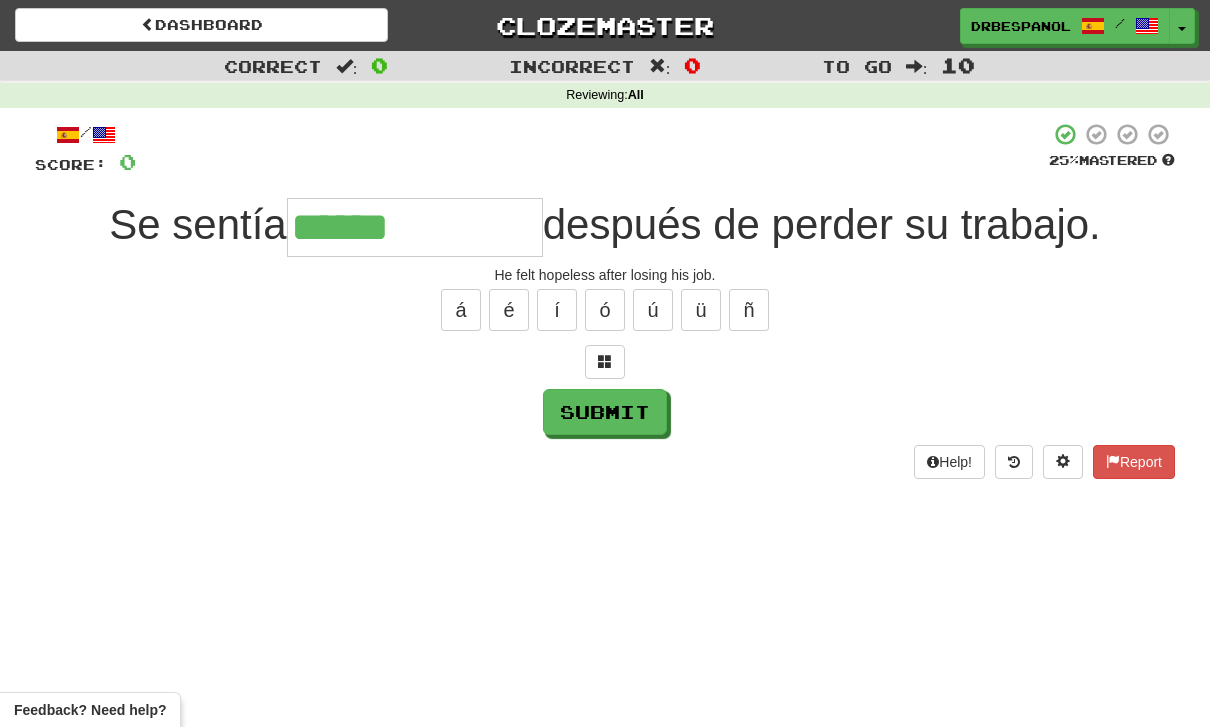 type on "**********" 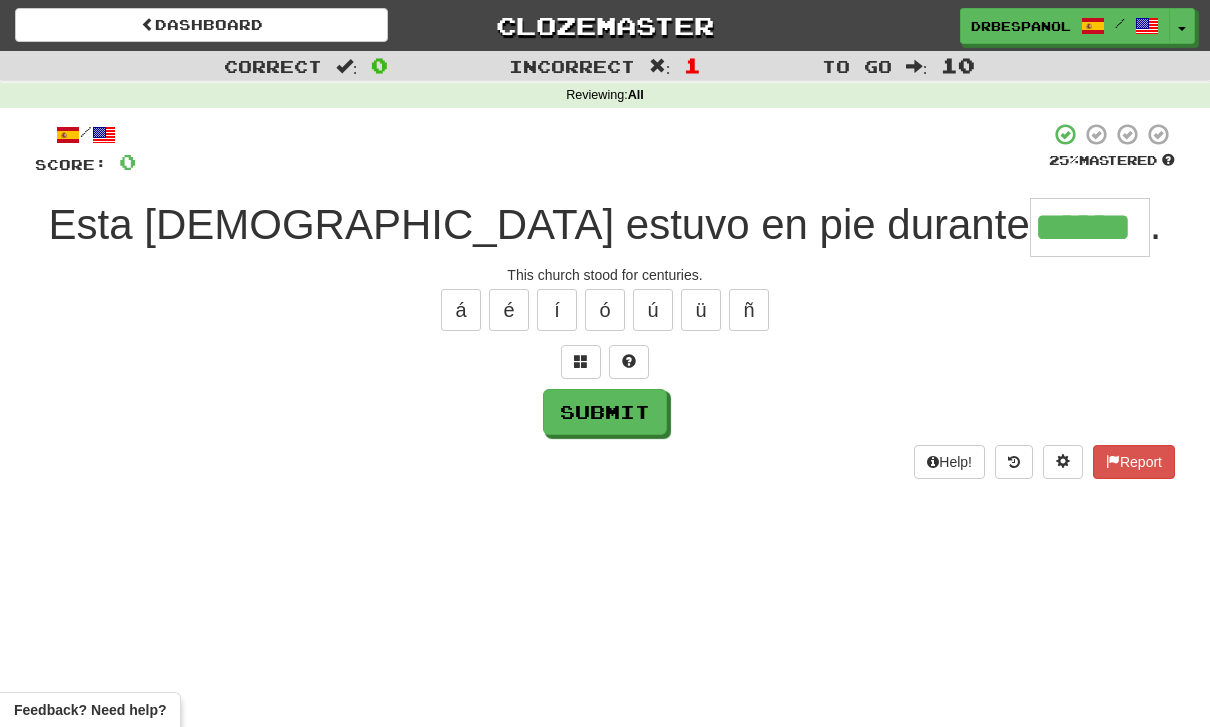 type on "******" 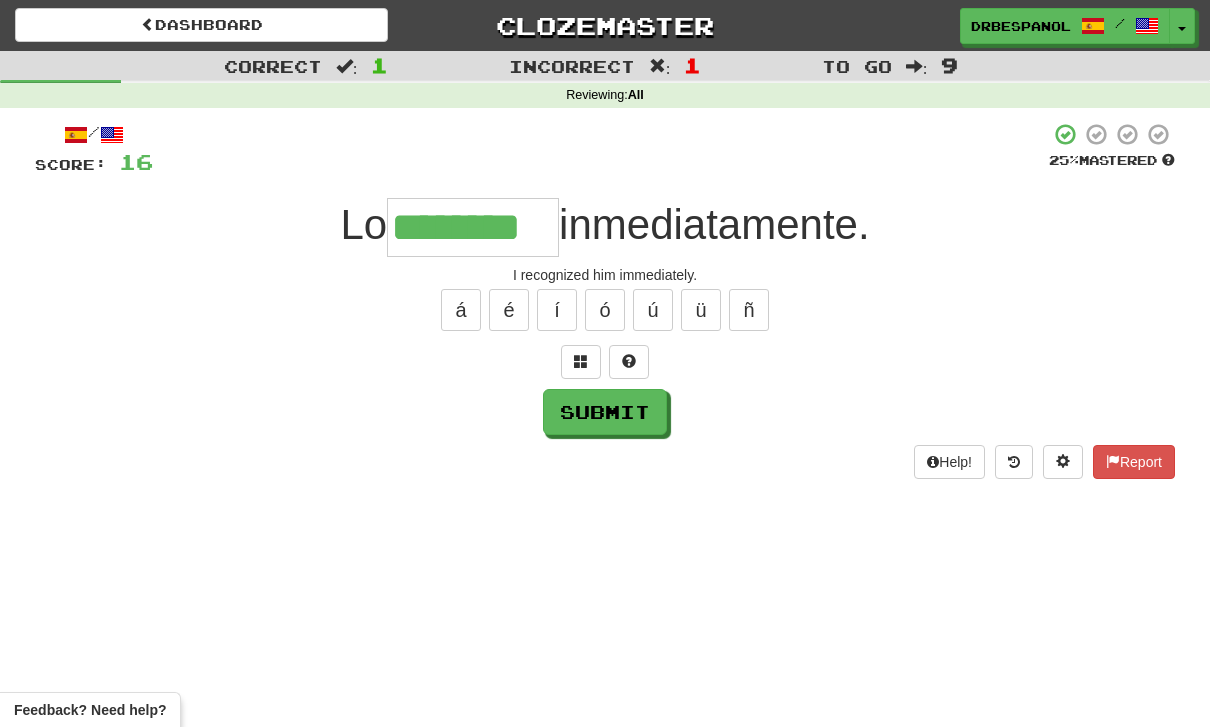 type on "********" 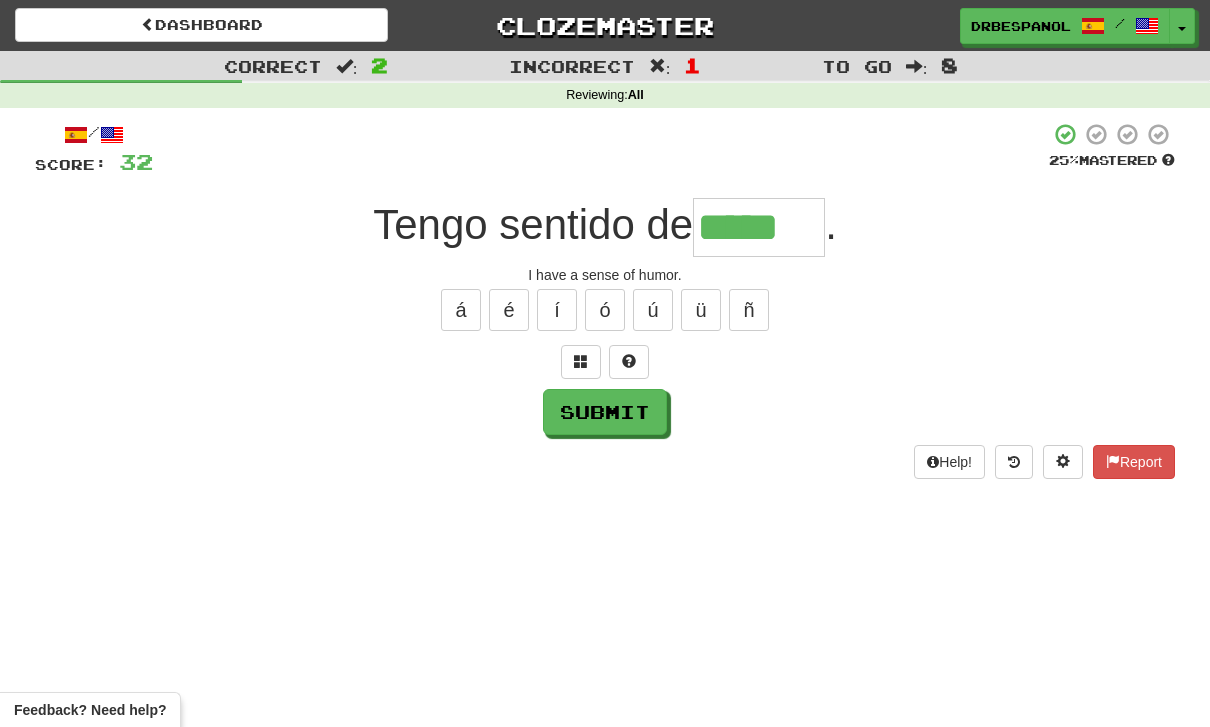 type on "*****" 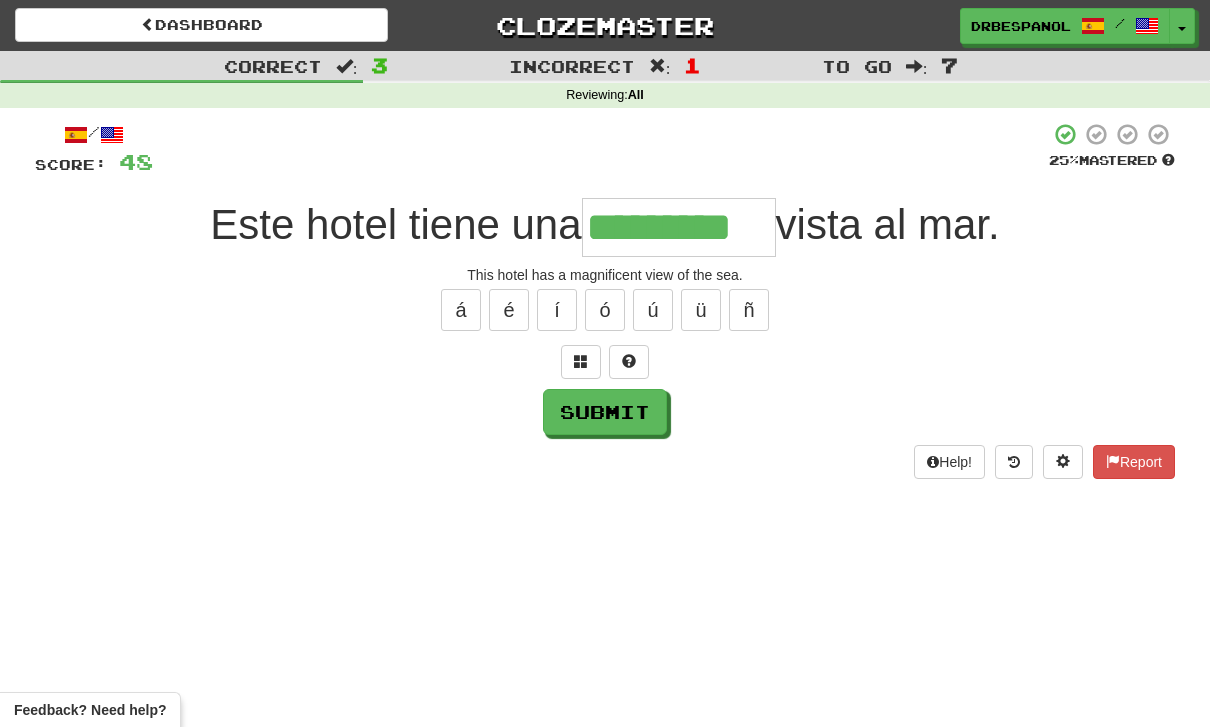 type on "*********" 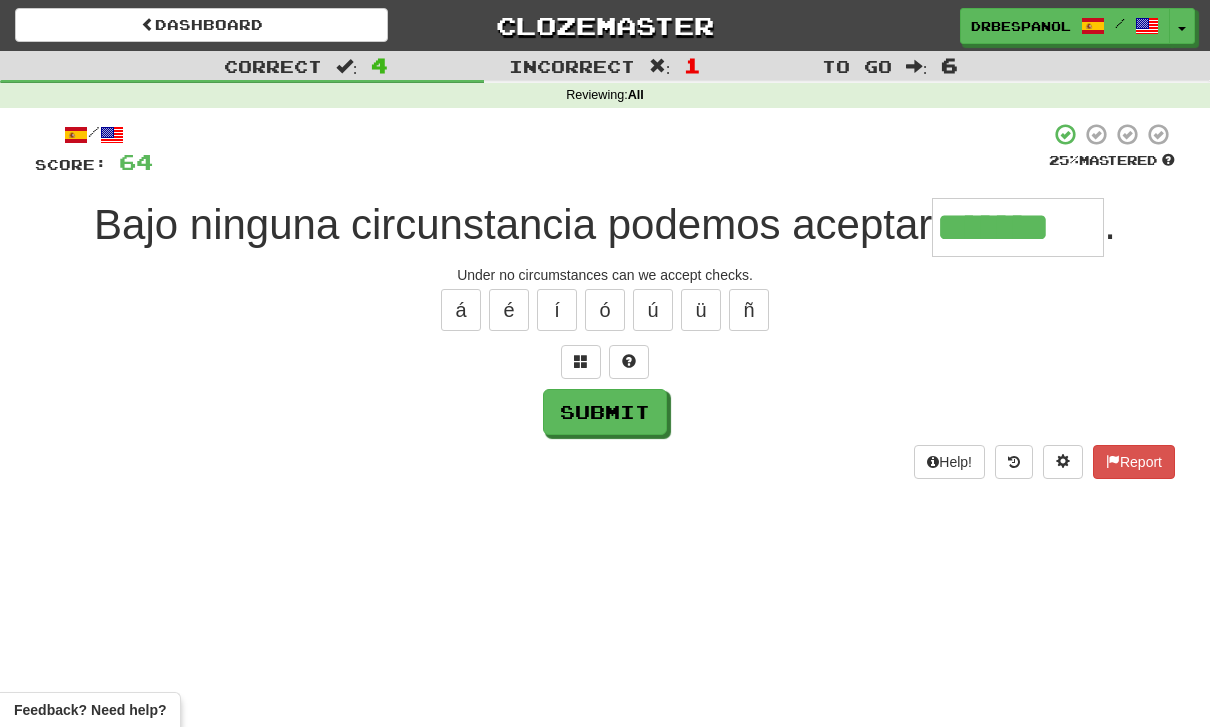 type on "*******" 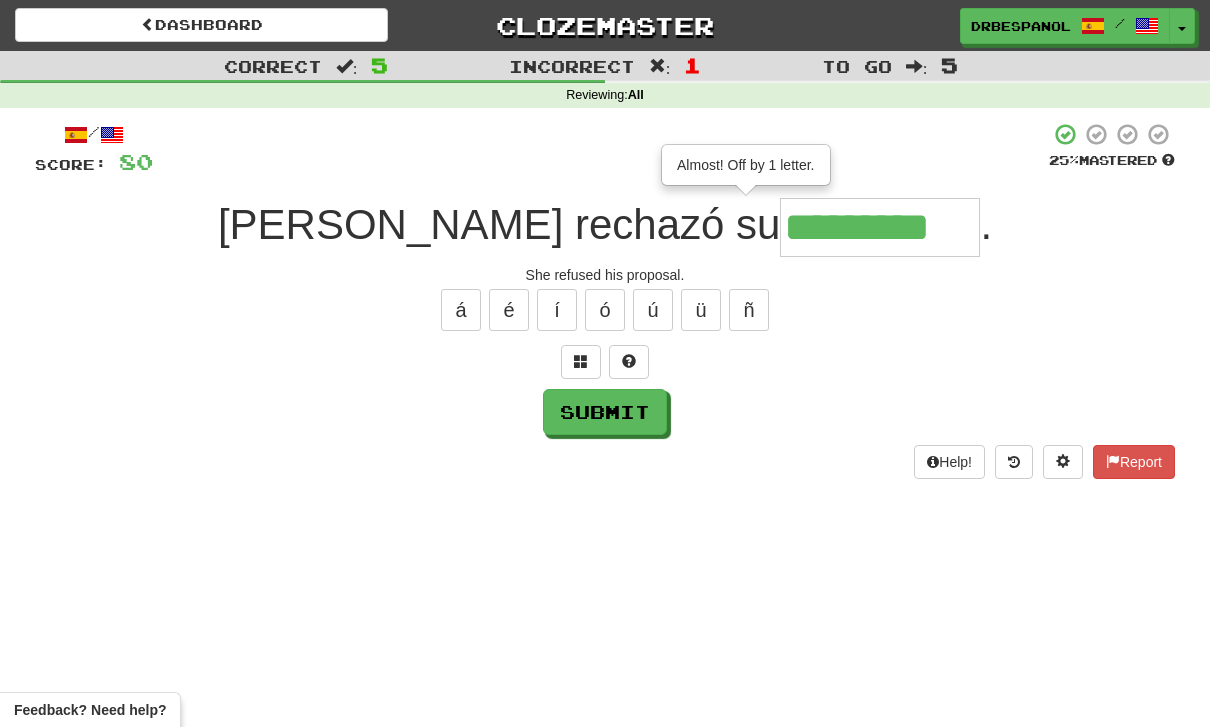 type on "*********" 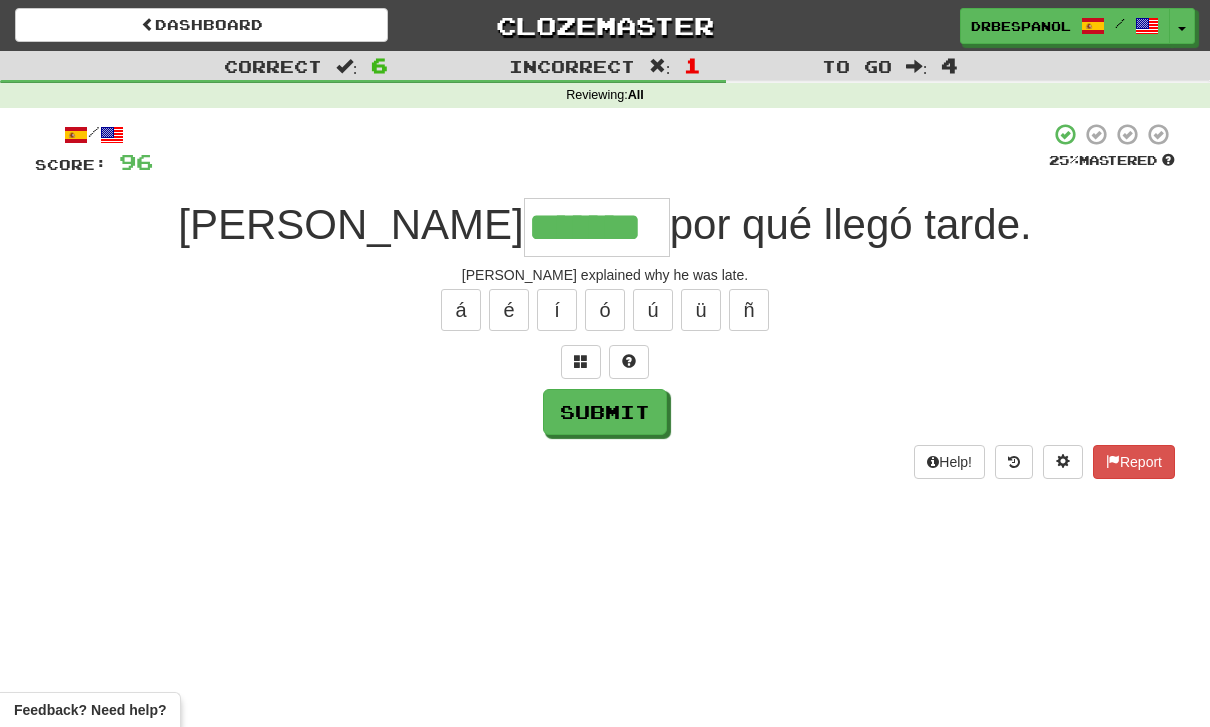 type on "*******" 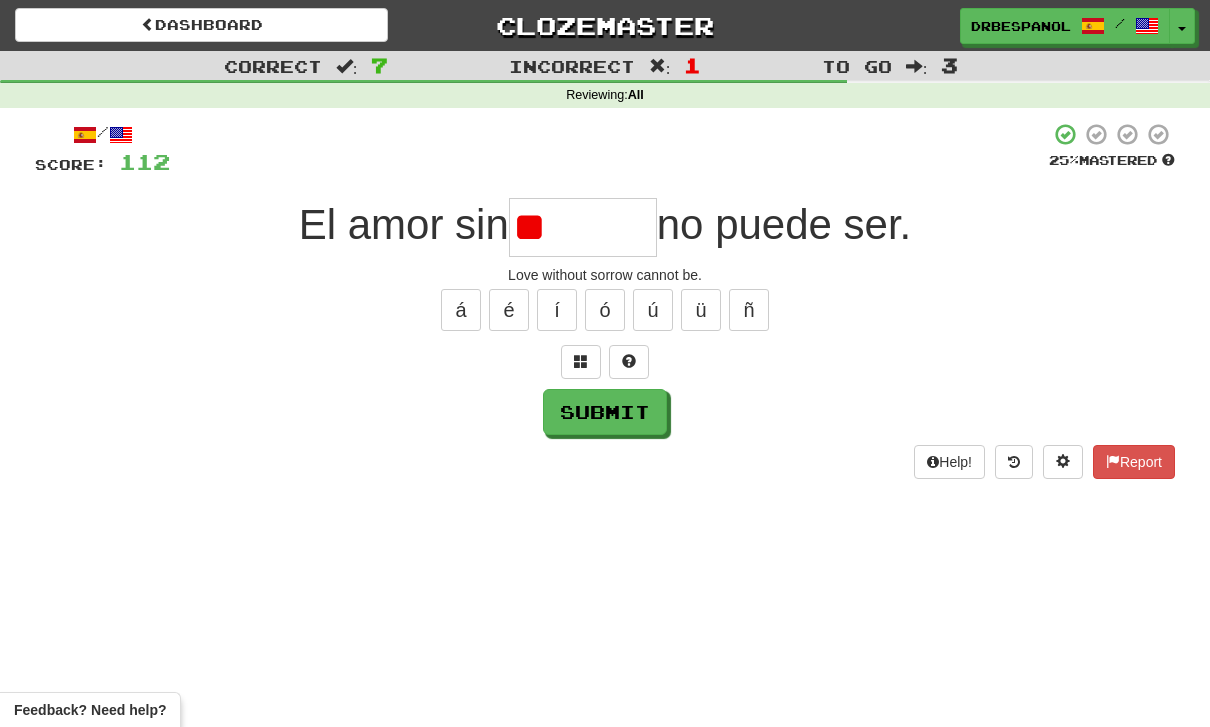 type on "*" 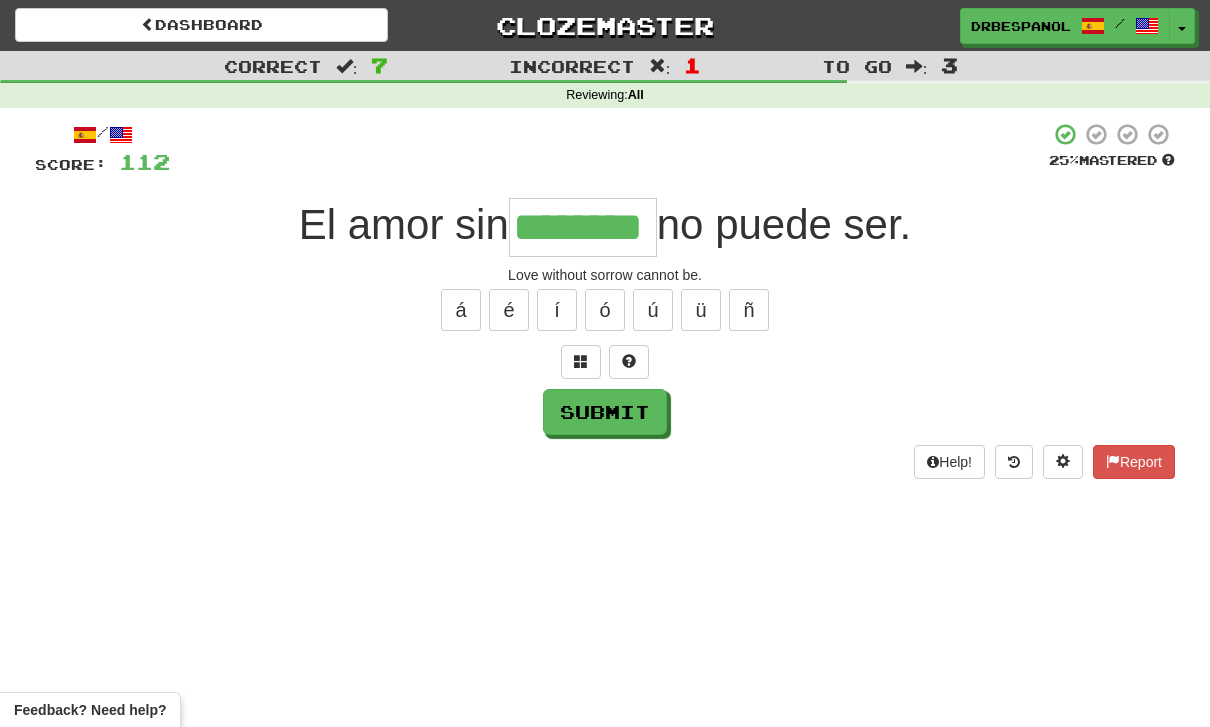 type on "********" 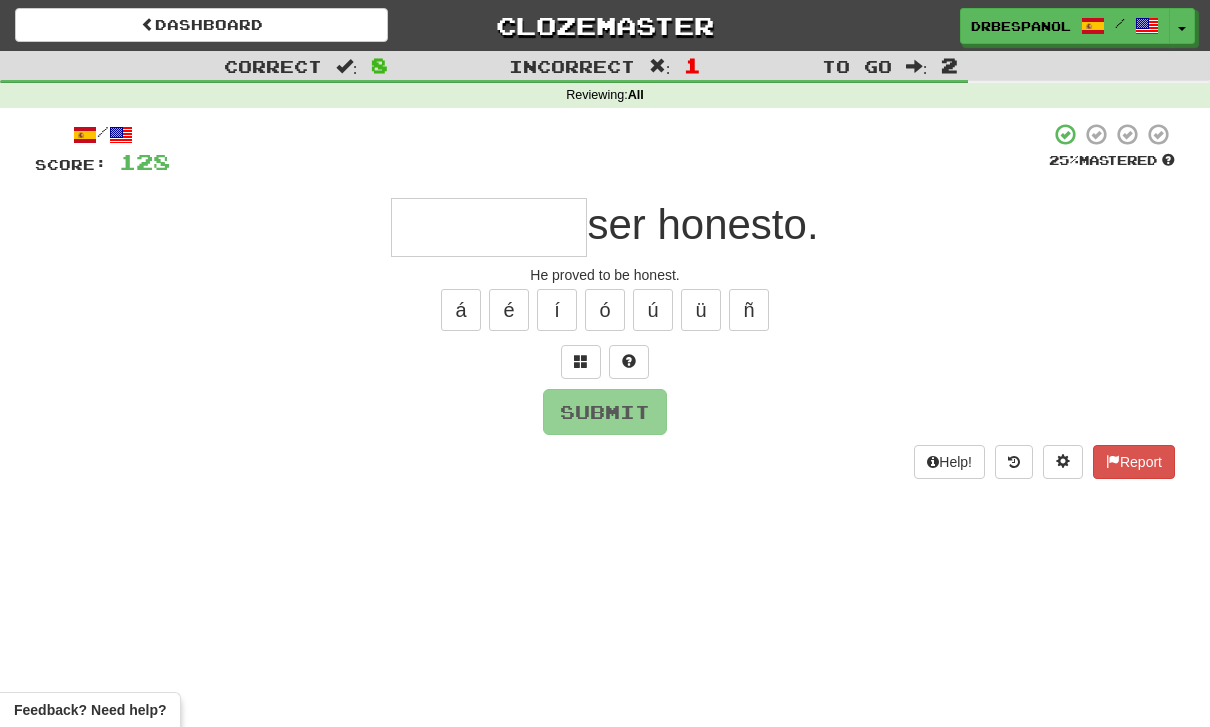type on "*" 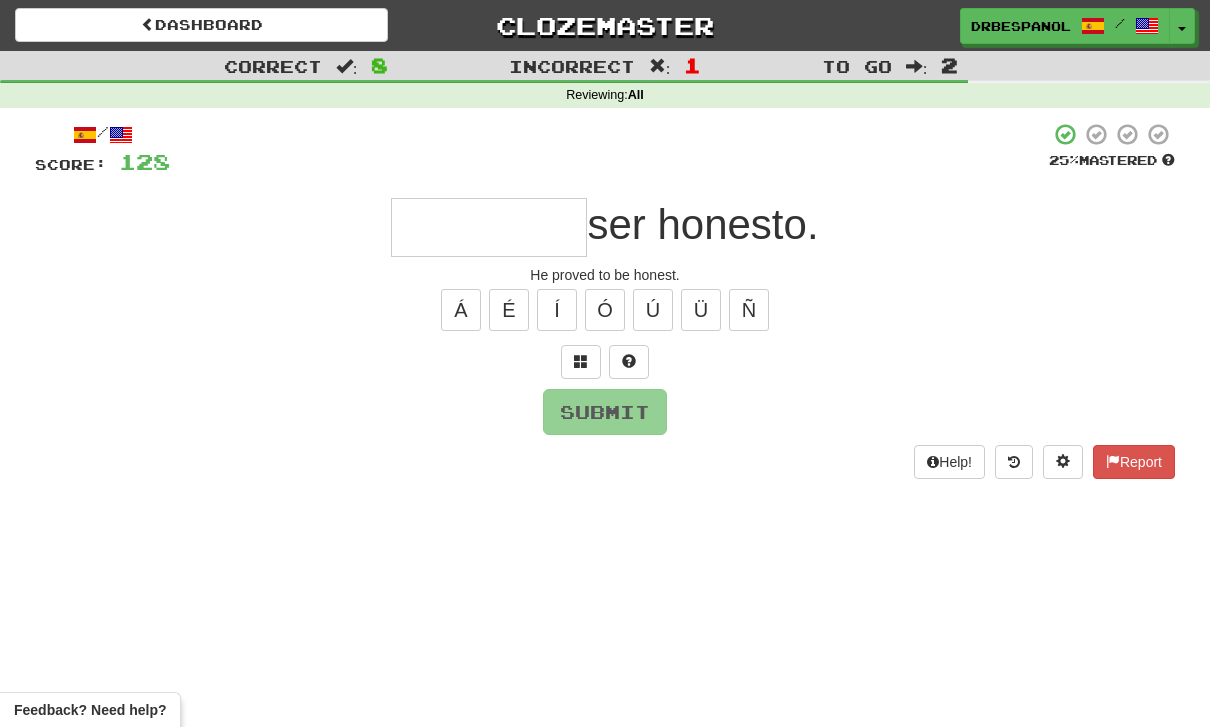 type on "*" 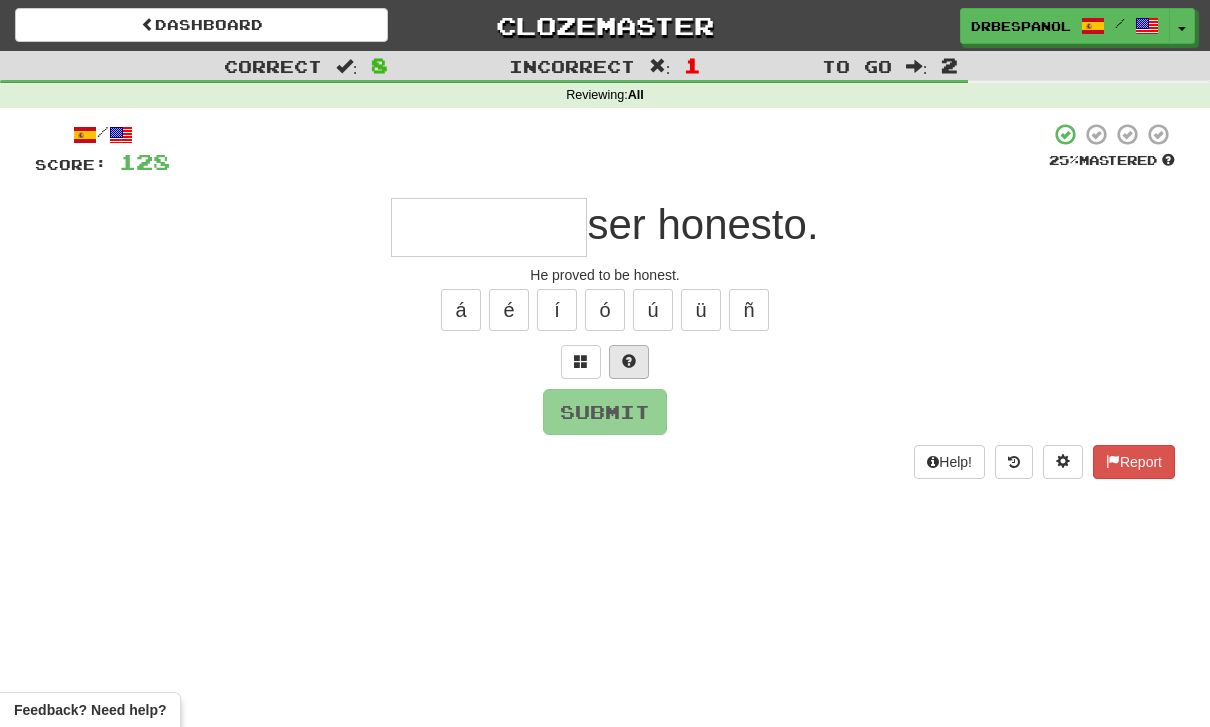 click at bounding box center [629, 362] 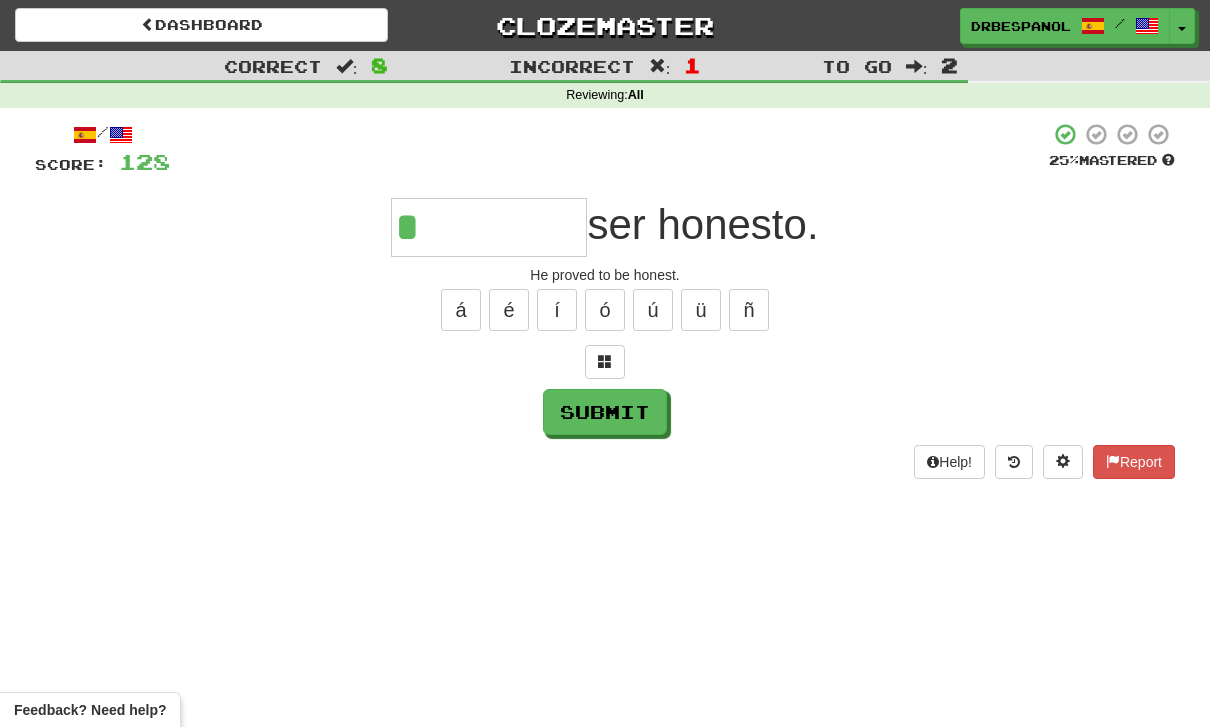 type on "********" 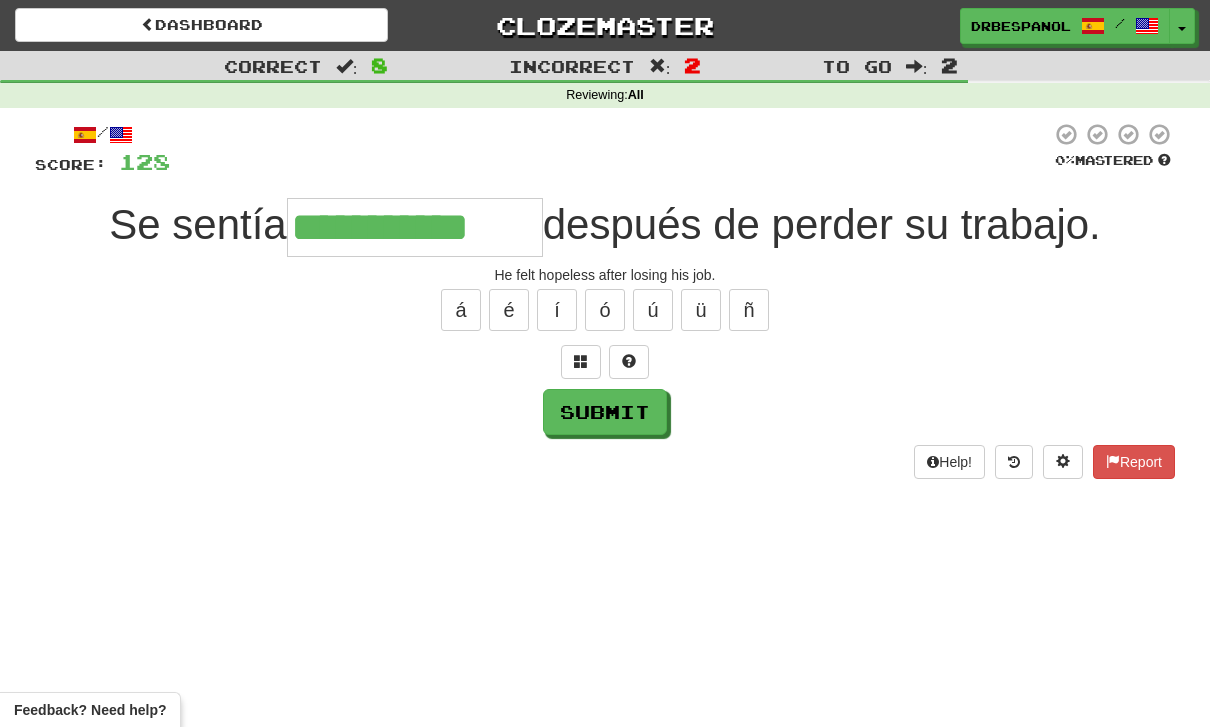 type on "**********" 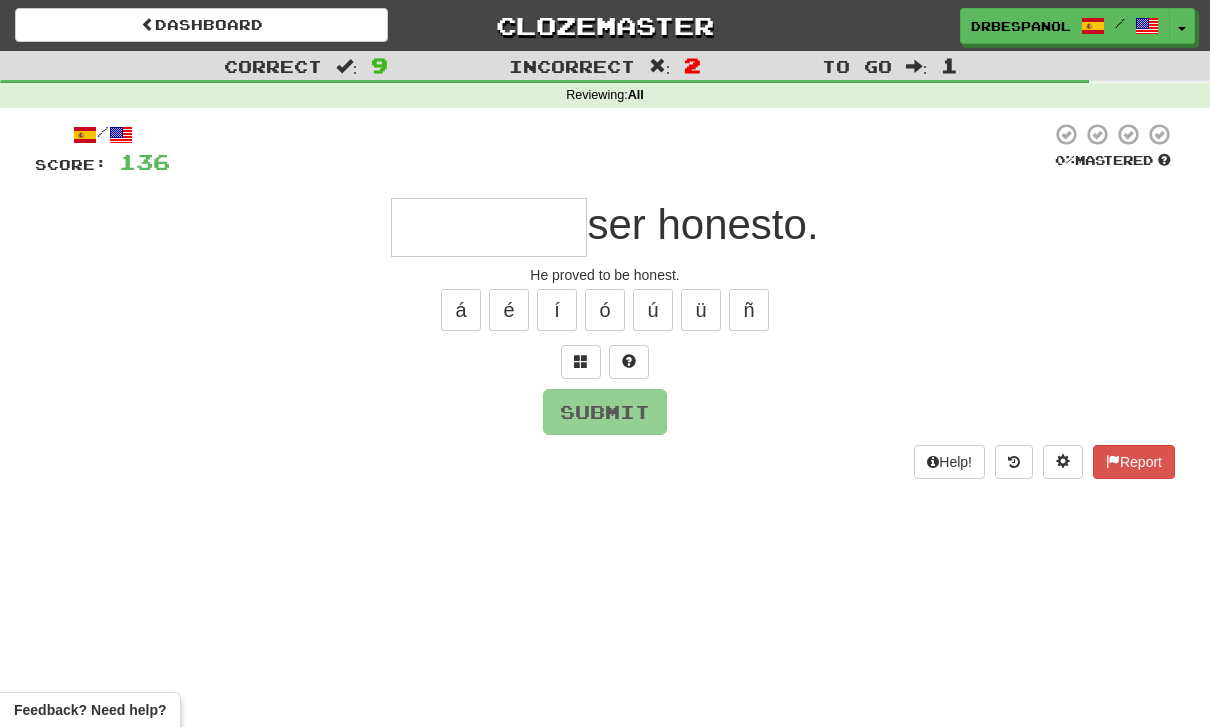 type on "*" 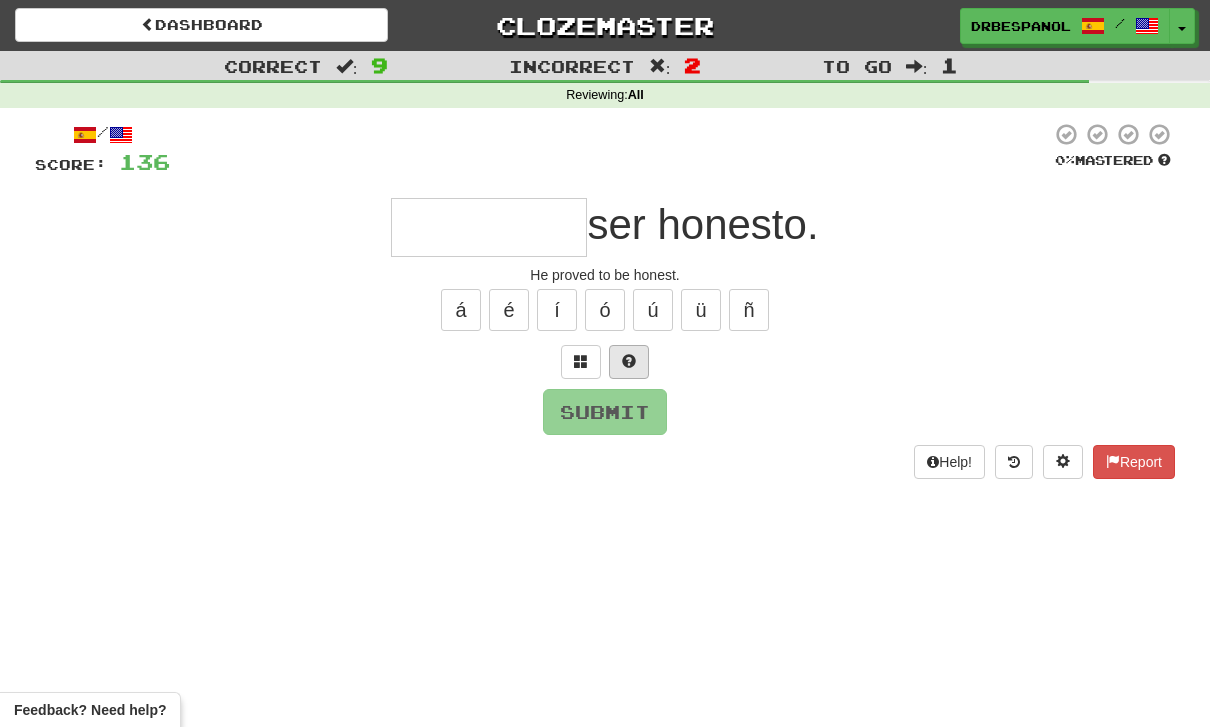 click at bounding box center [629, 362] 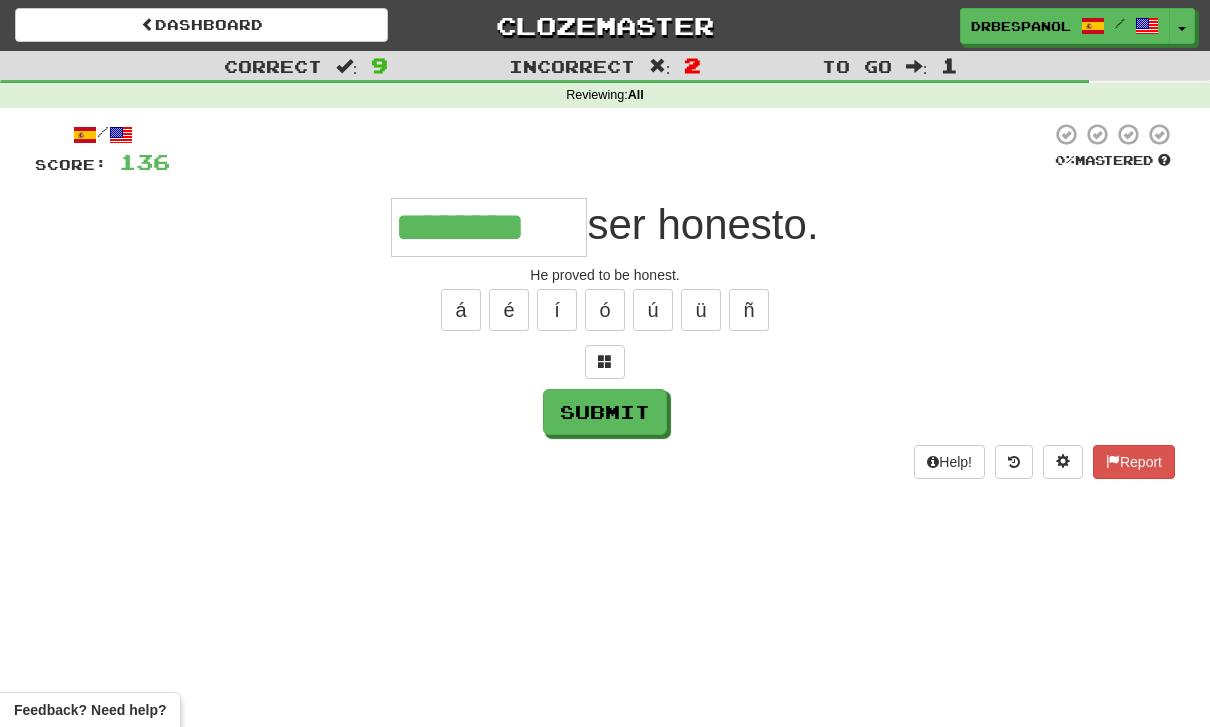 type on "********" 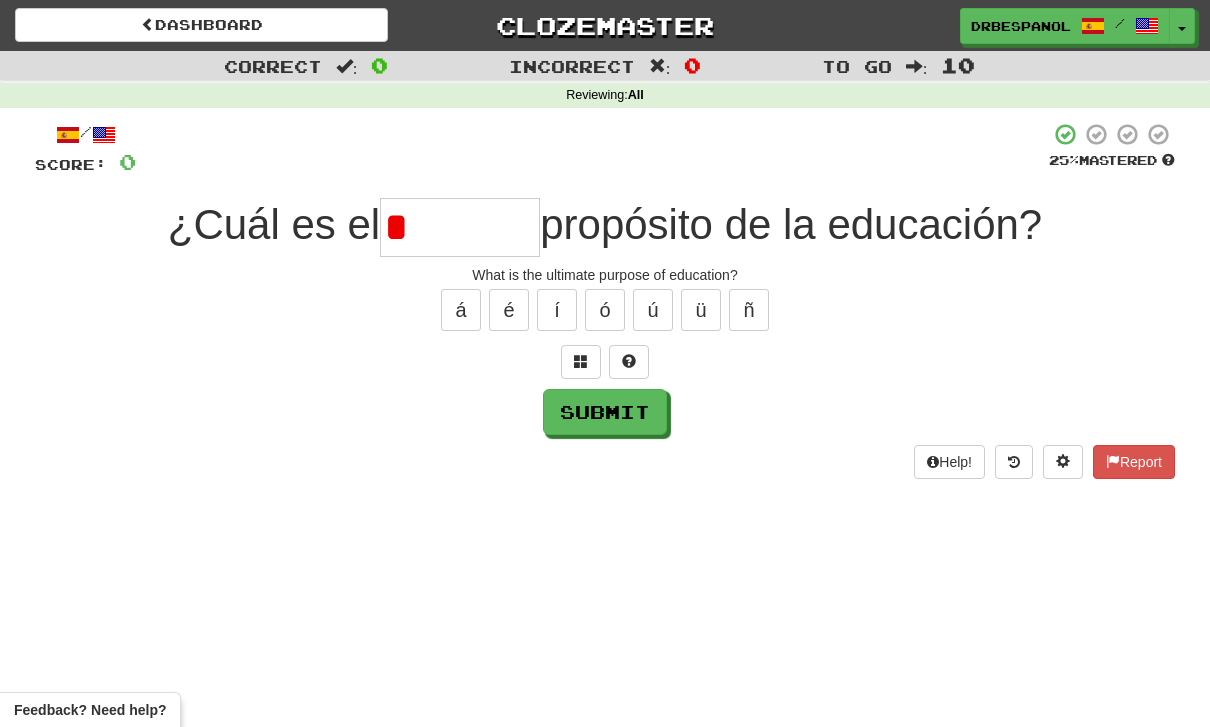 type on "*" 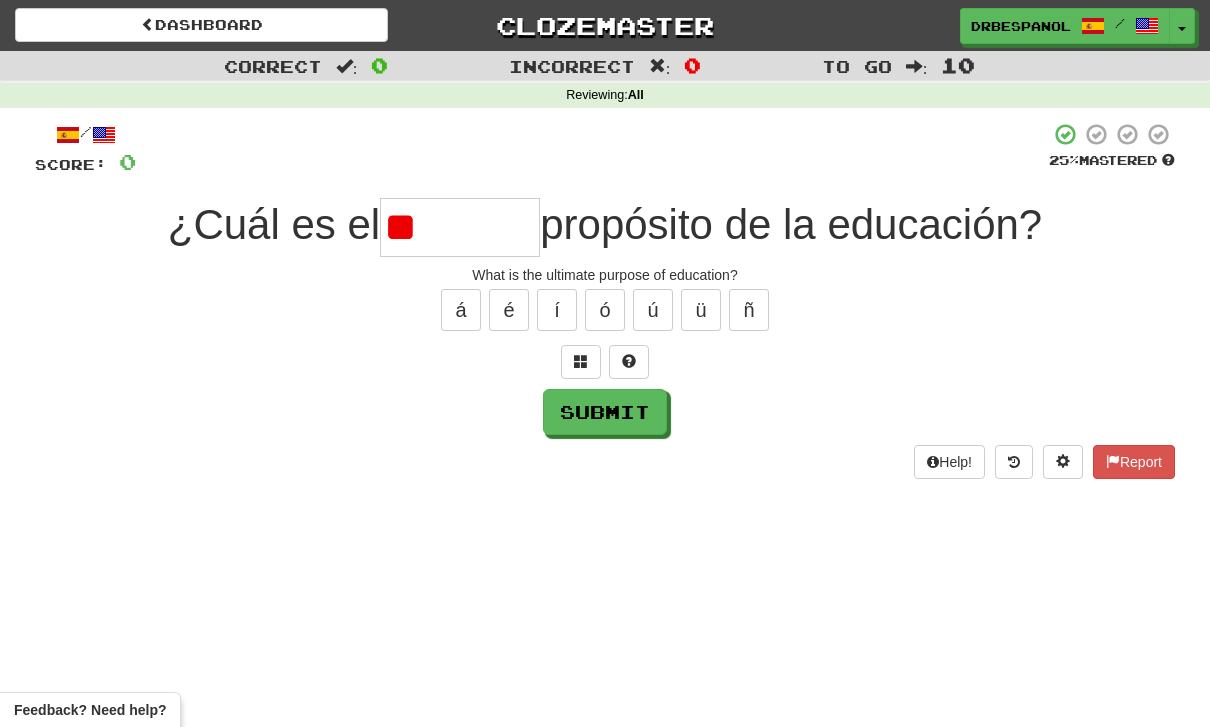type on "*" 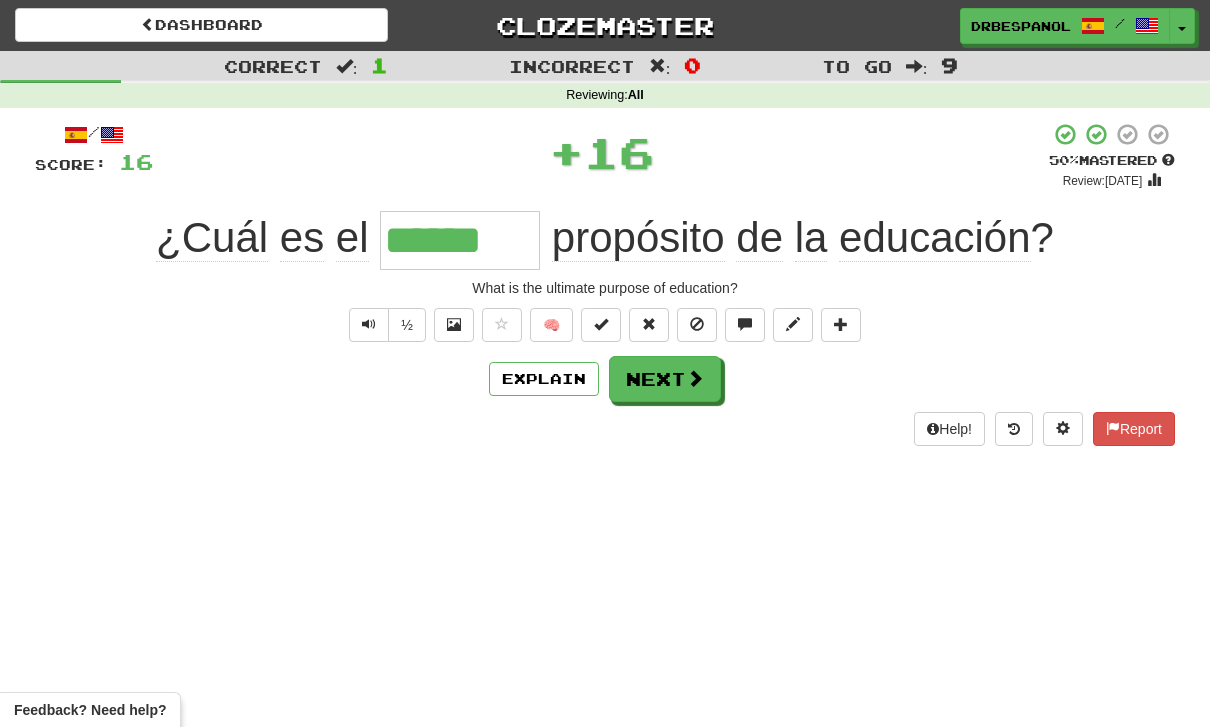 type on "******" 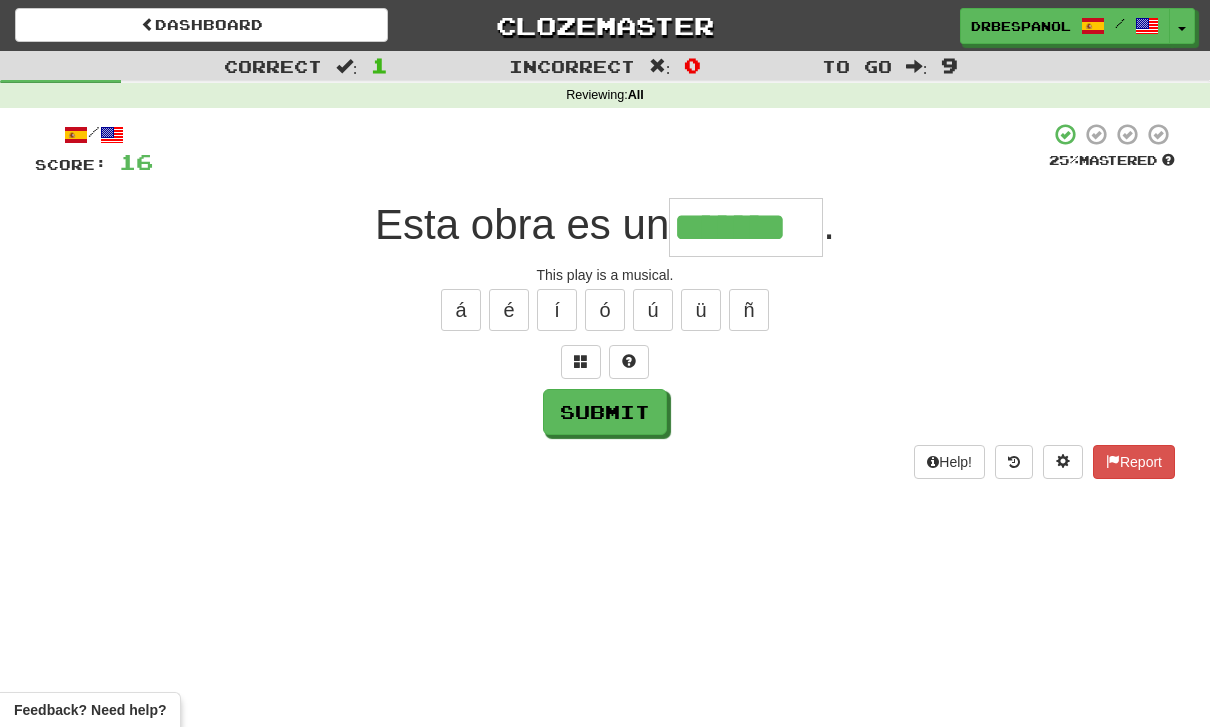 type on "*******" 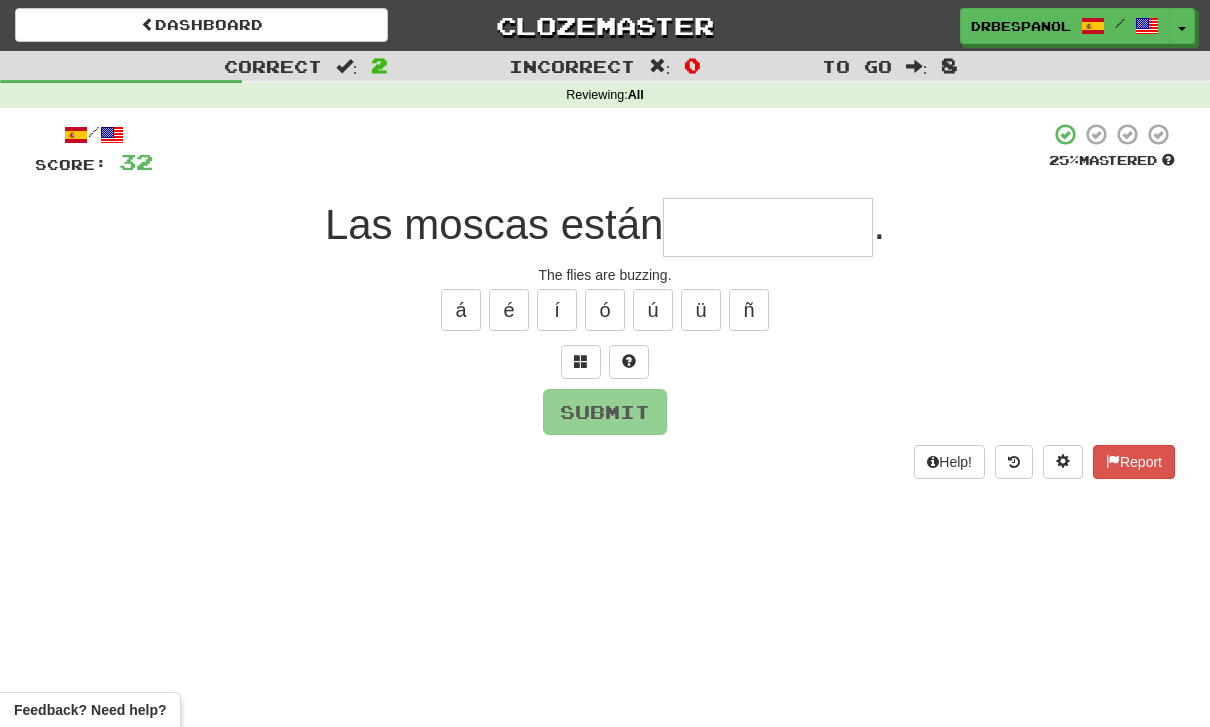 type on "********" 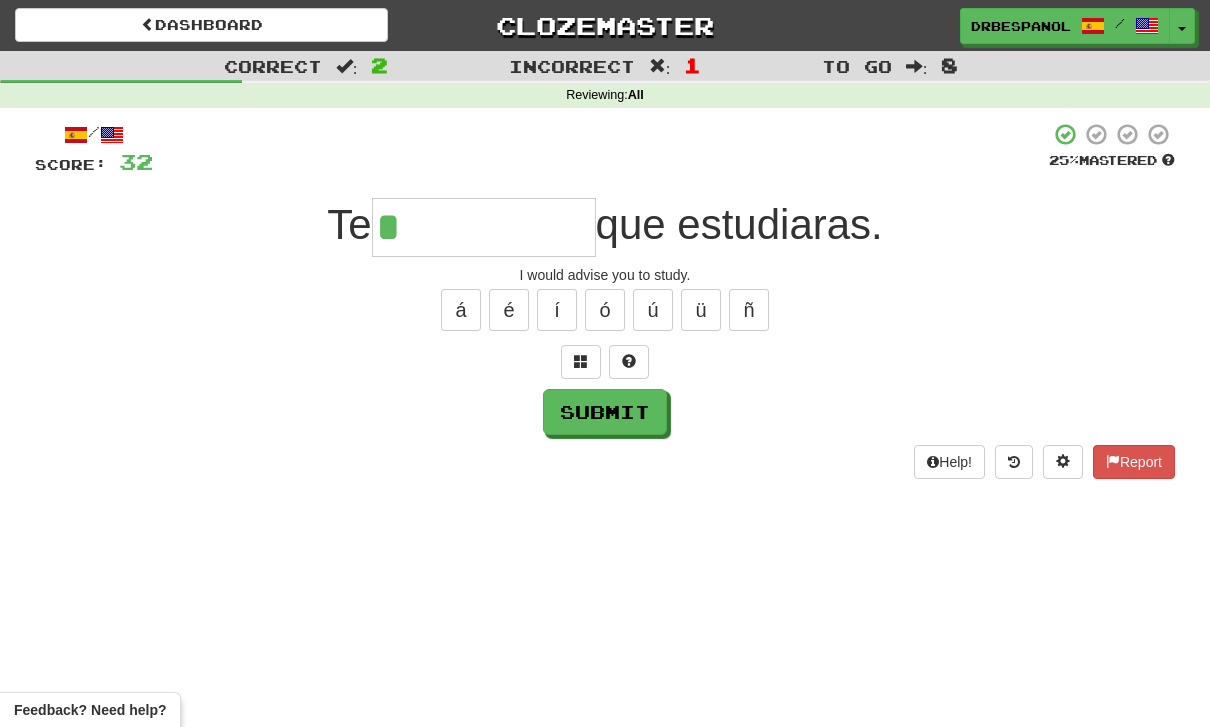 type on "**********" 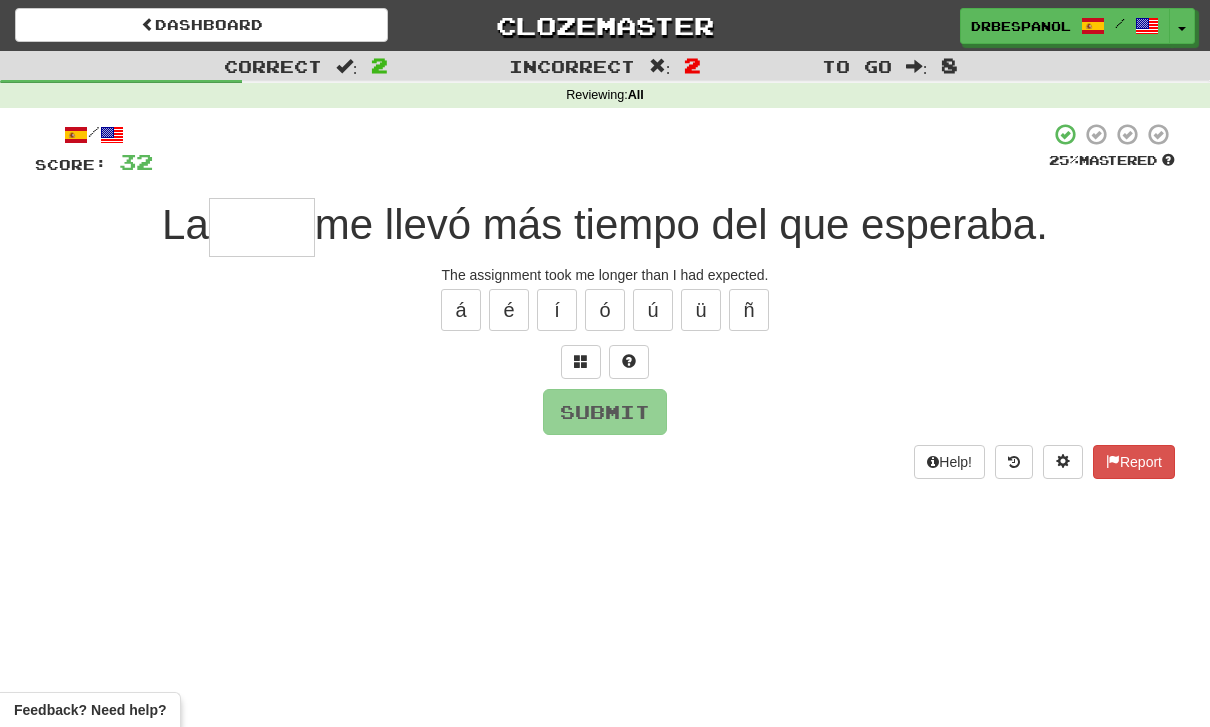 type on "*" 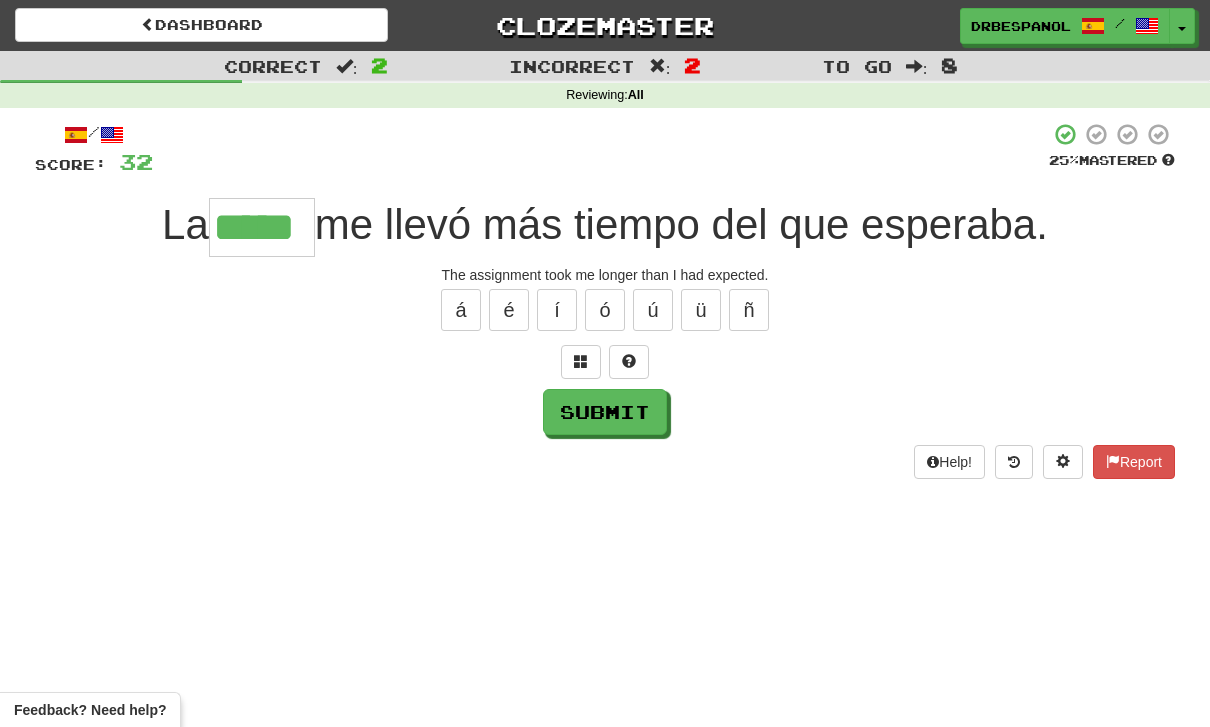 type on "*****" 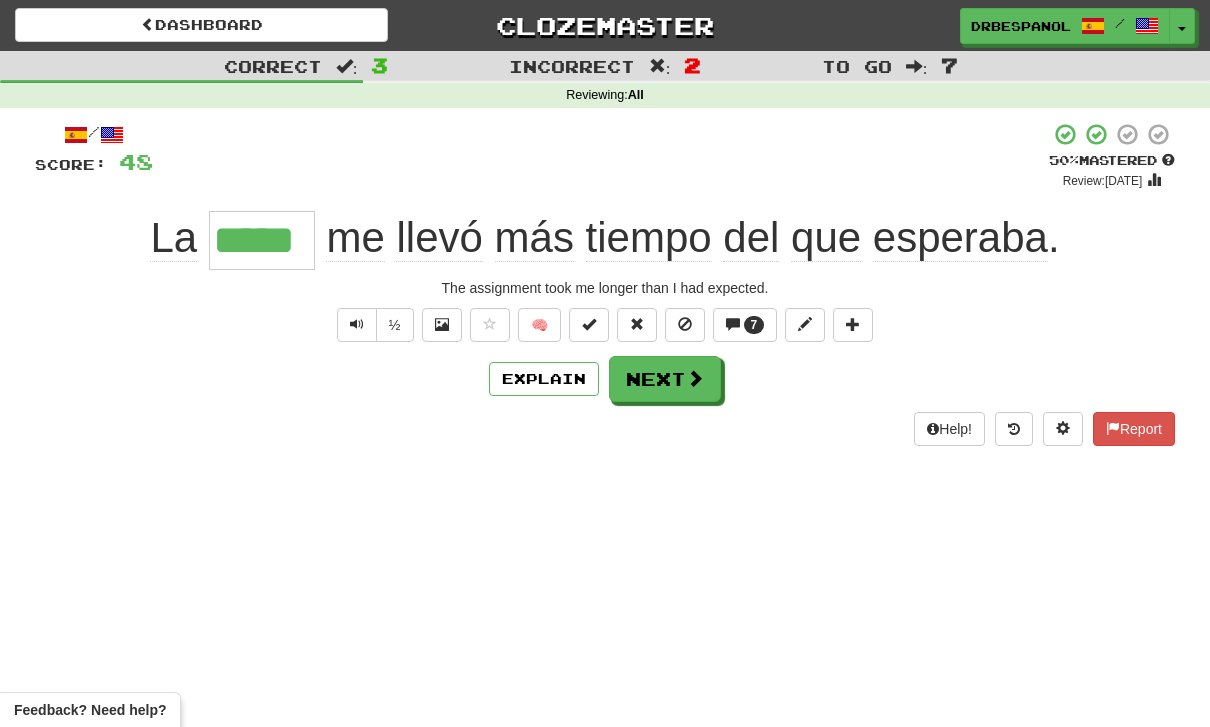 click on "La" 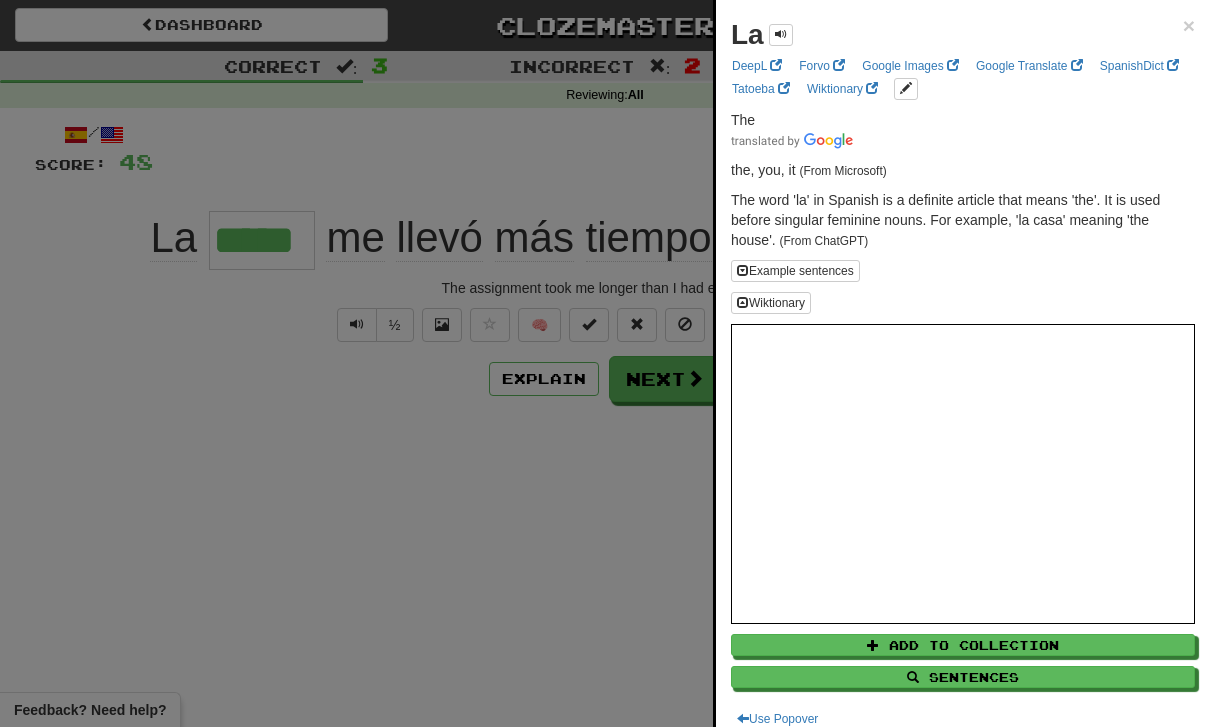 click at bounding box center (605, 363) 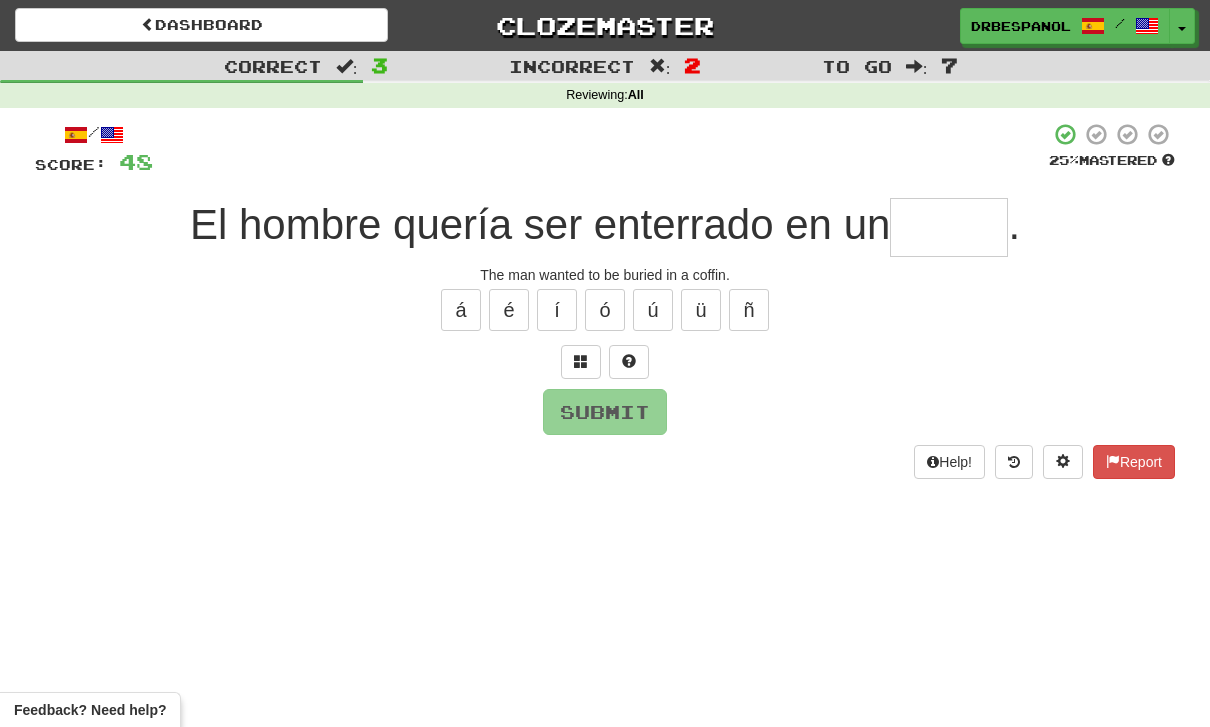 type on "*****" 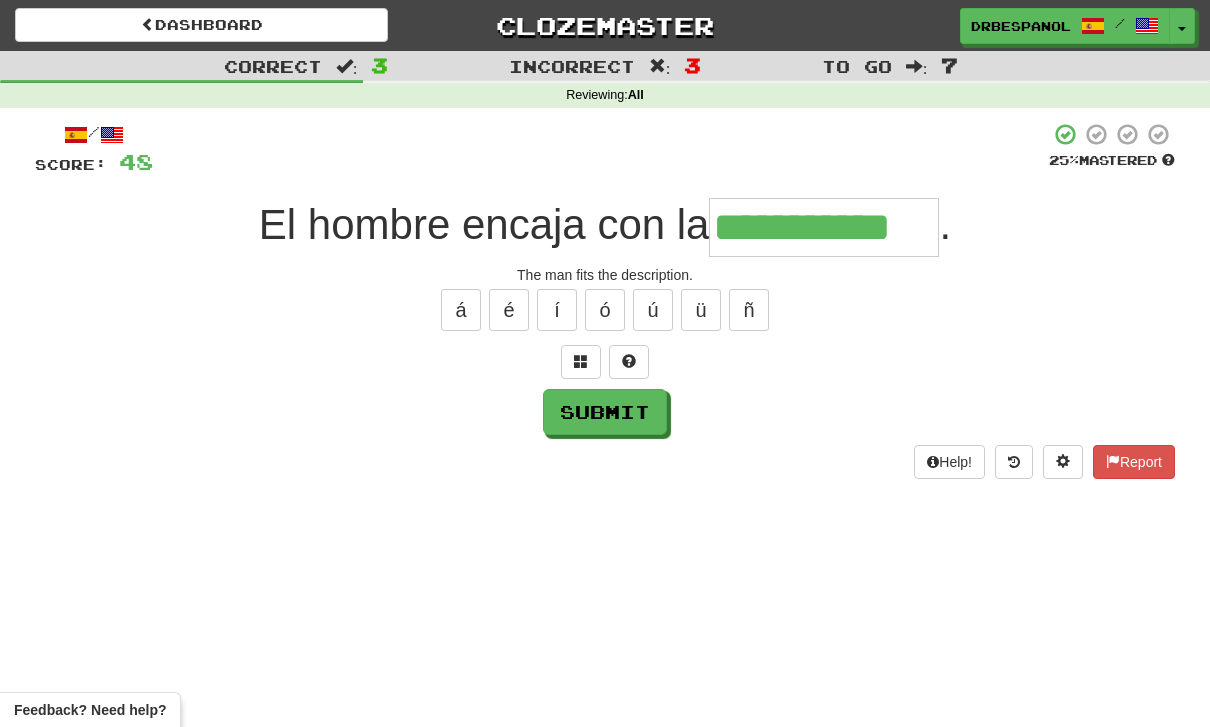 type on "**********" 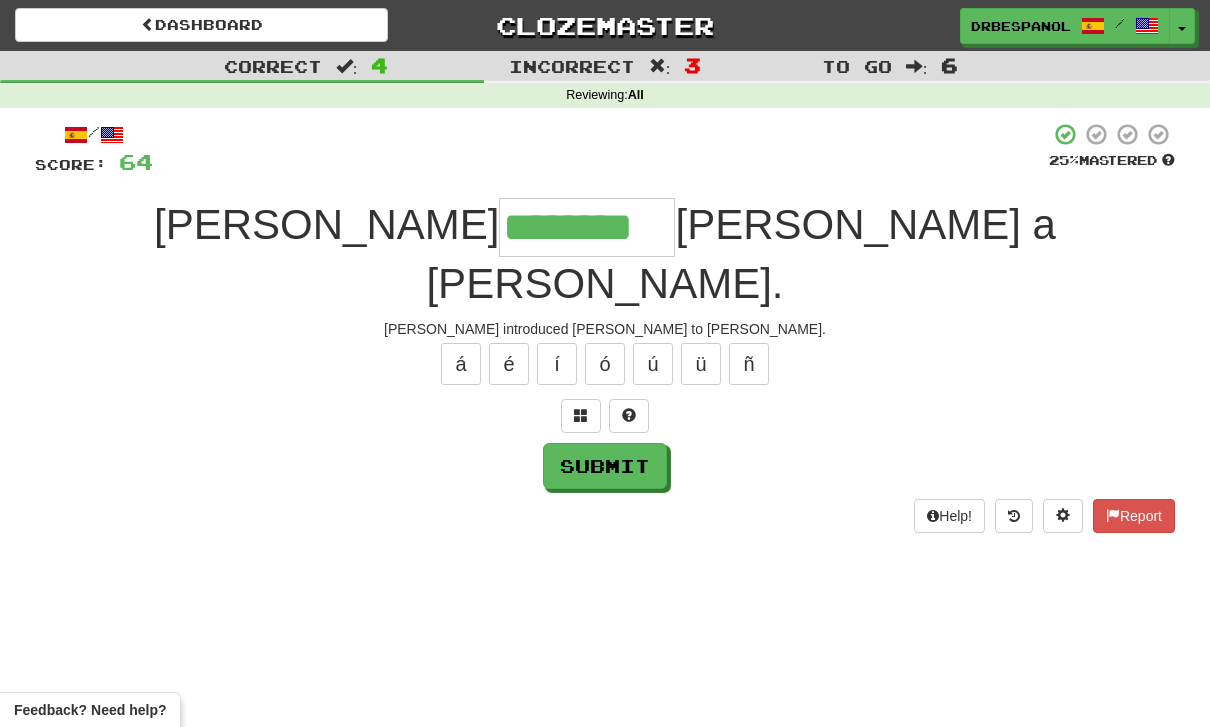 type on "********" 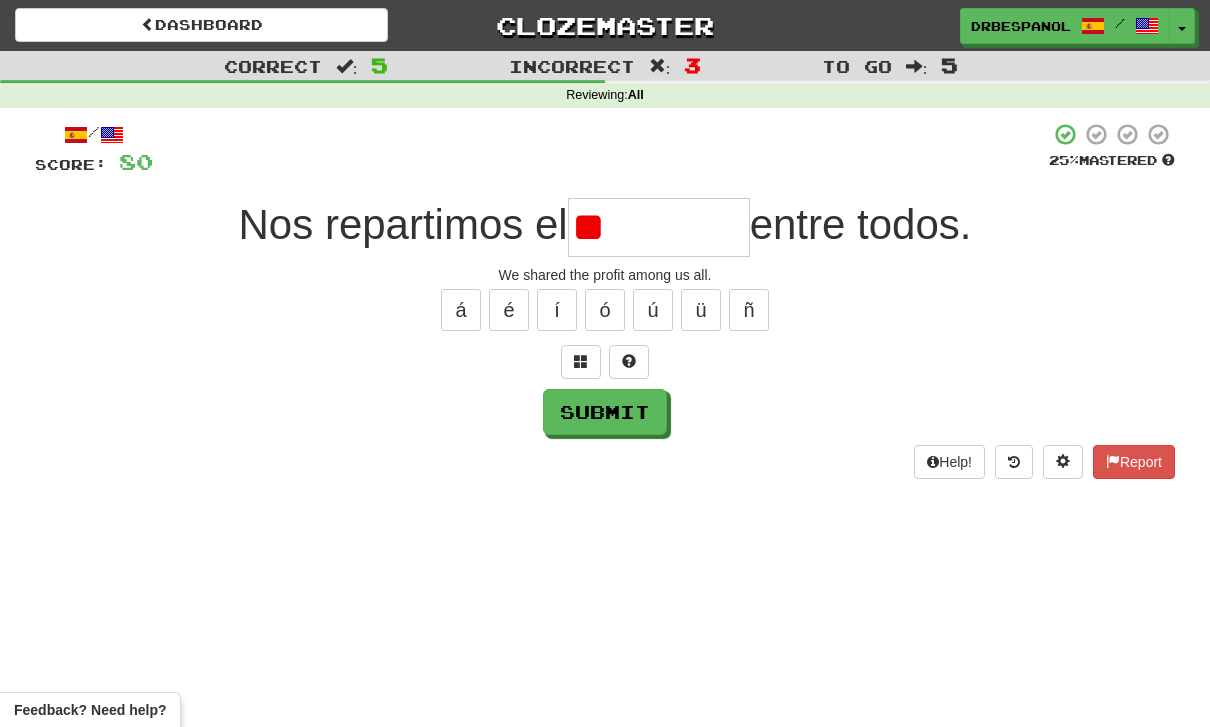 type on "*" 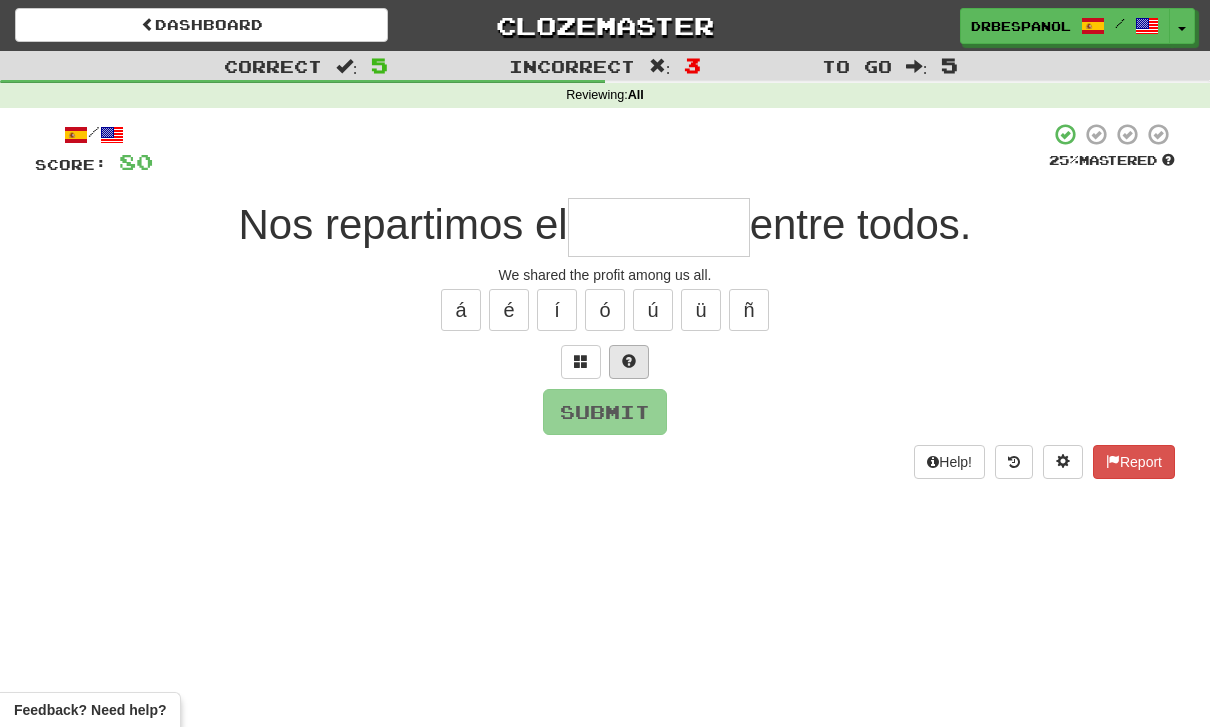 click at bounding box center [629, 362] 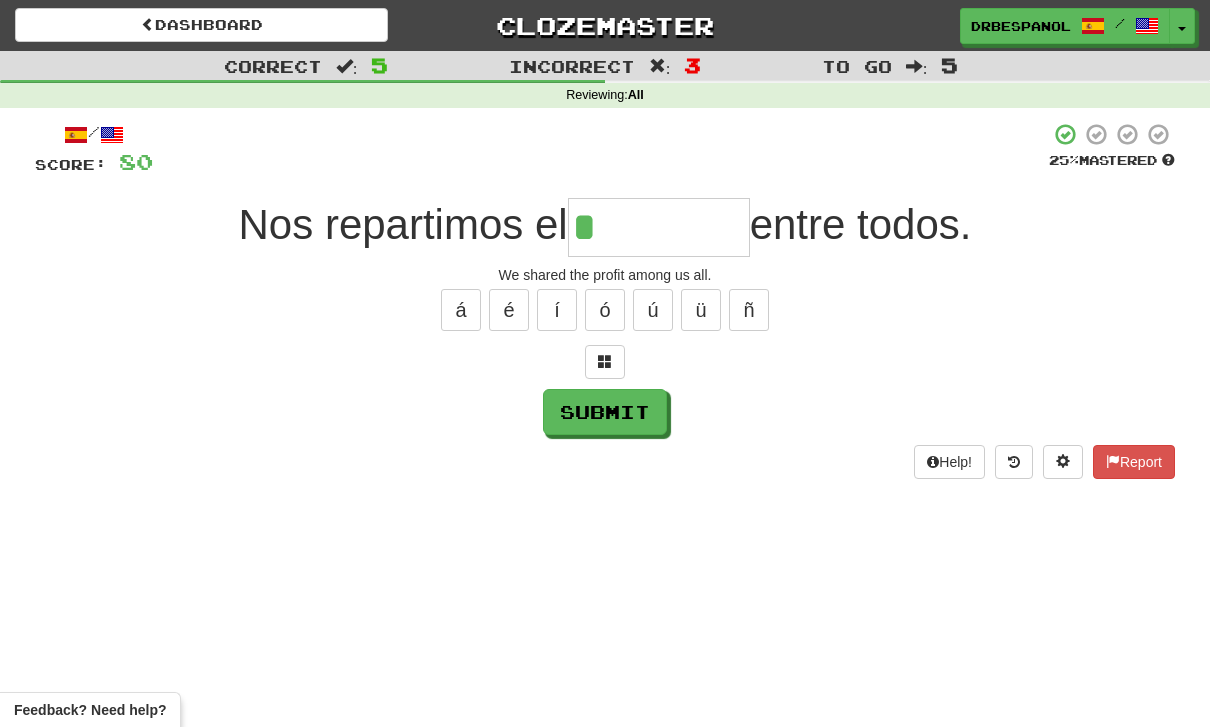 type on "*********" 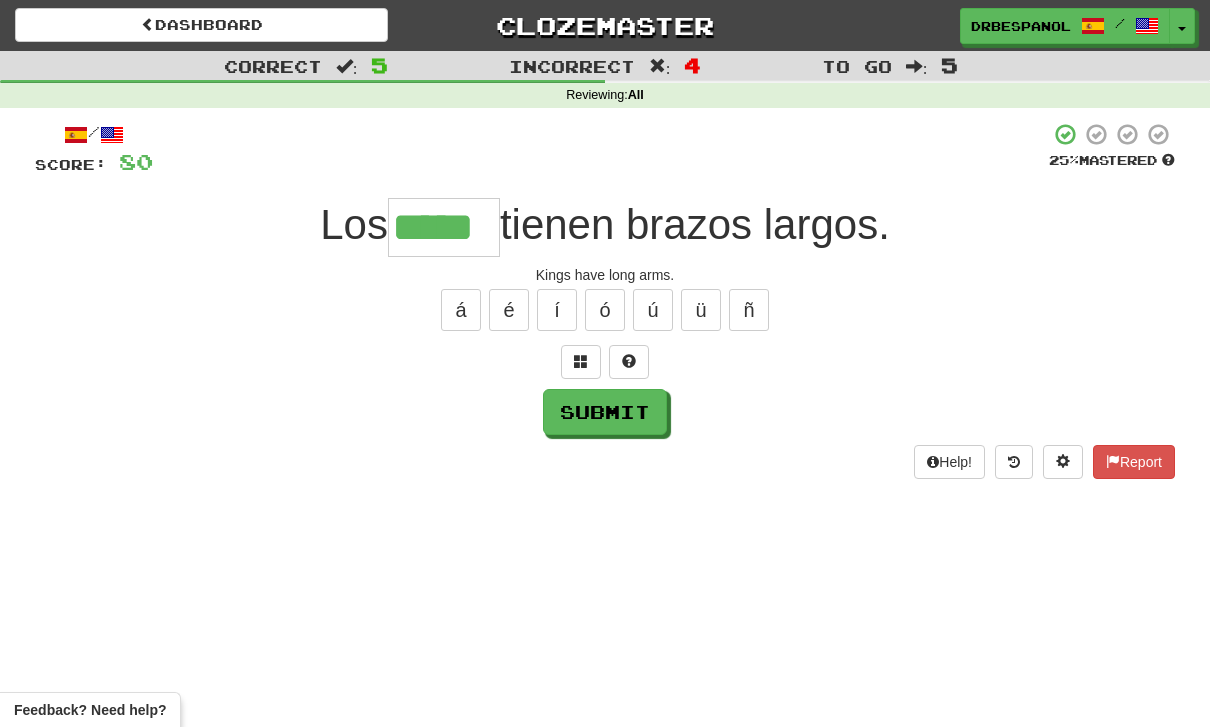 type on "*****" 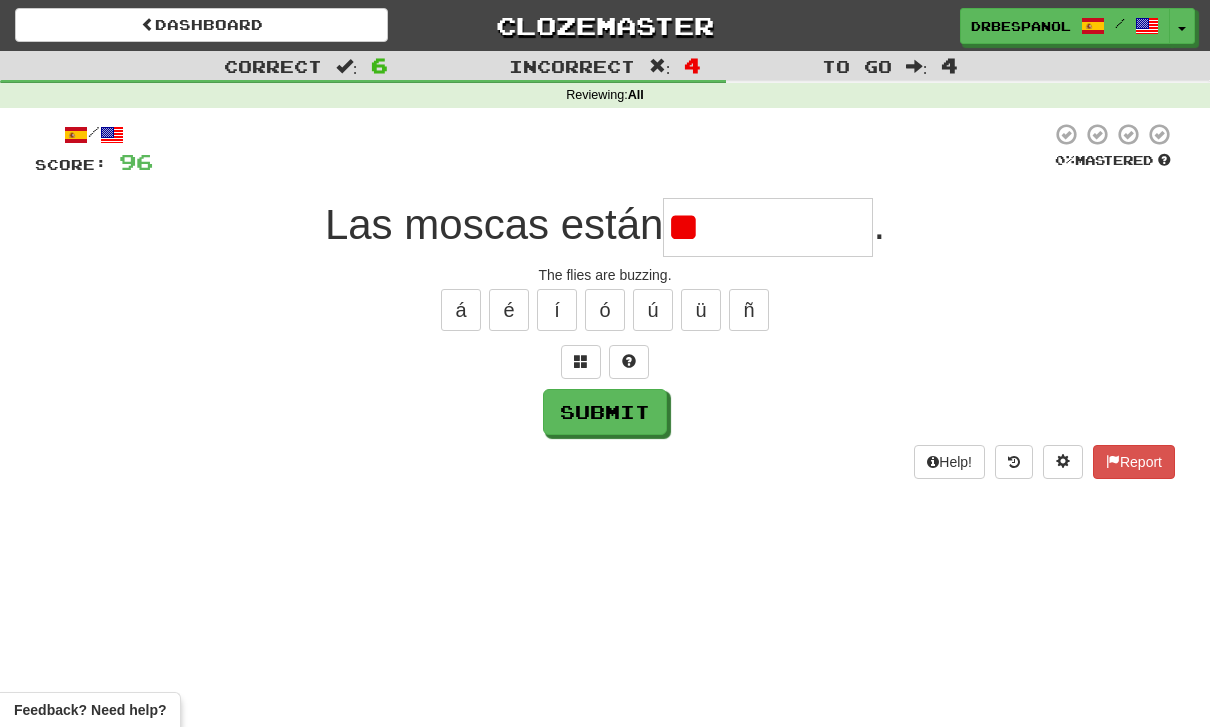type on "*" 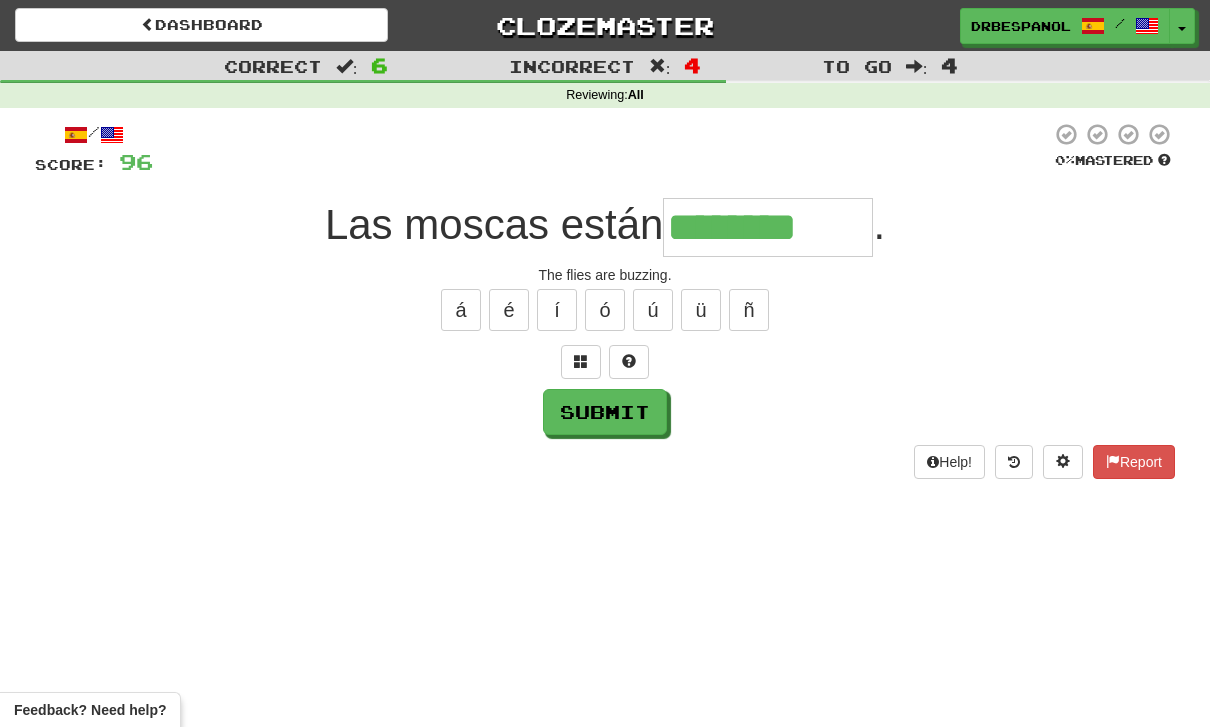 type on "********" 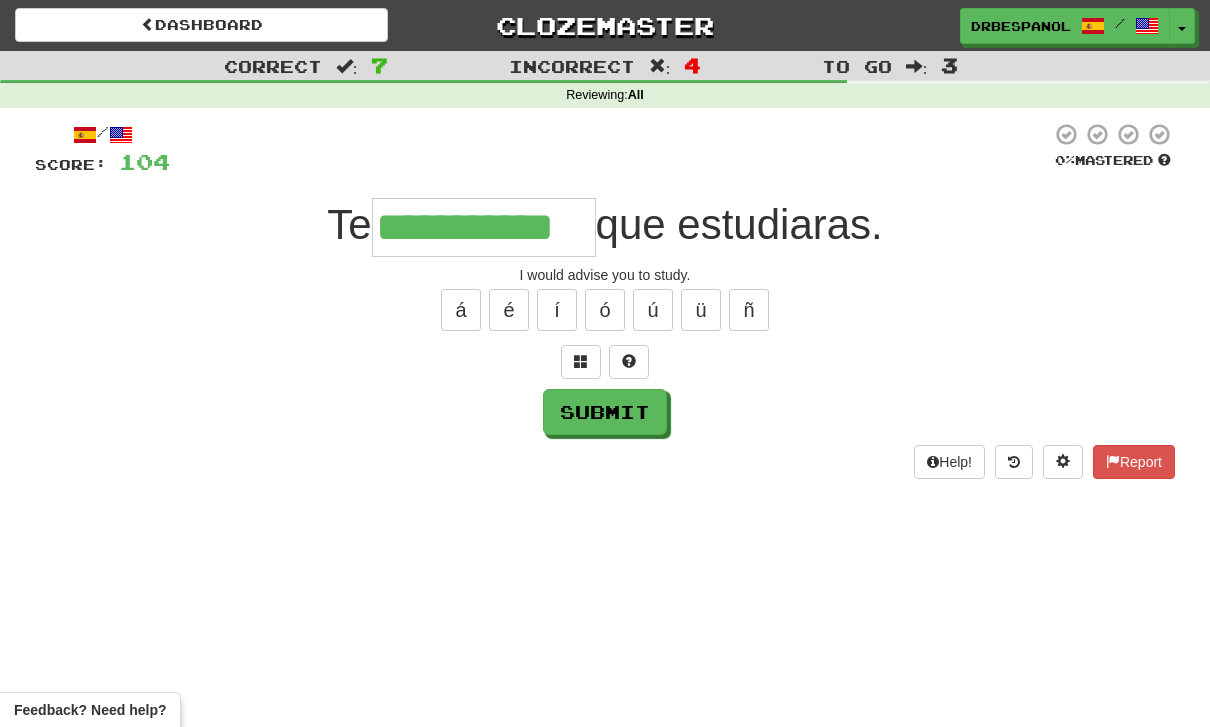 type on "**********" 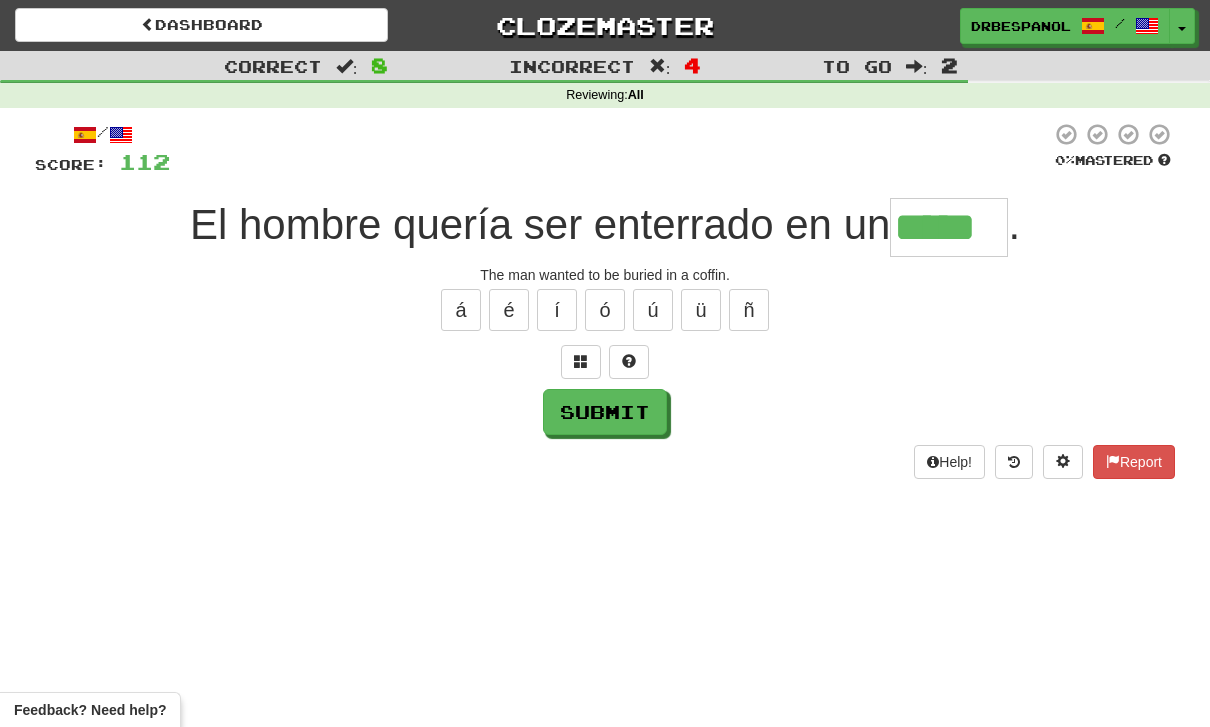type on "*****" 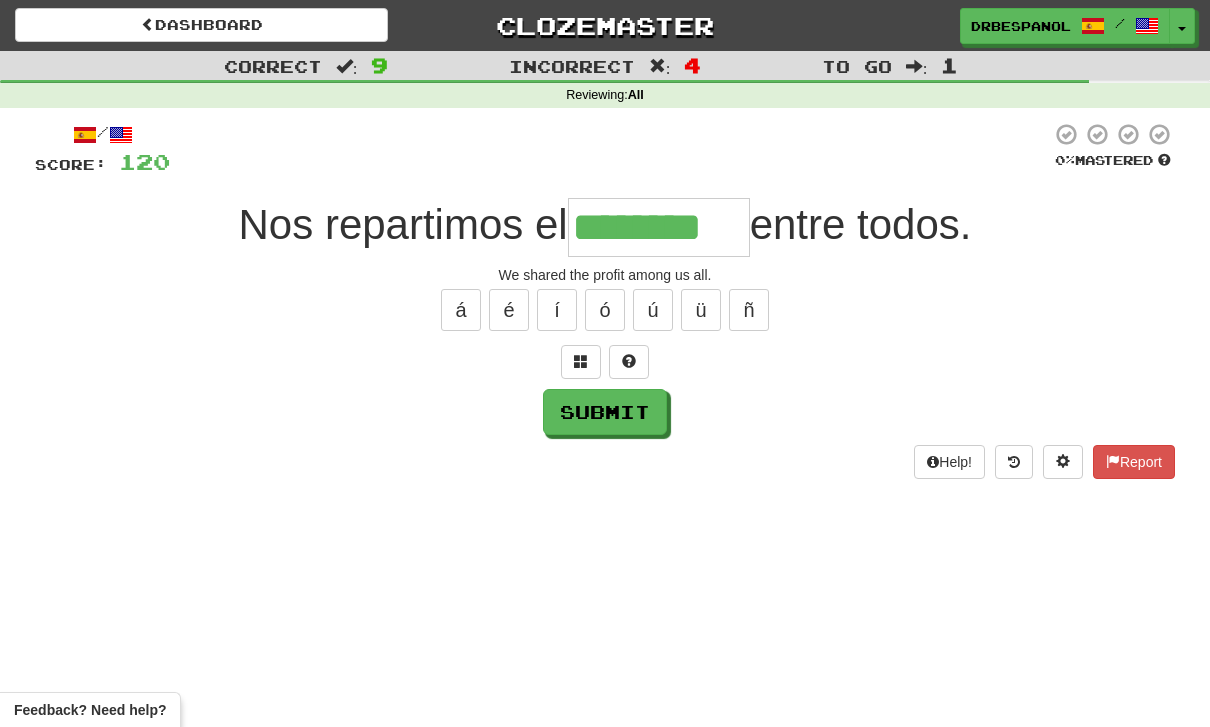 type on "*********" 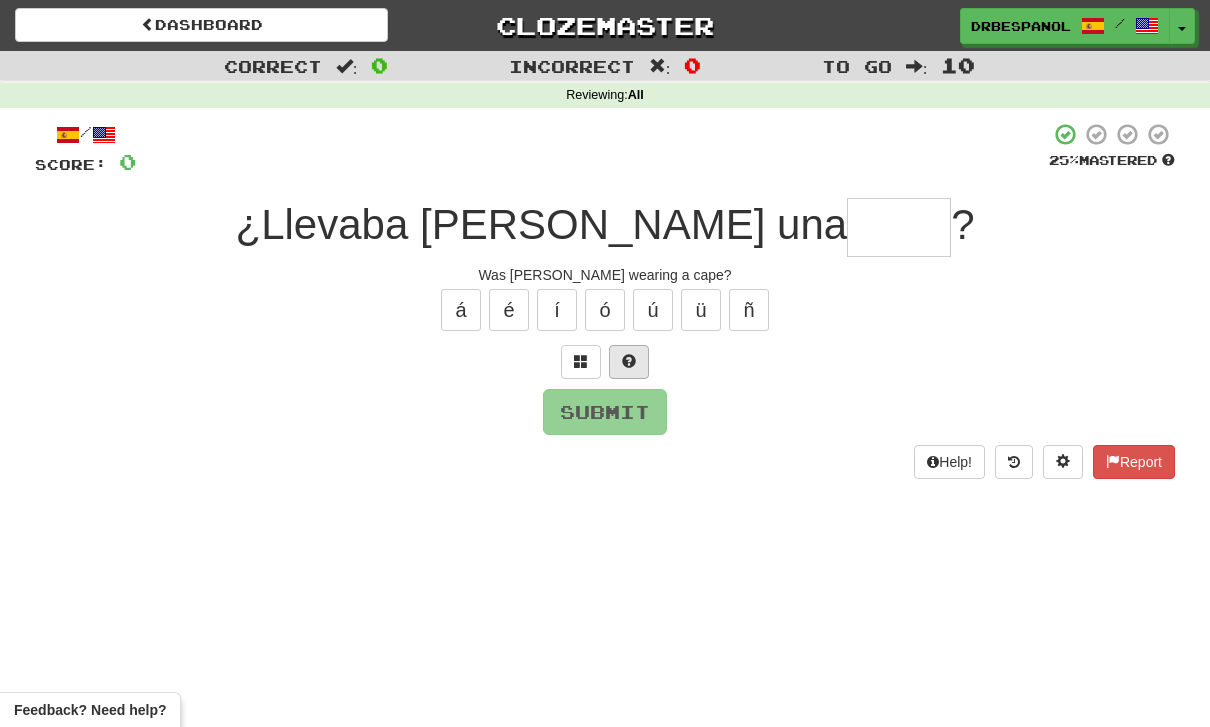 click at bounding box center (629, 361) 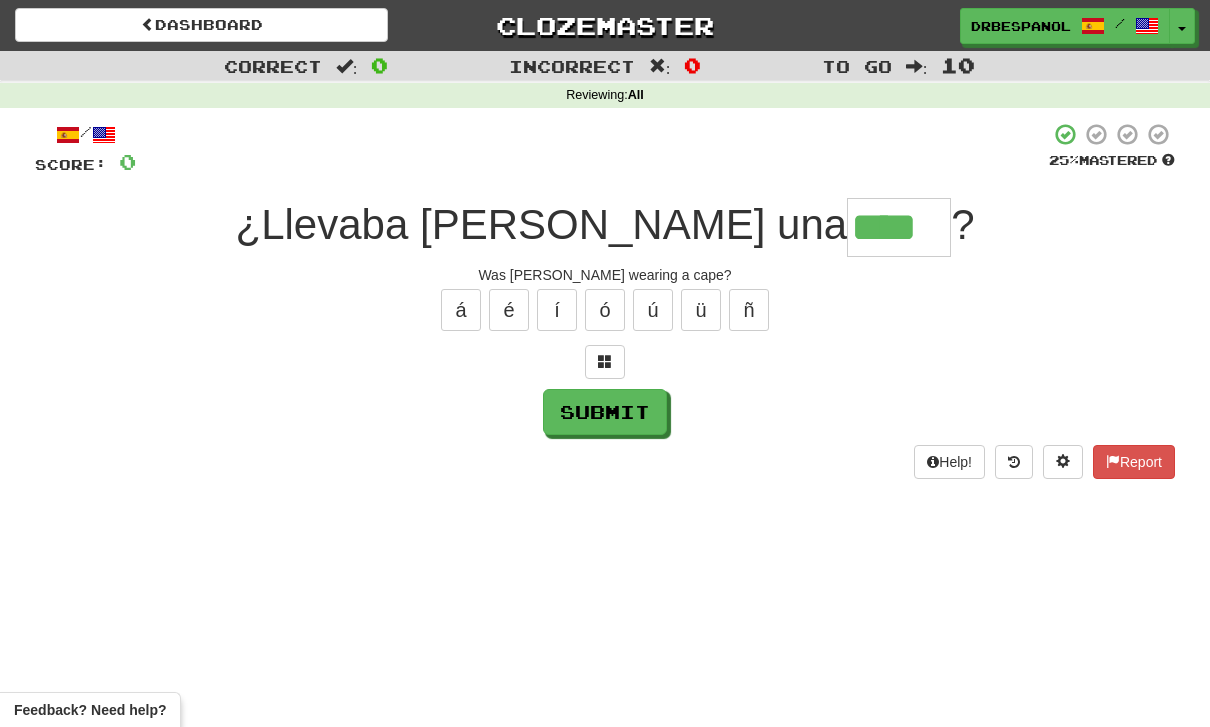 type on "****" 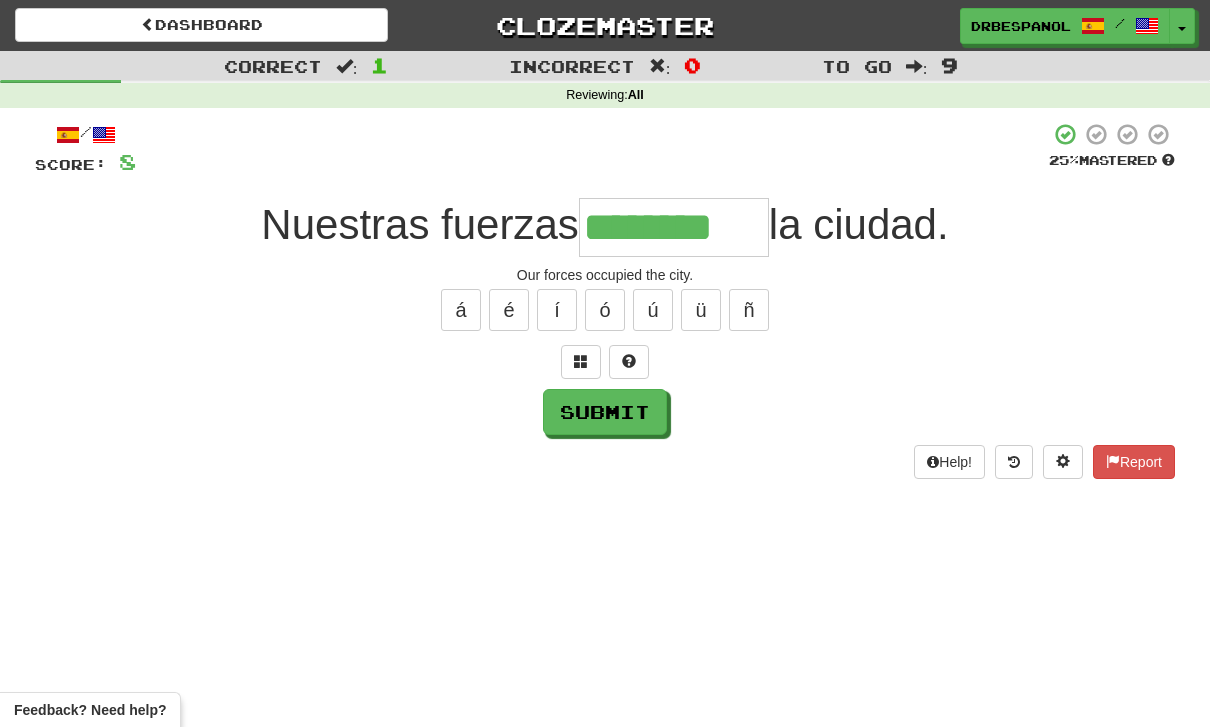 type on "********" 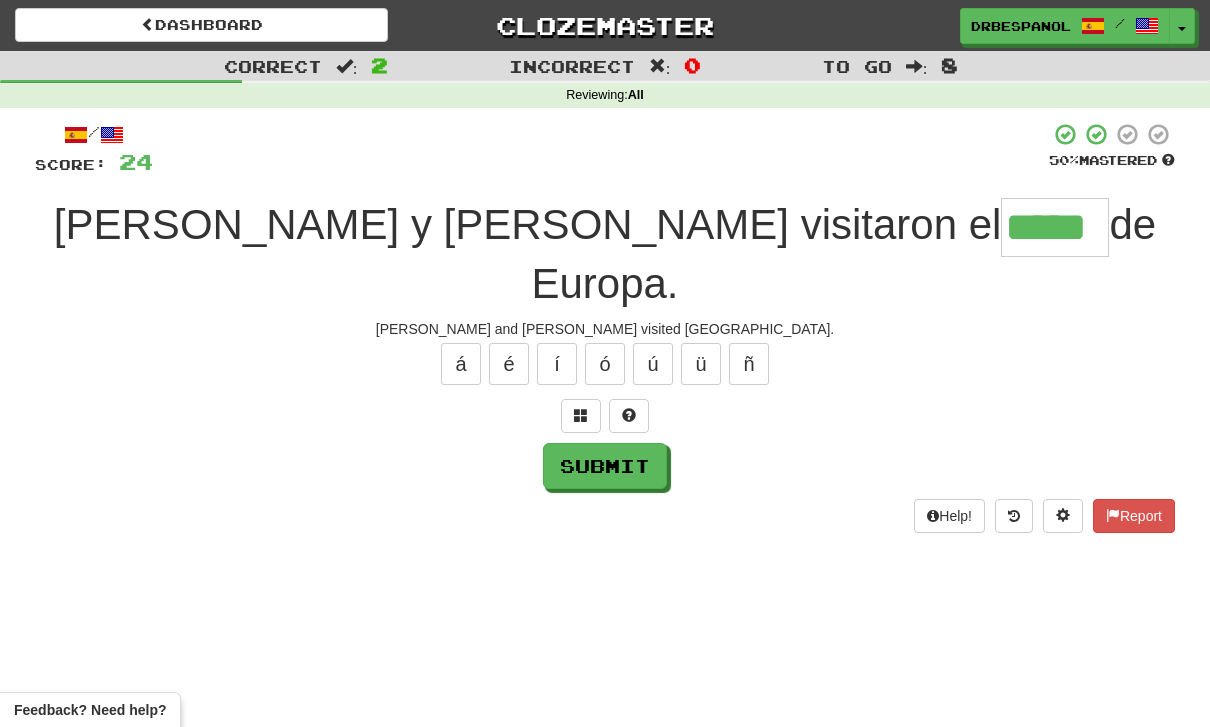 type on "*****" 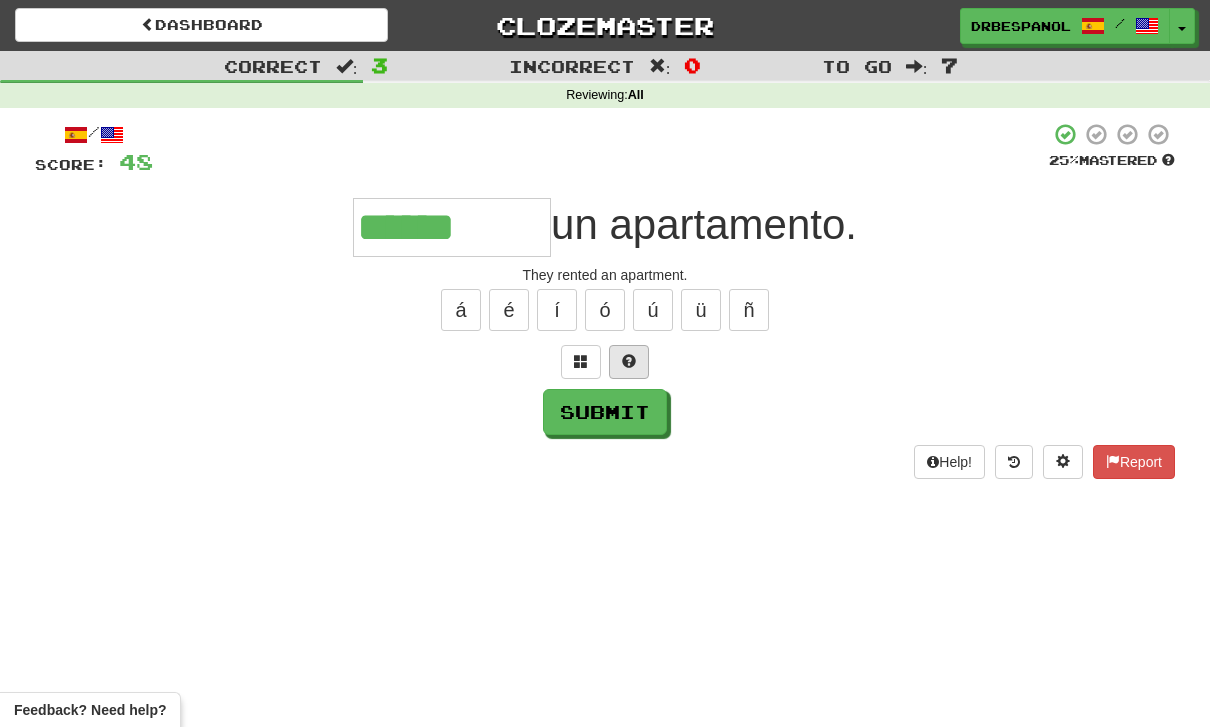 click at bounding box center [629, 362] 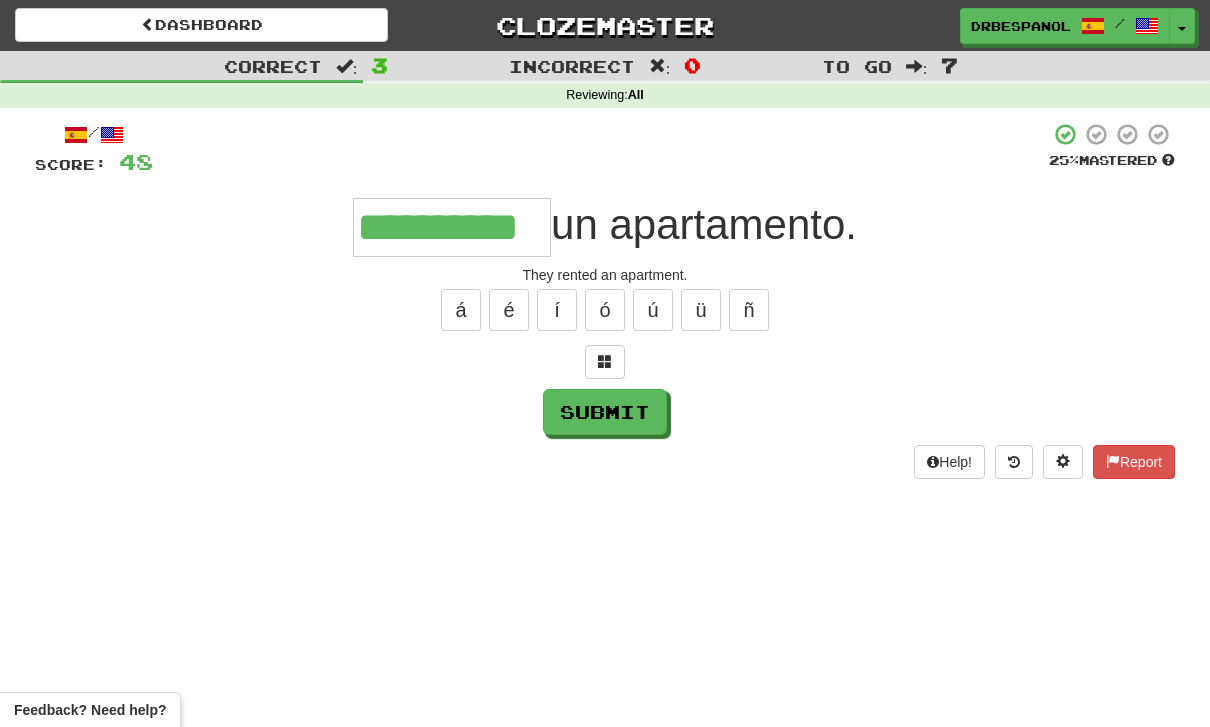 type on "**********" 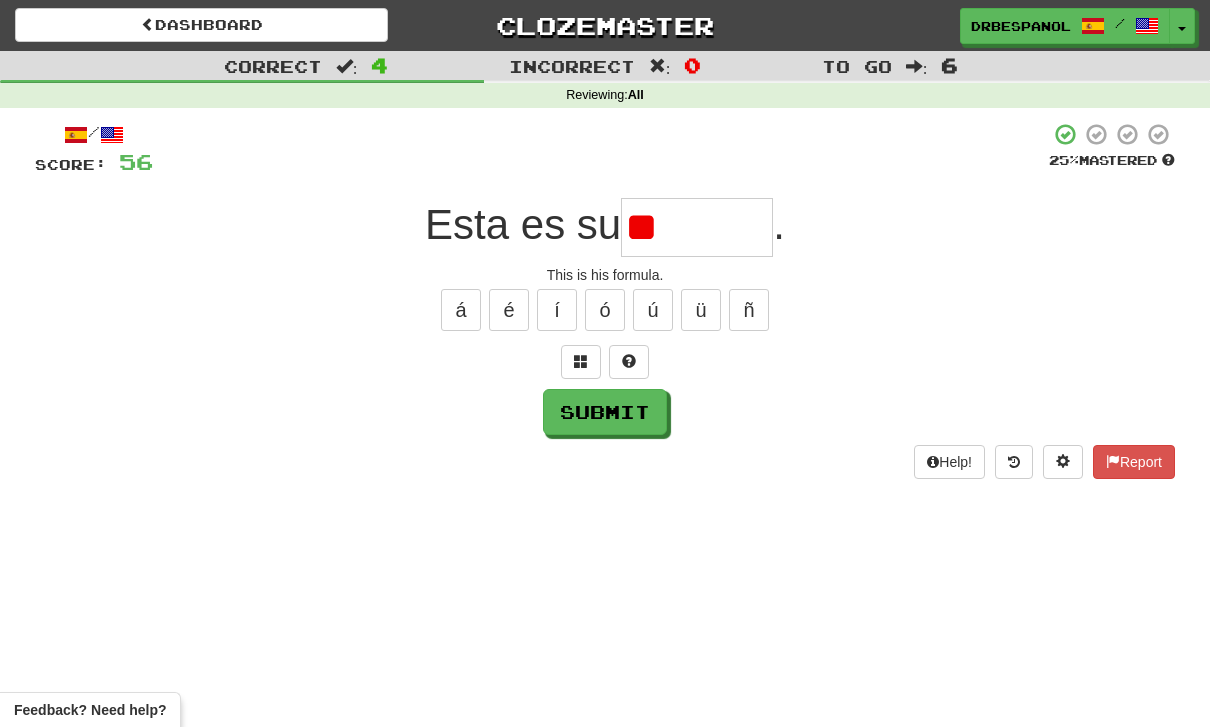 type on "*" 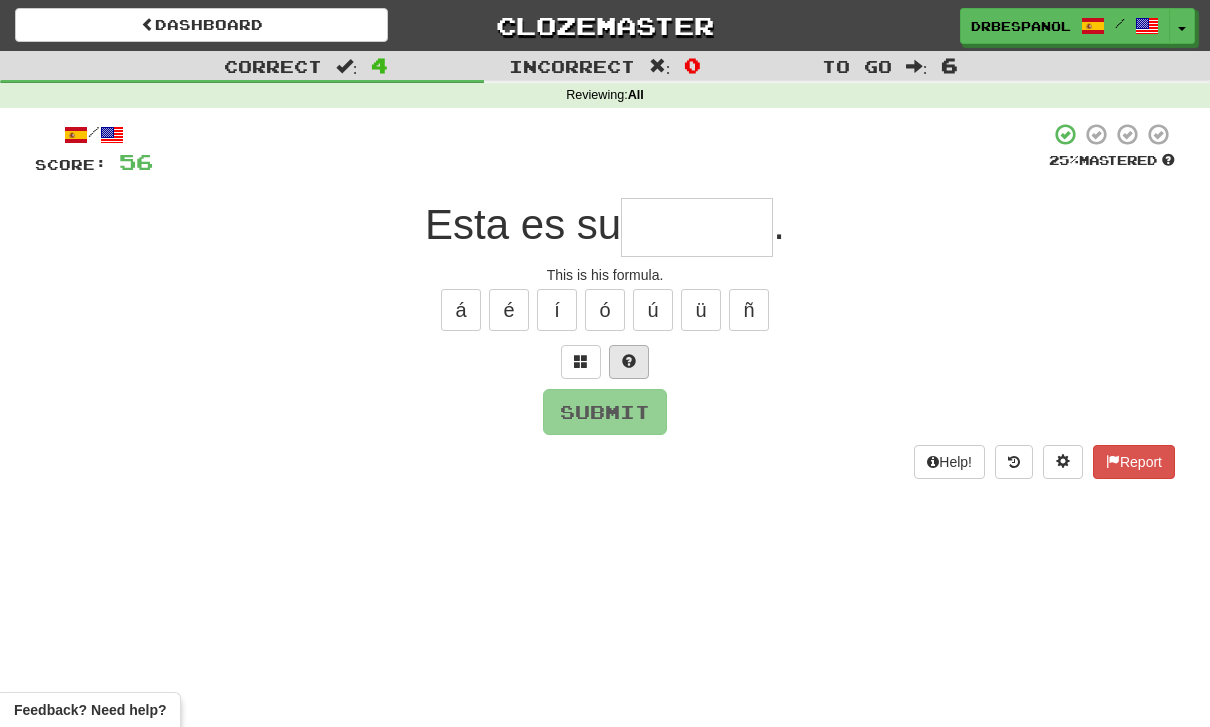 click at bounding box center (629, 362) 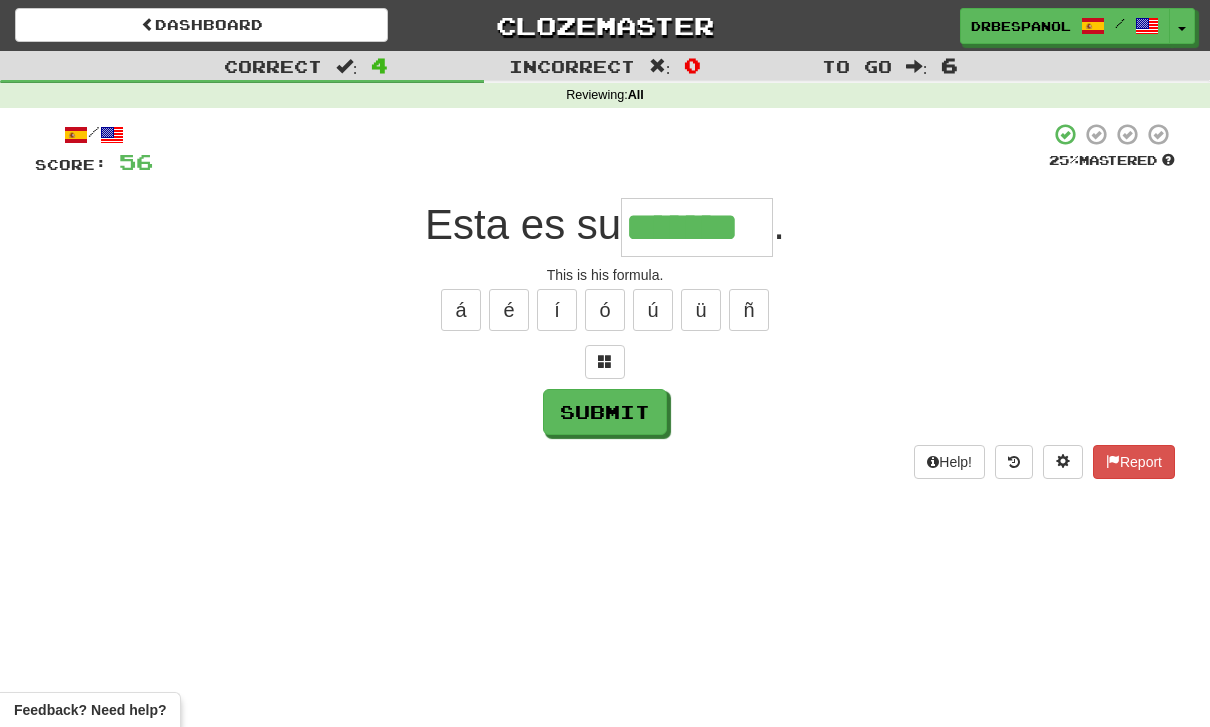 type on "*******" 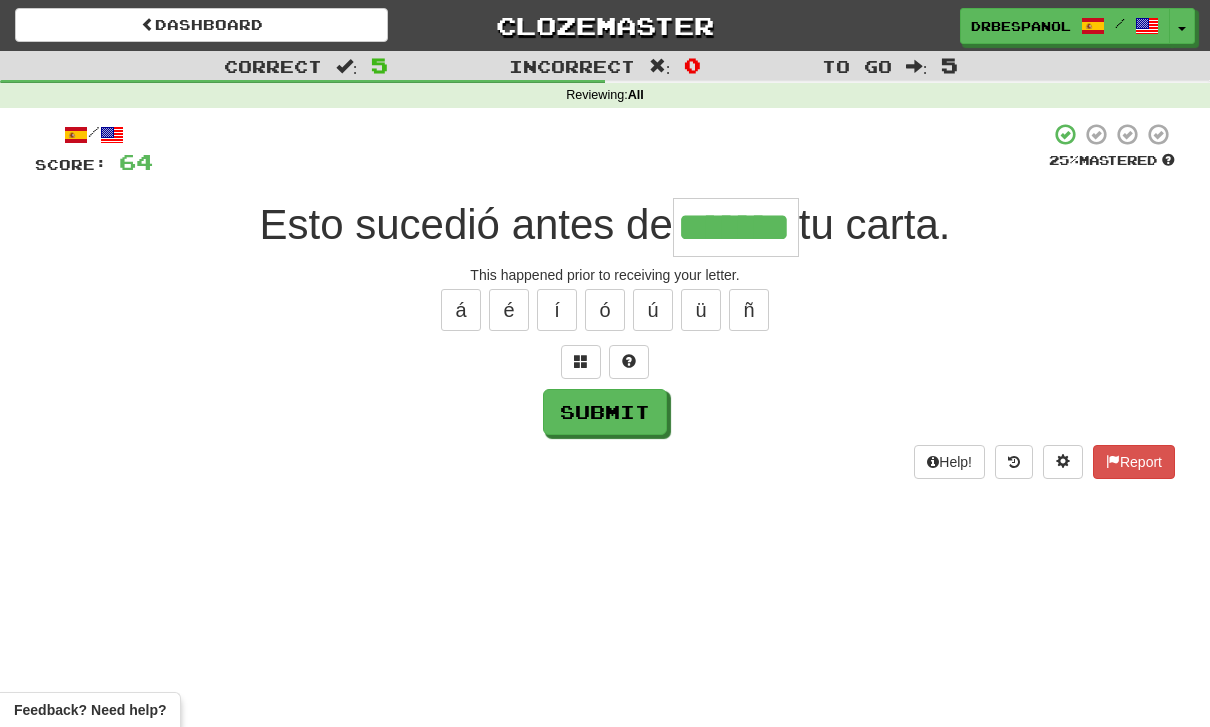 type on "*******" 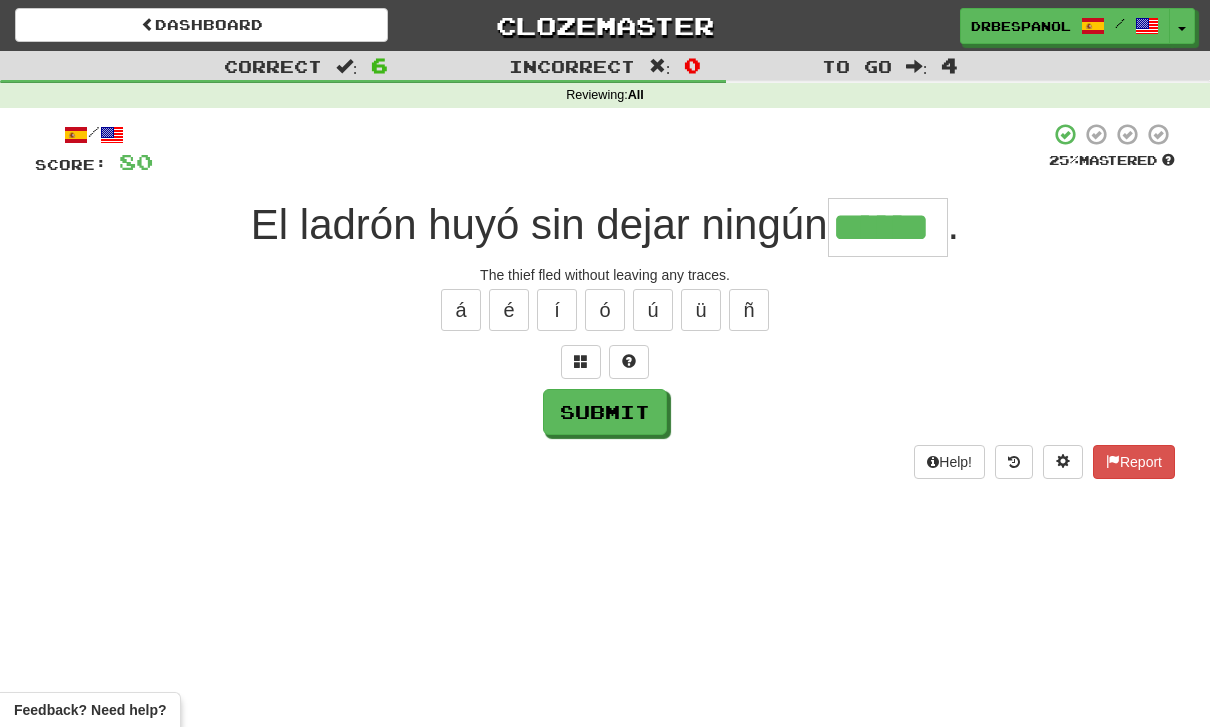 type on "******" 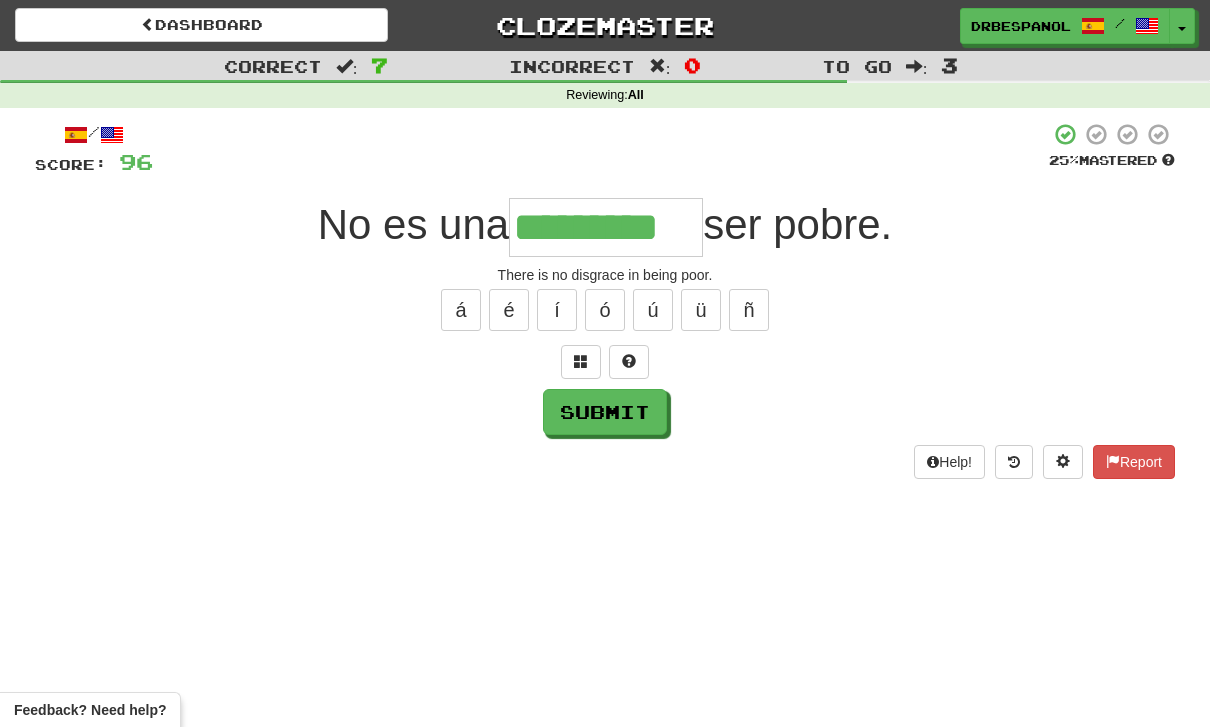 type on "*********" 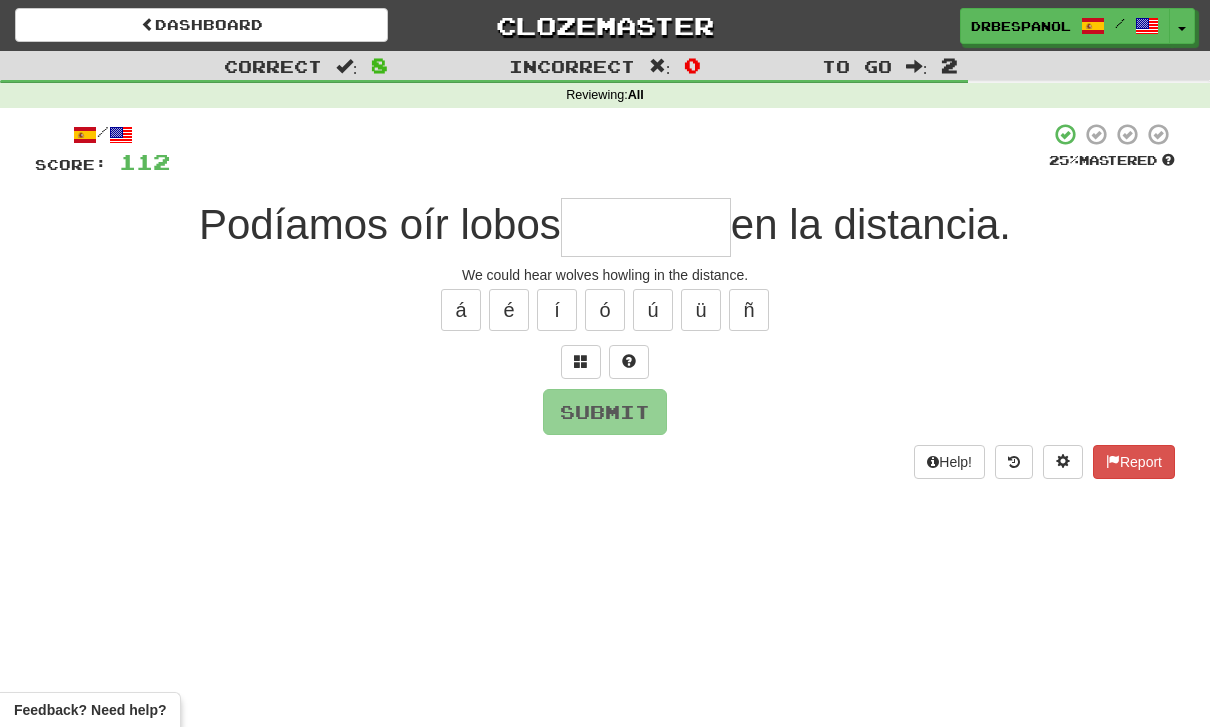 type on "*" 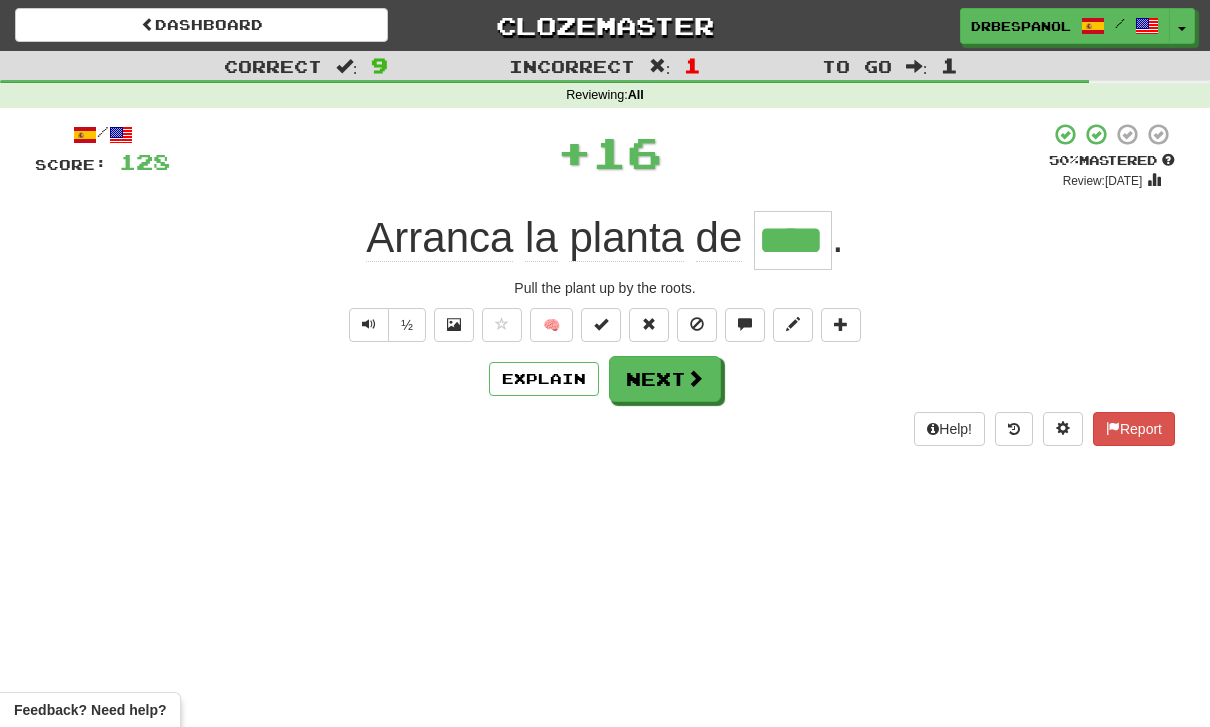 type on "****" 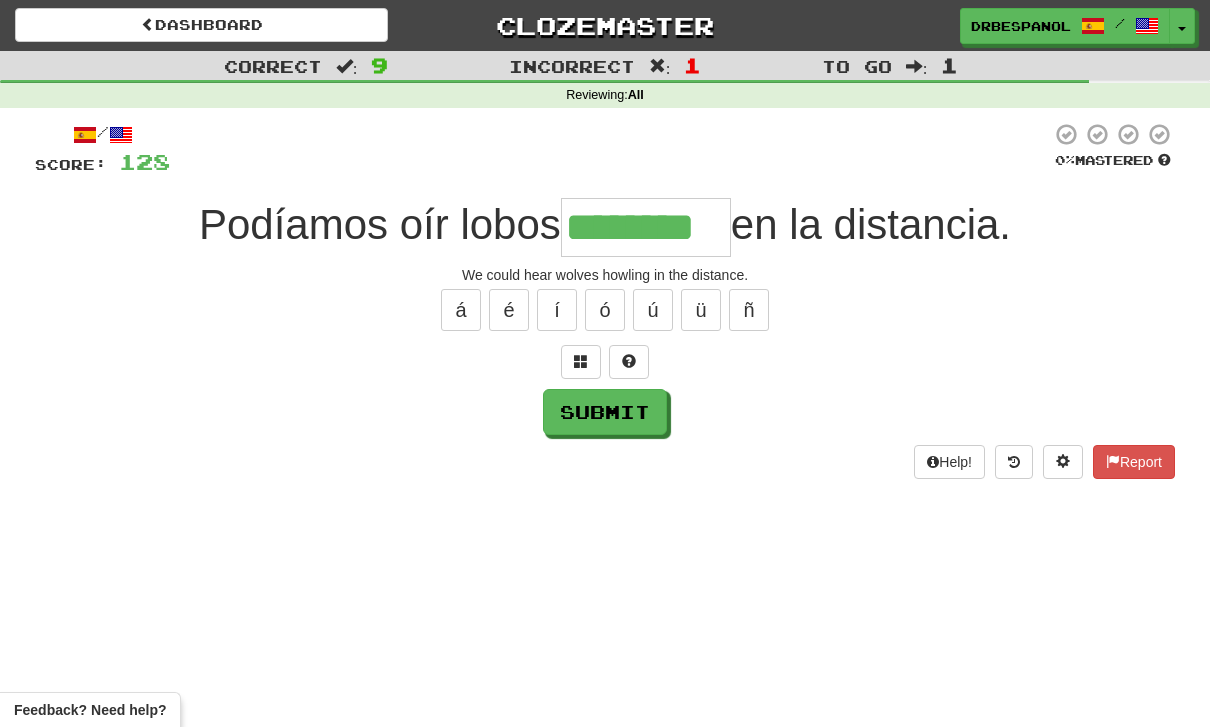 type on "********" 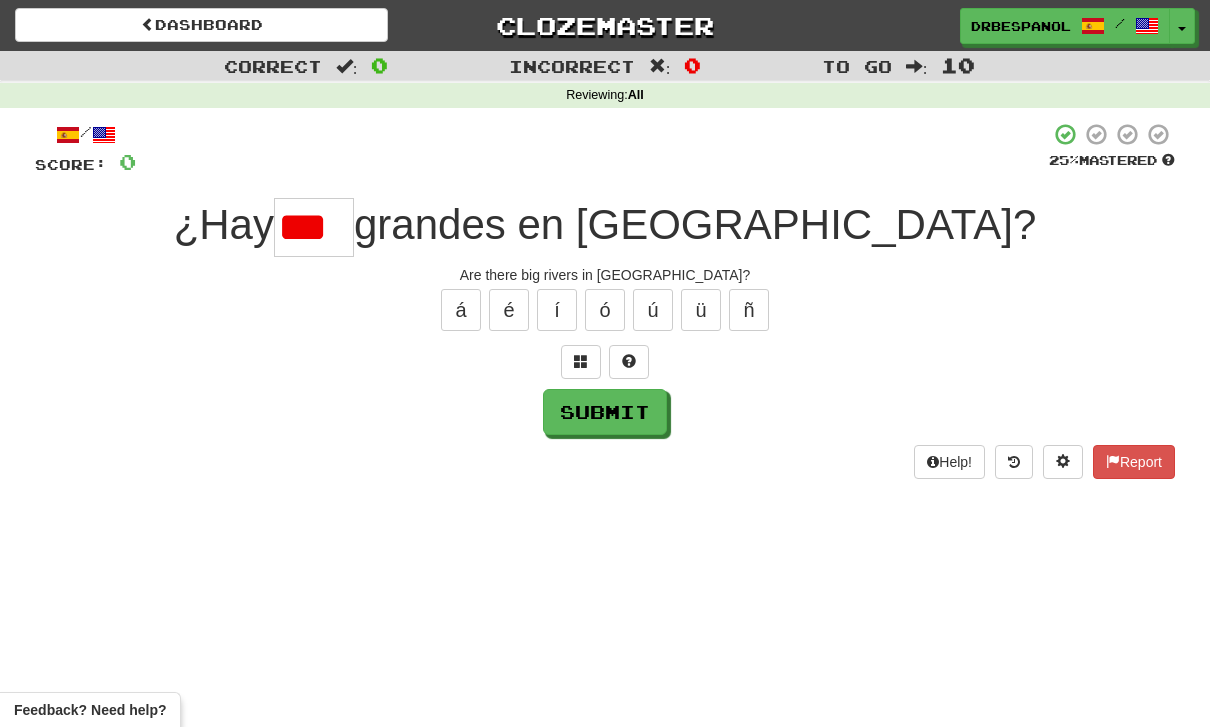 type on "**" 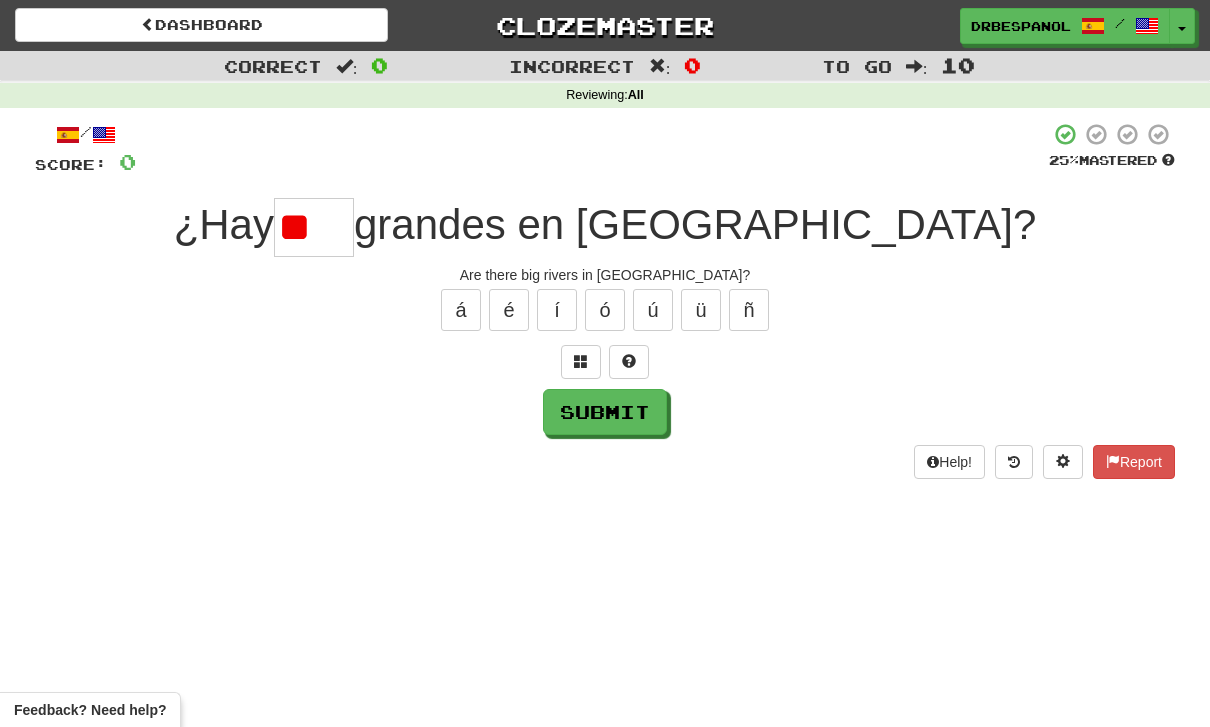 type on "*" 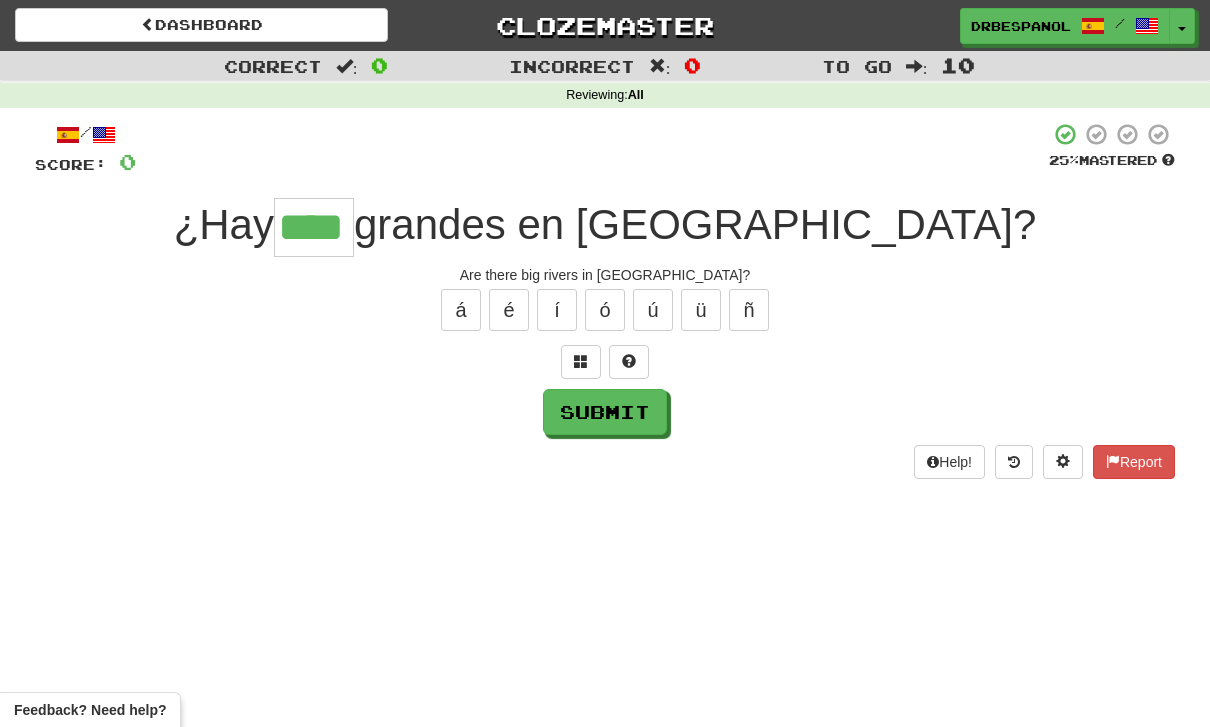 type on "****" 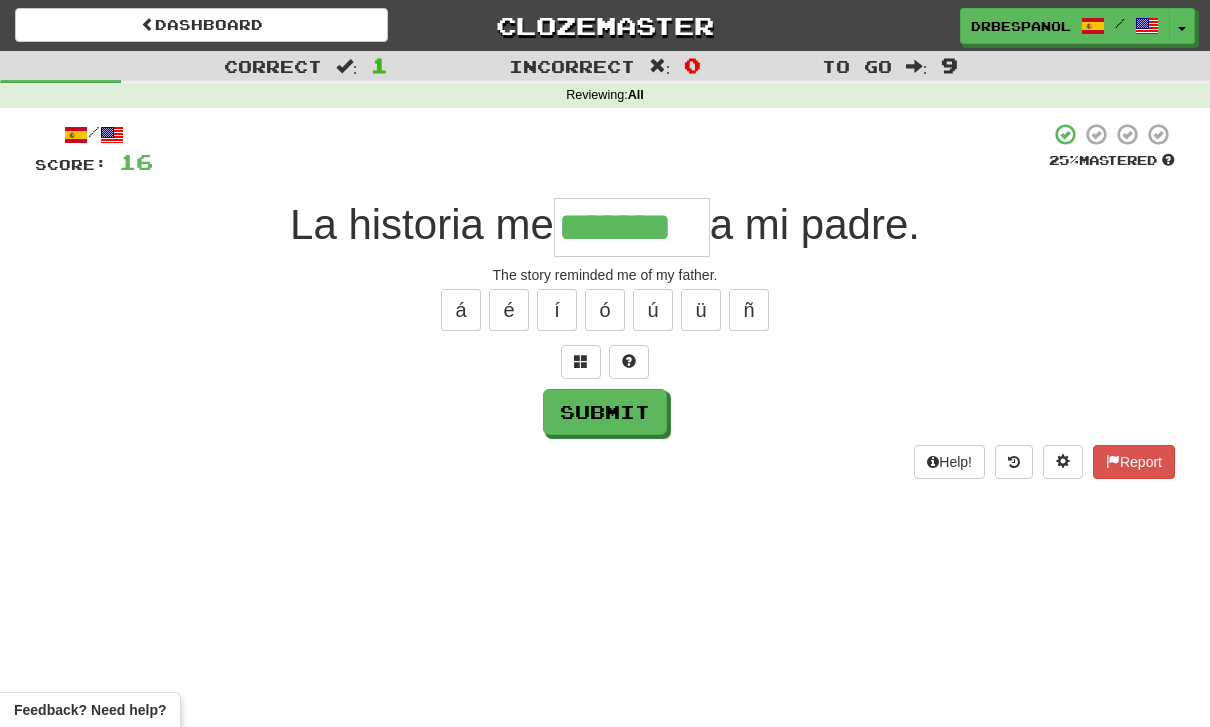 type on "*******" 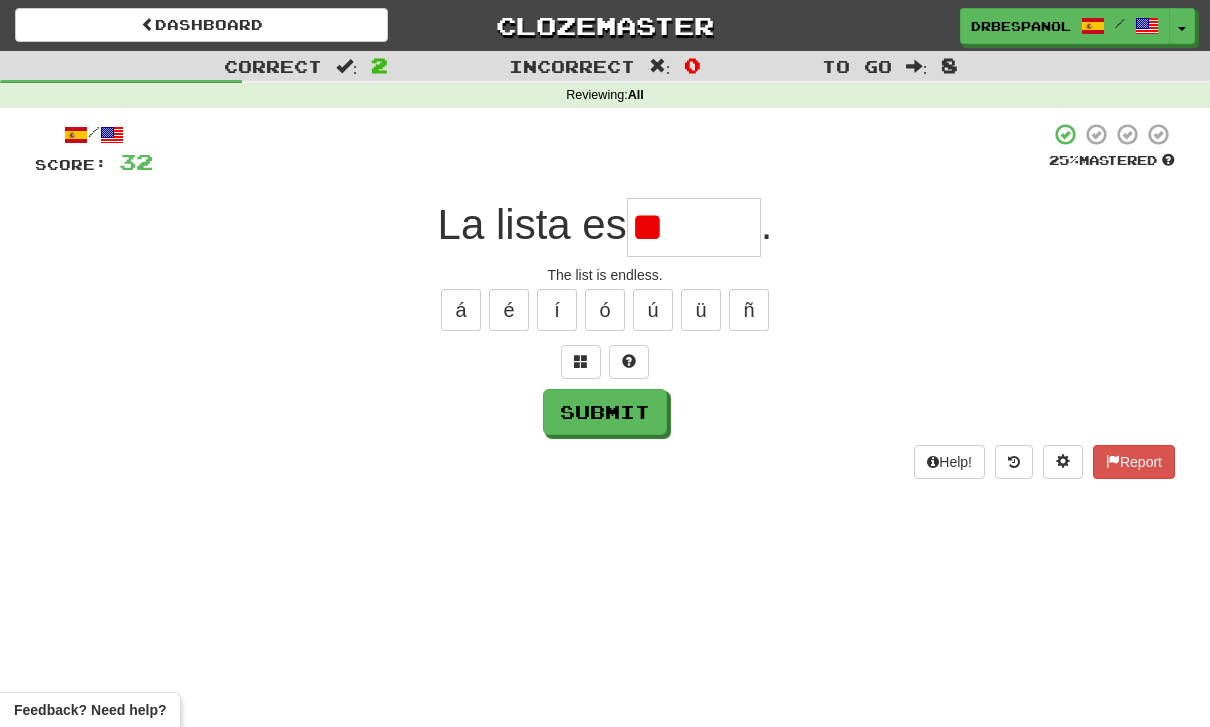type on "*" 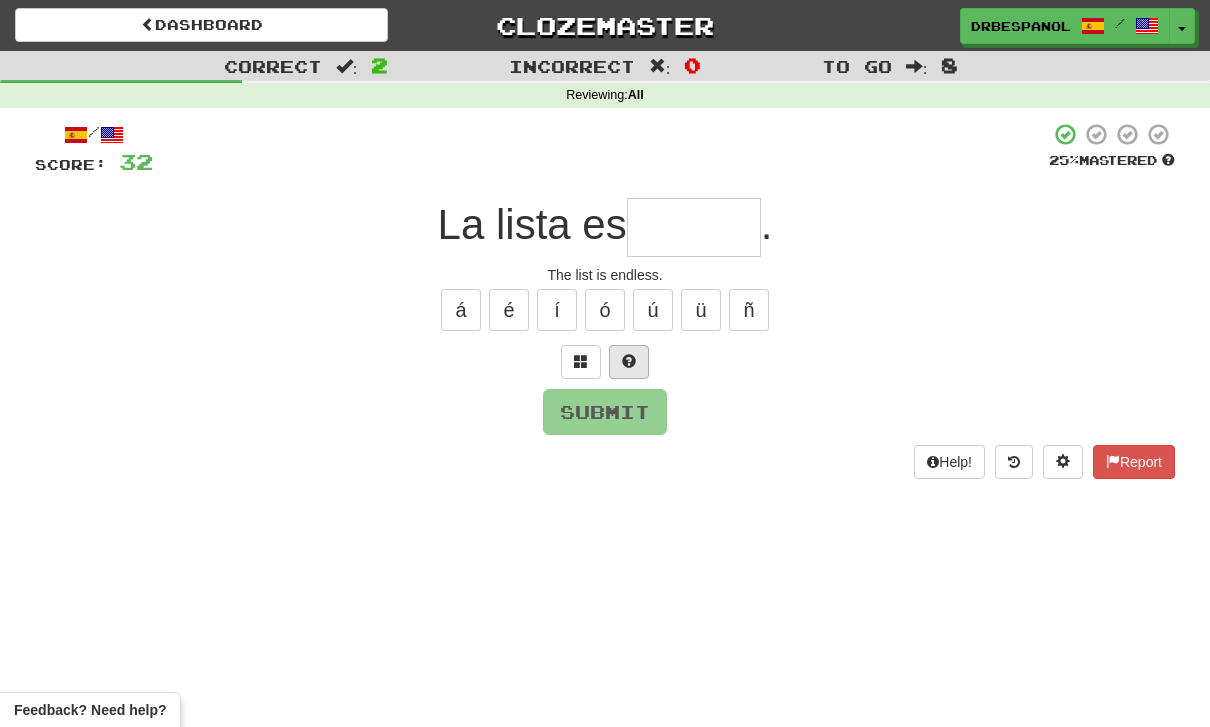 click at bounding box center (629, 362) 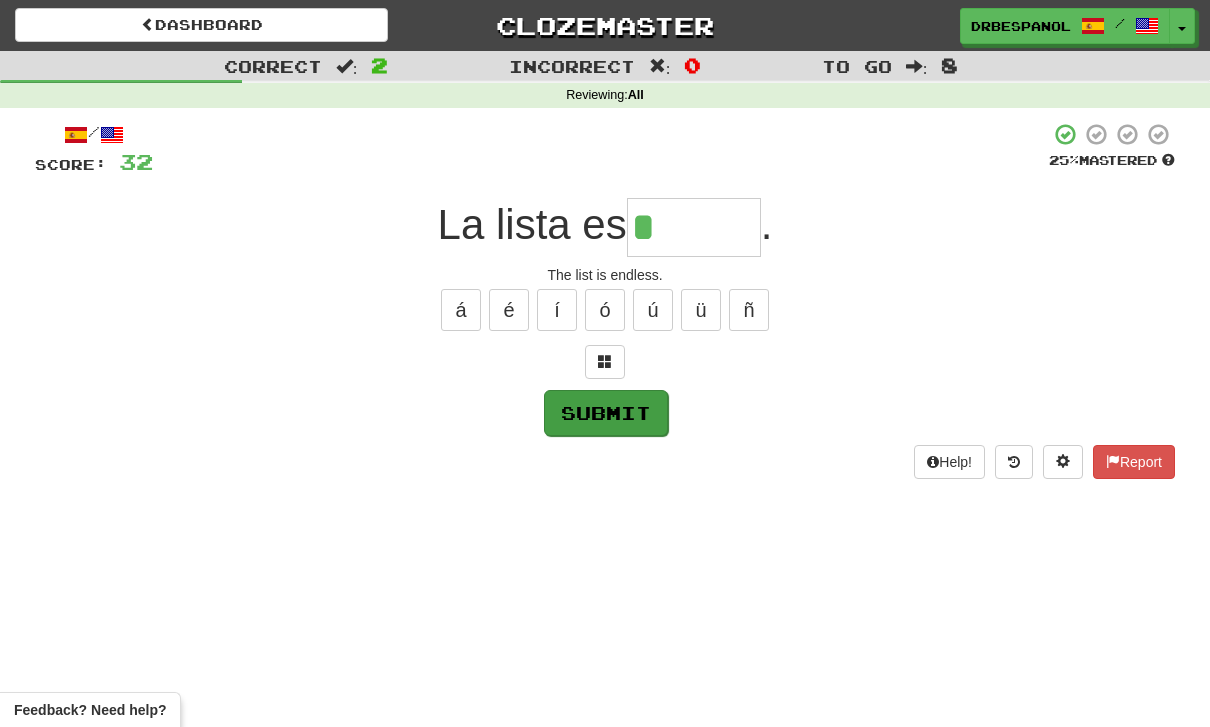 click on "Submit" at bounding box center (606, 413) 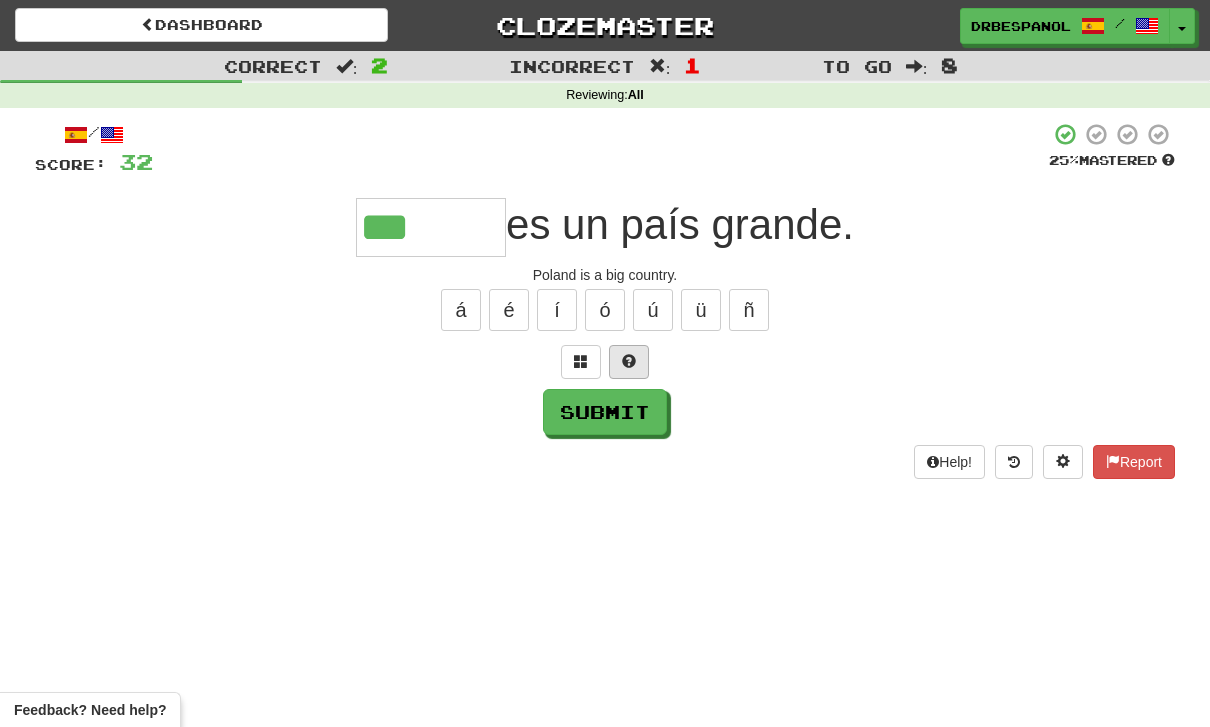 click at bounding box center [629, 361] 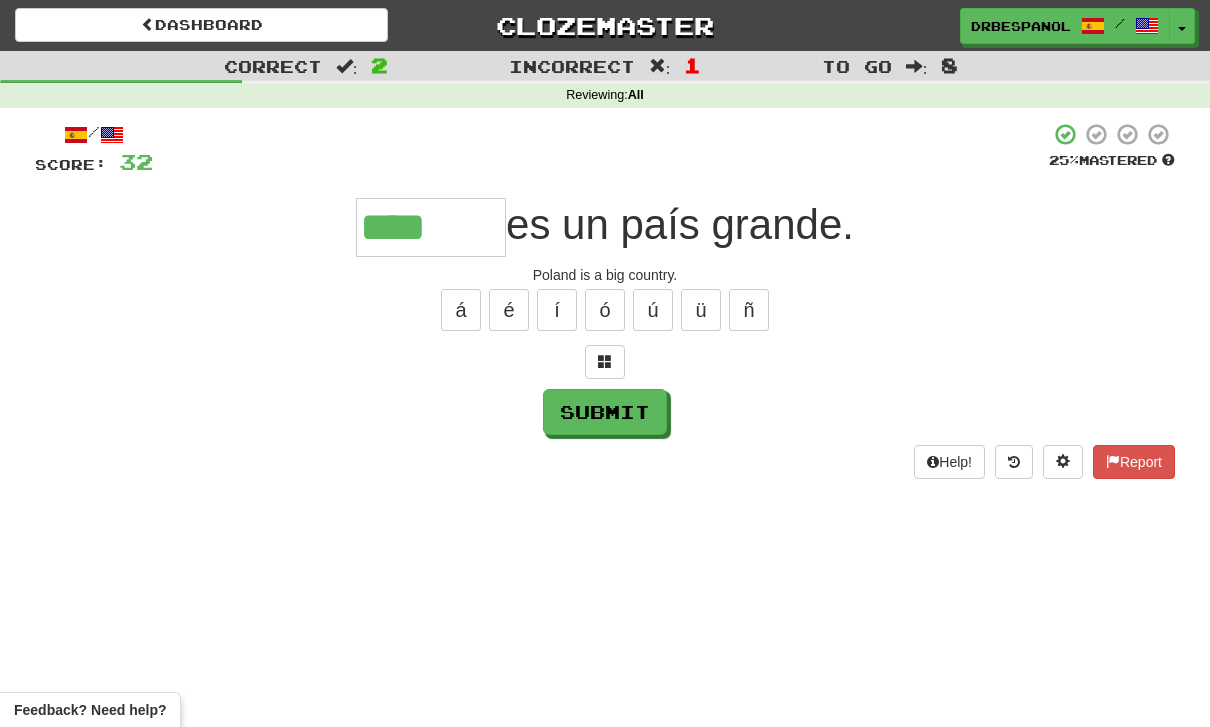 type on "*******" 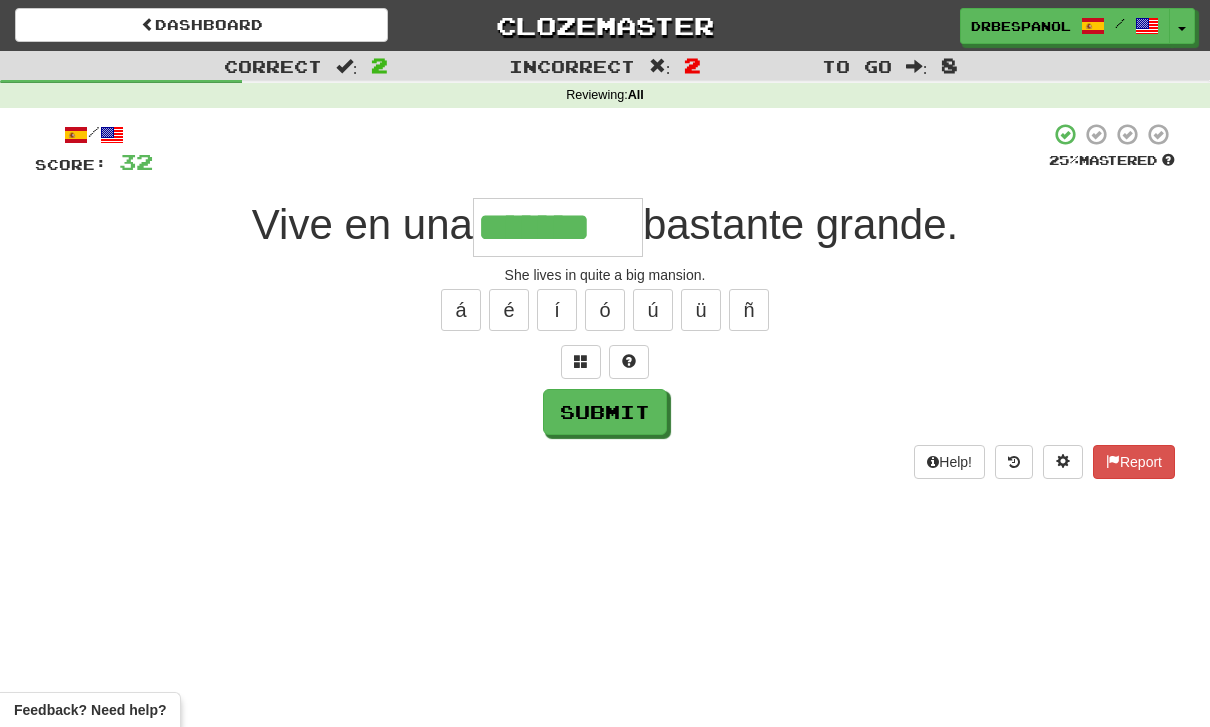 type on "*******" 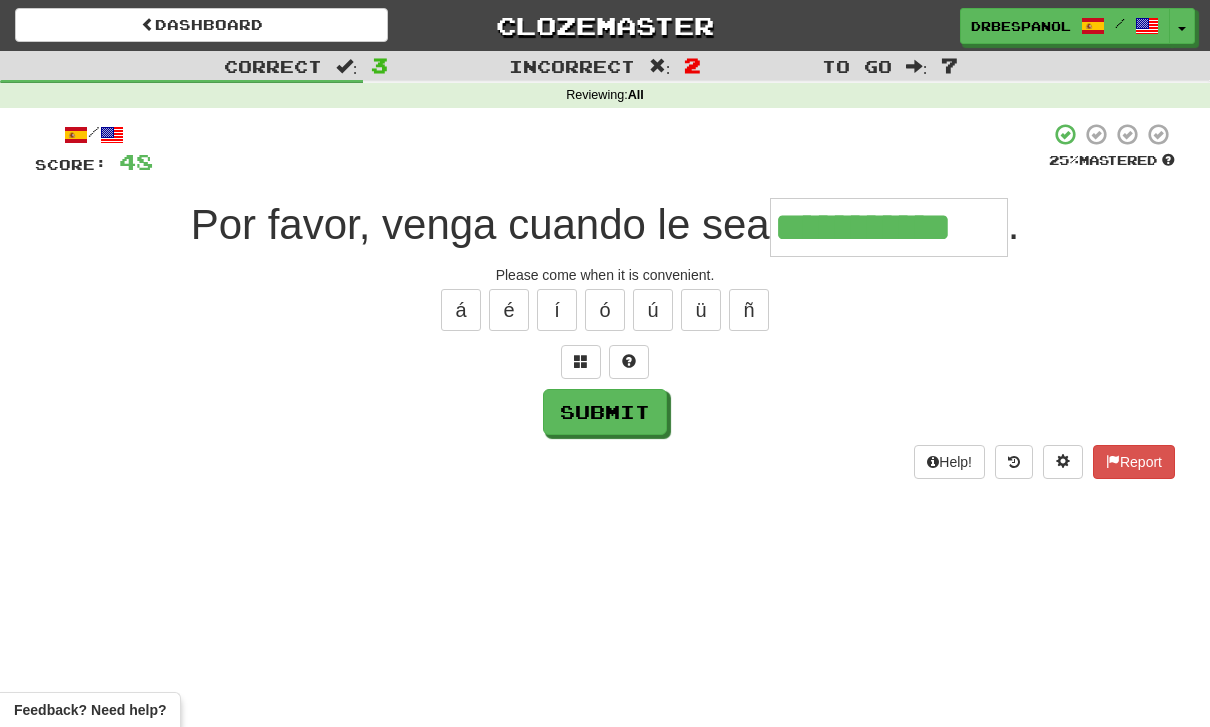 type on "**********" 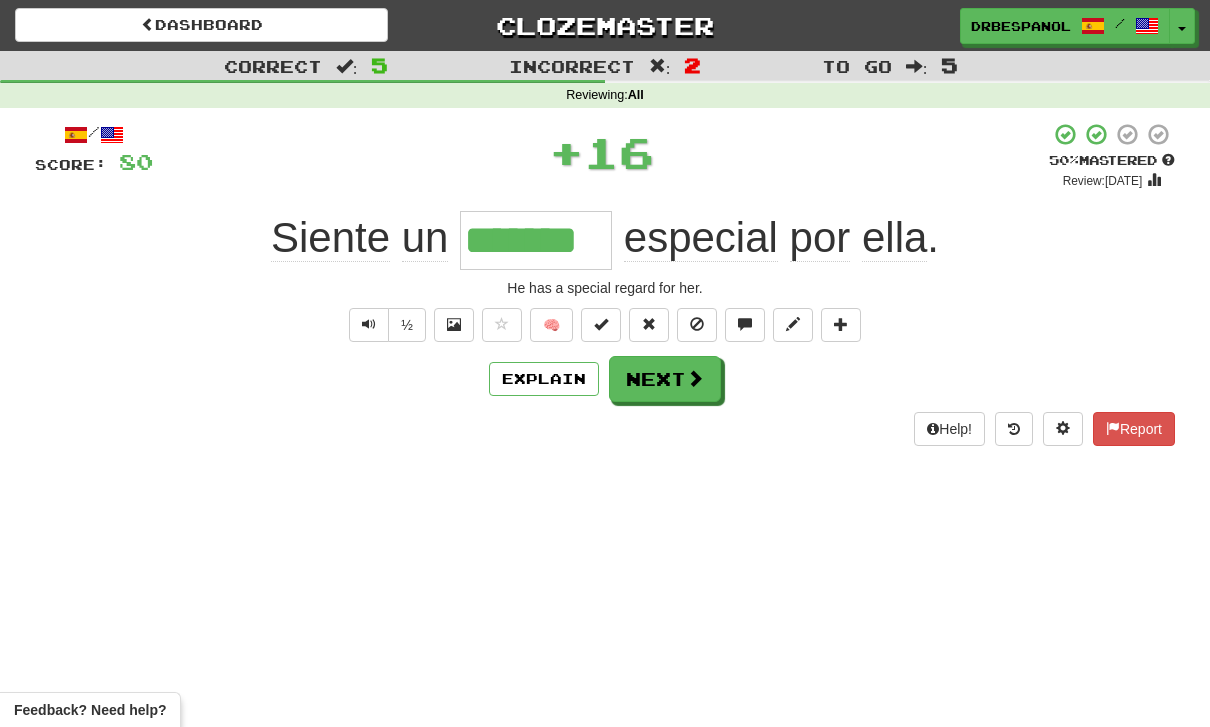 type on "*******" 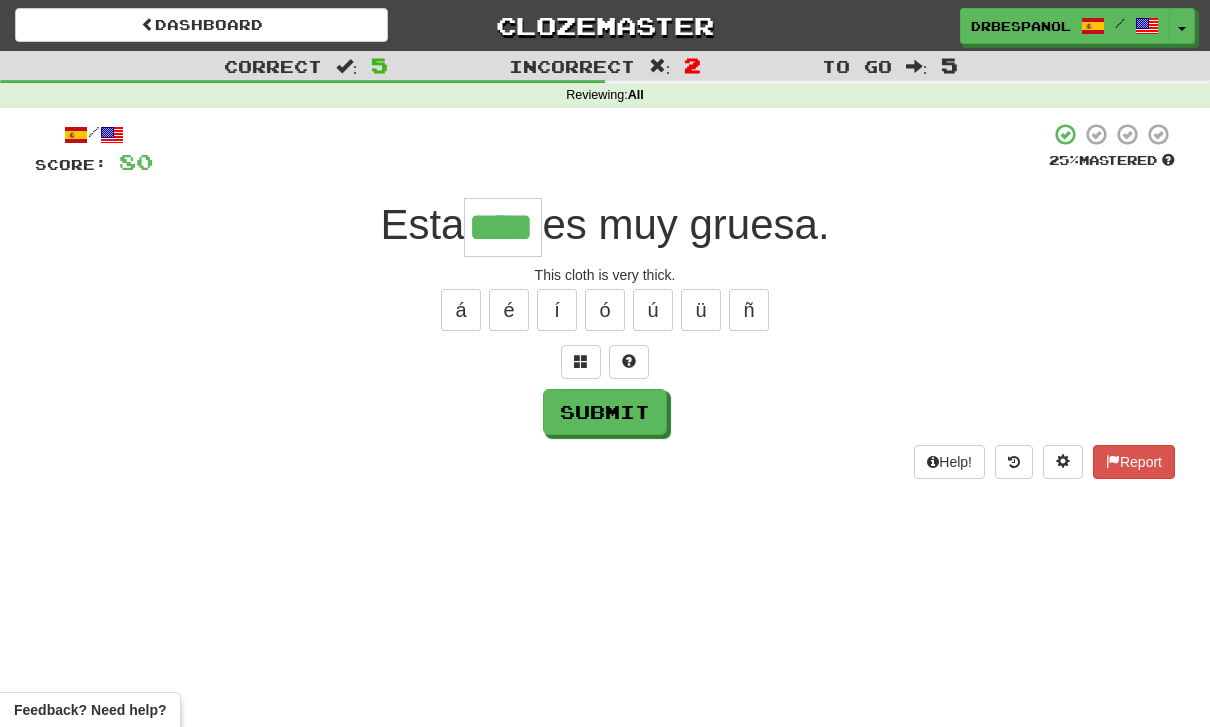type on "****" 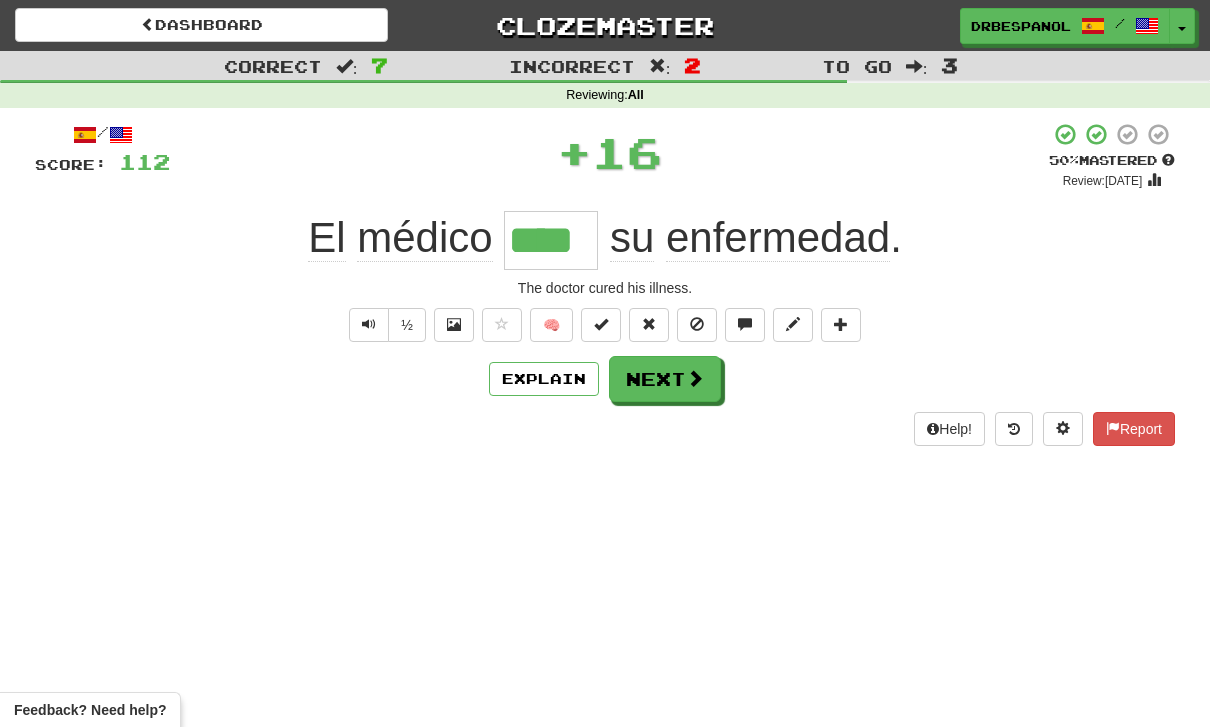 type on "****" 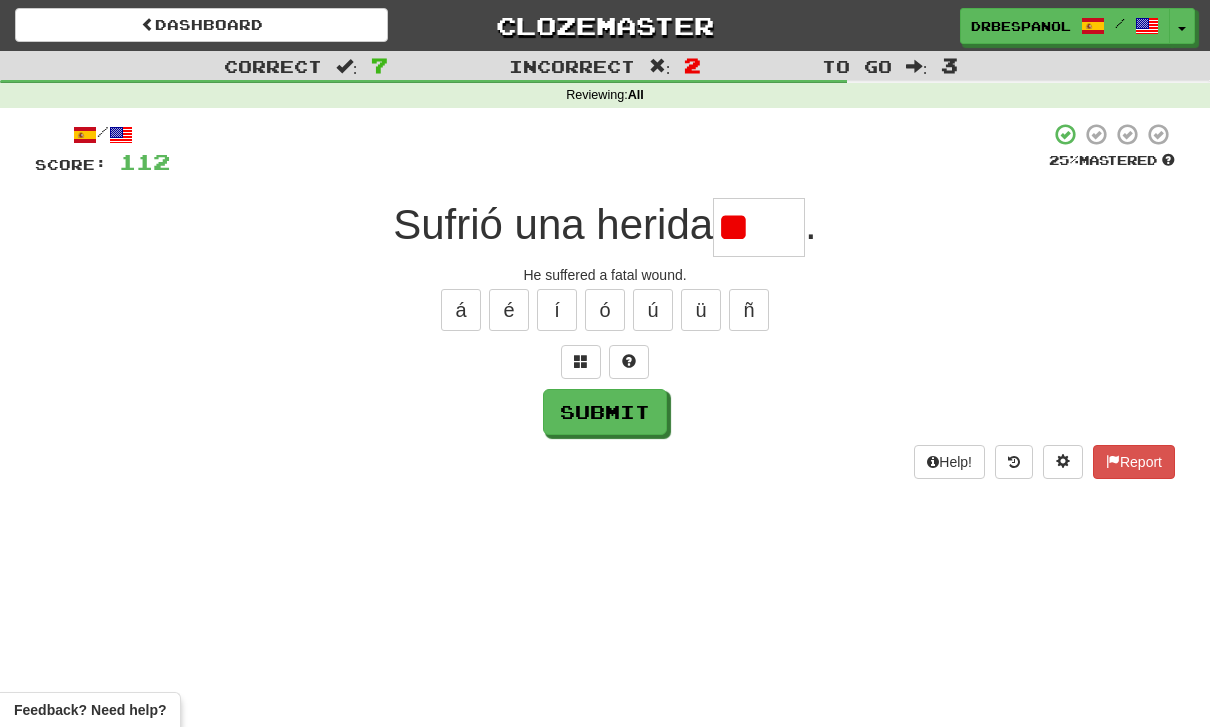 type on "*" 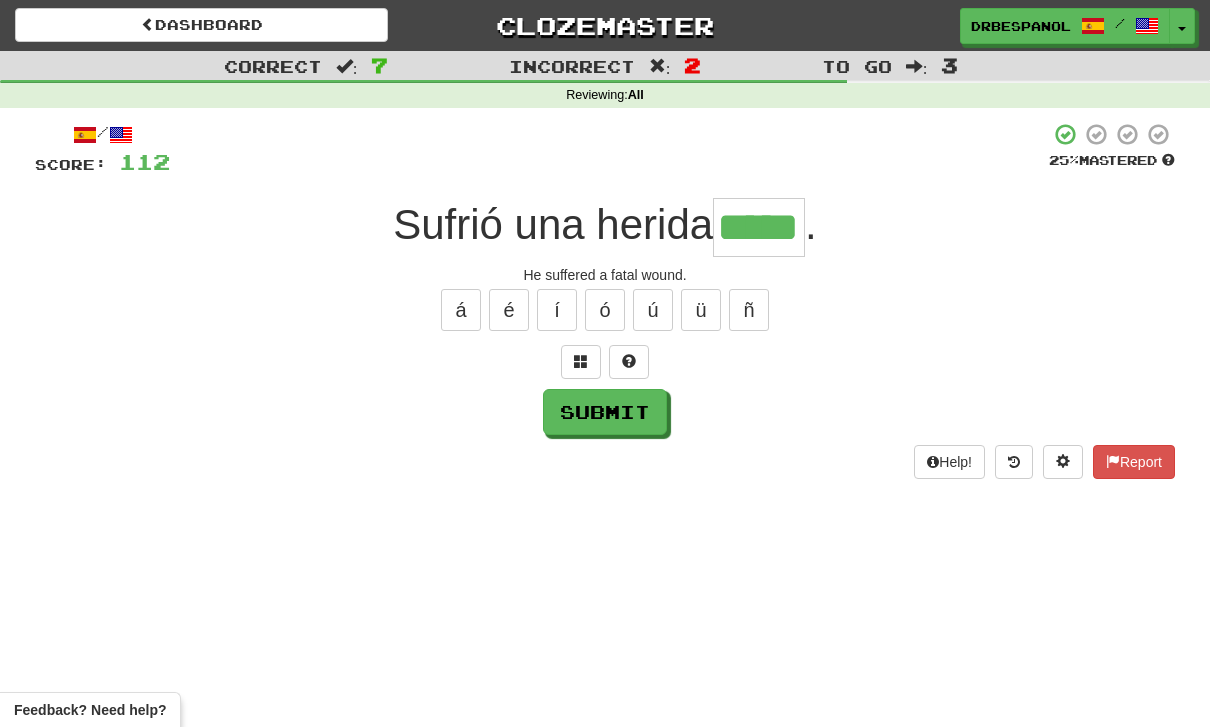 type on "*****" 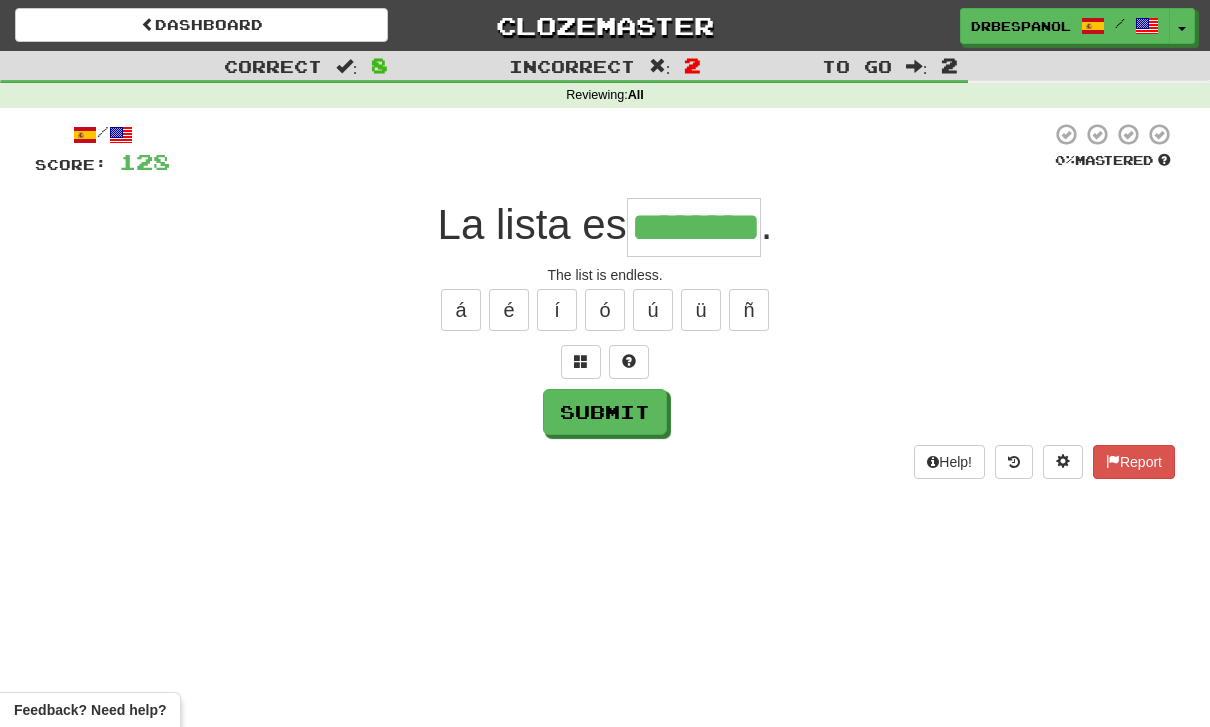 type on "********" 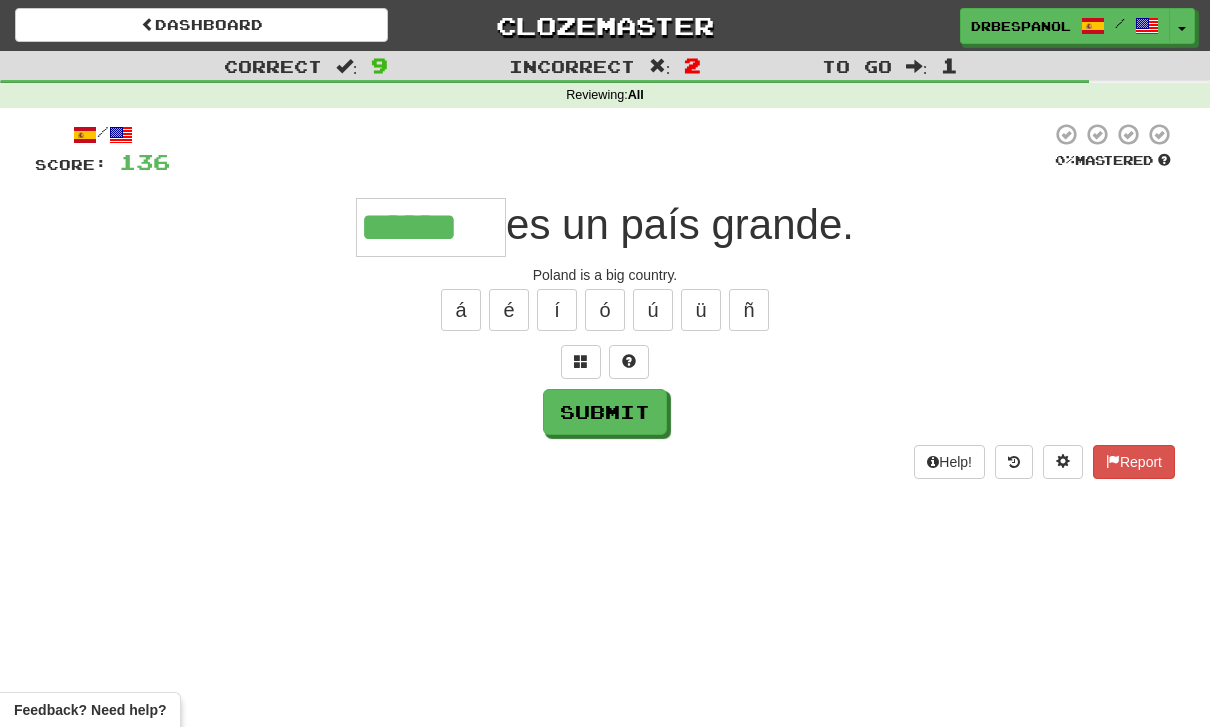type on "*******" 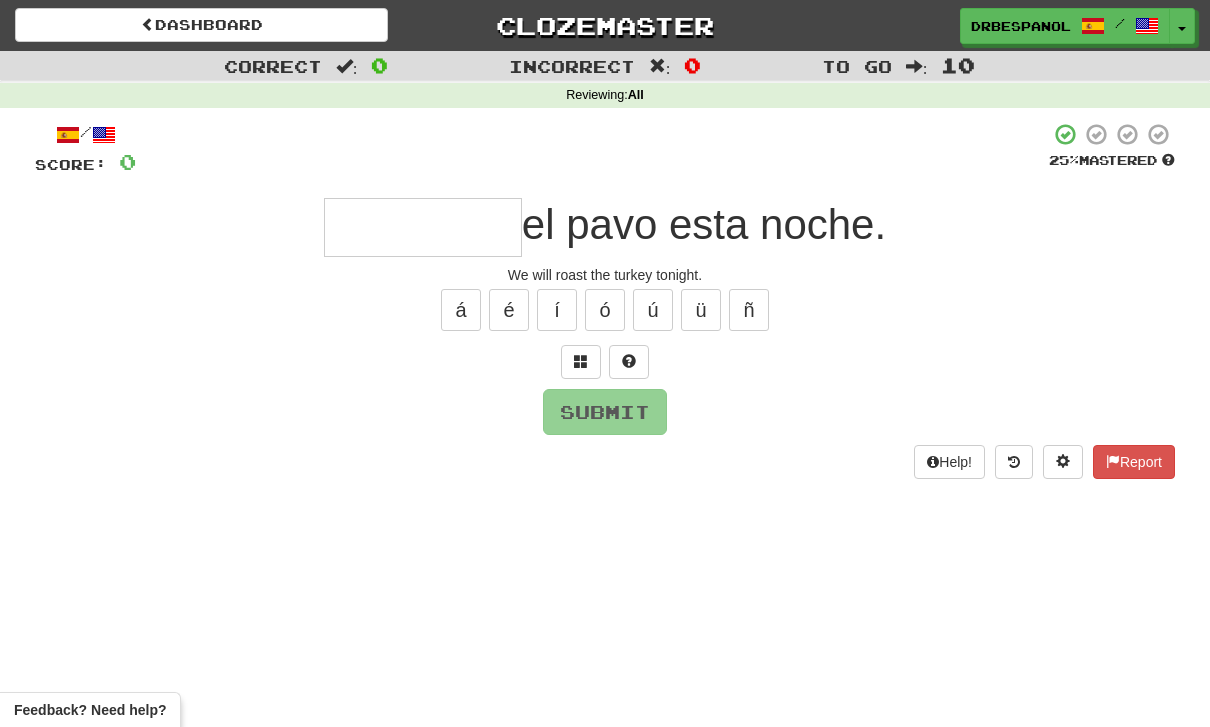 type on "*" 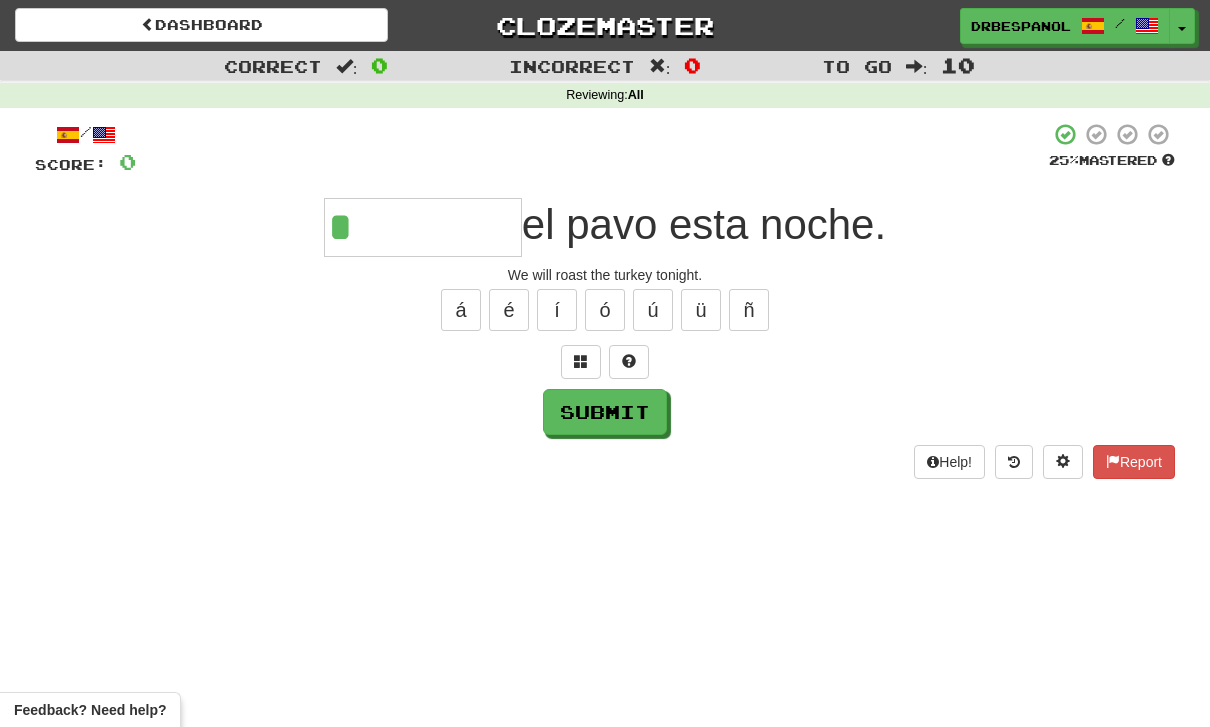 type on "********" 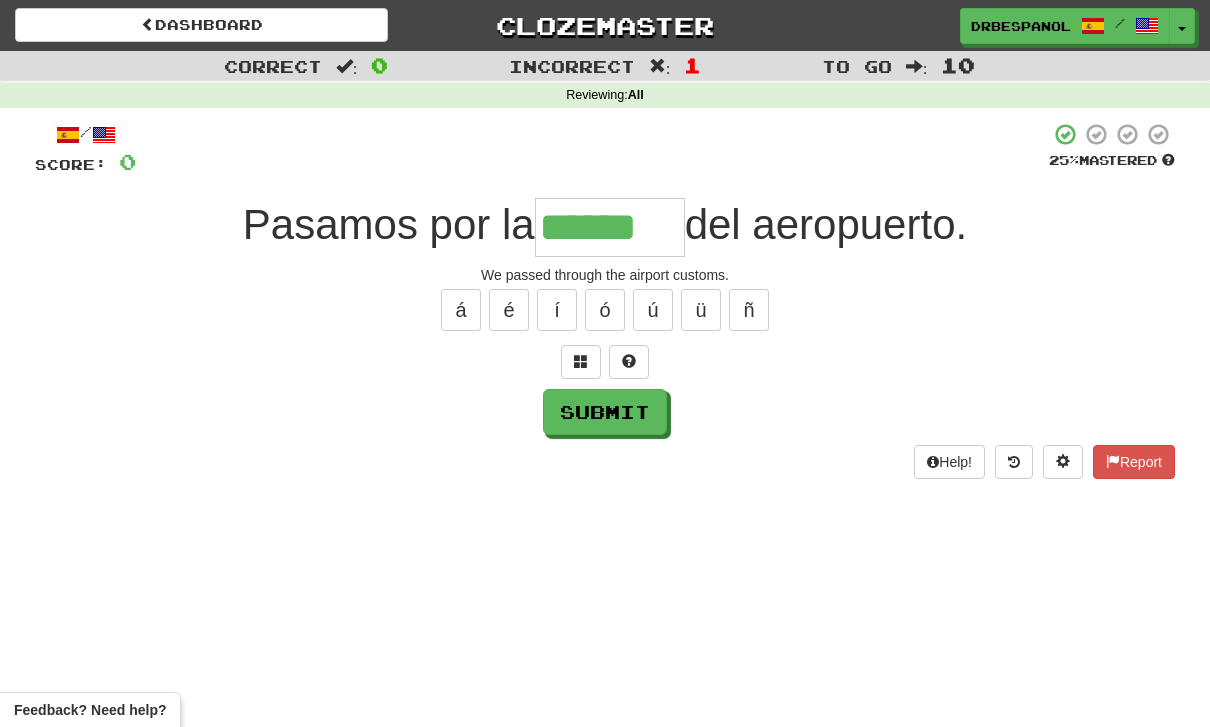 type on "******" 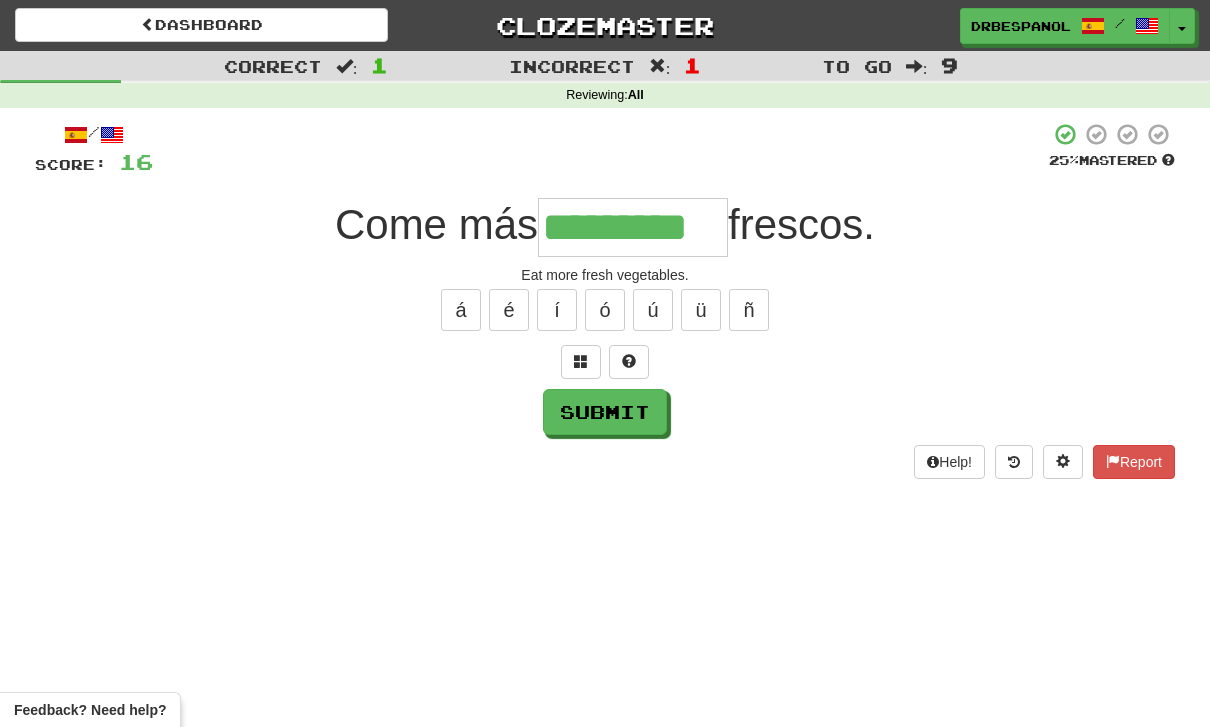 type on "*********" 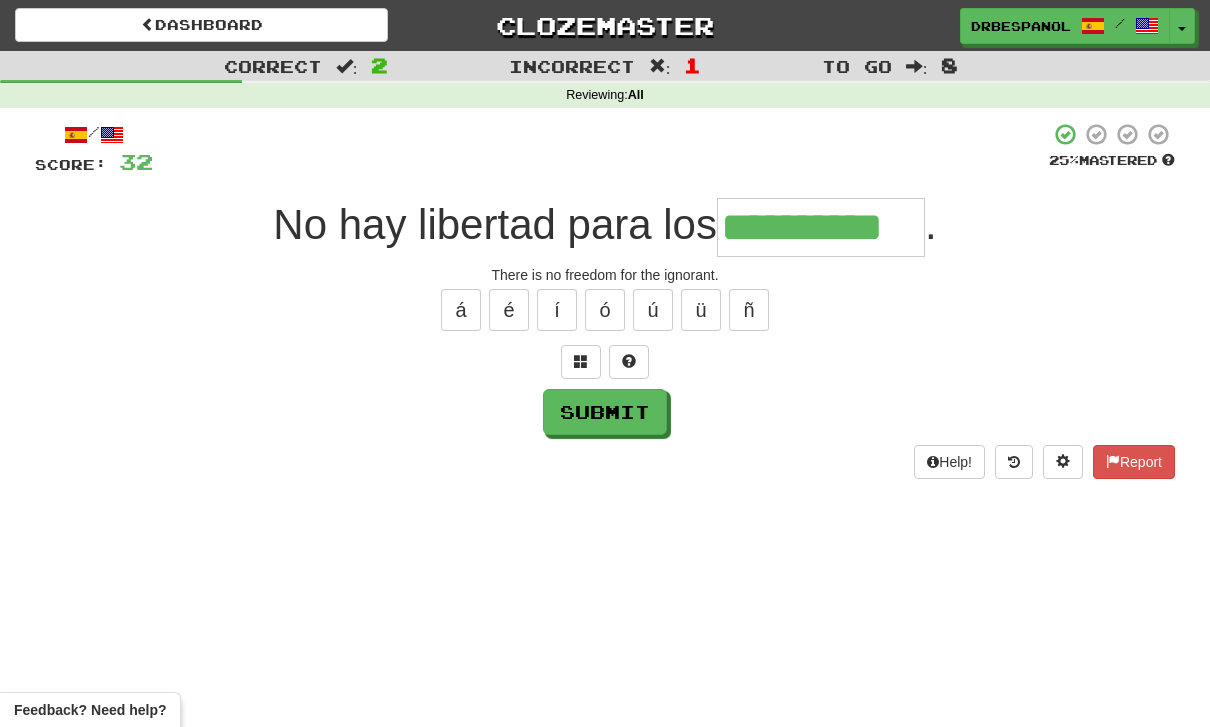 type on "**********" 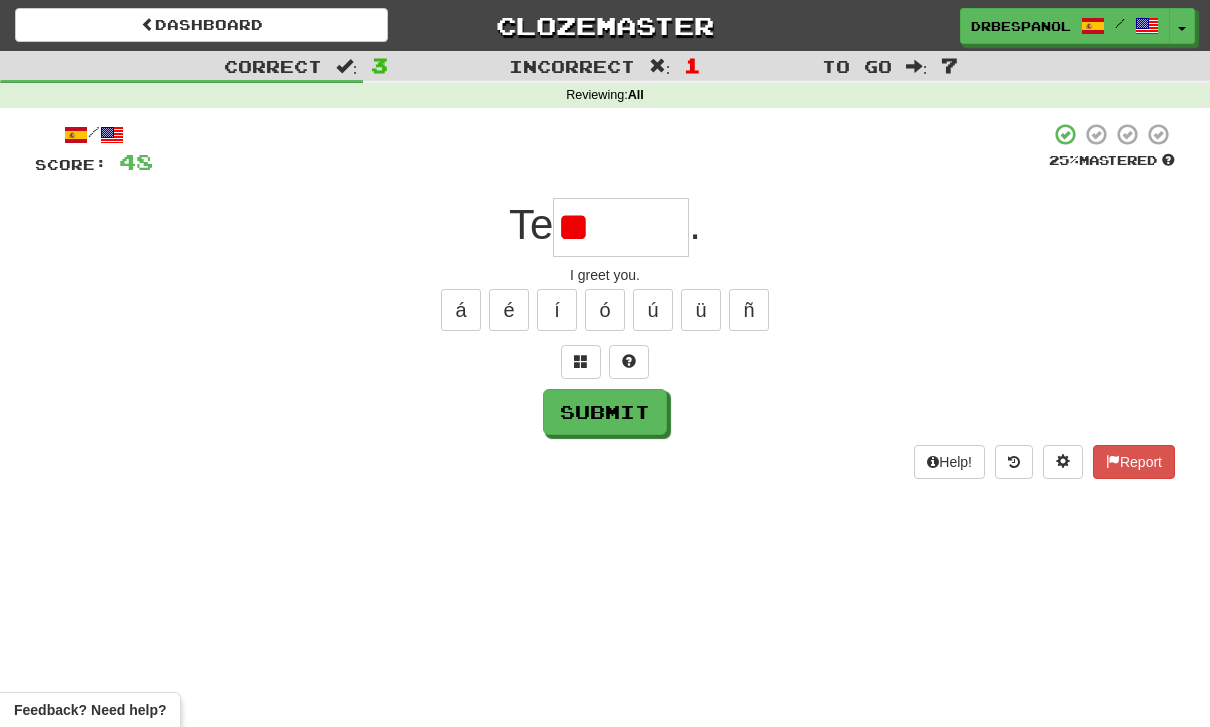 type on "*" 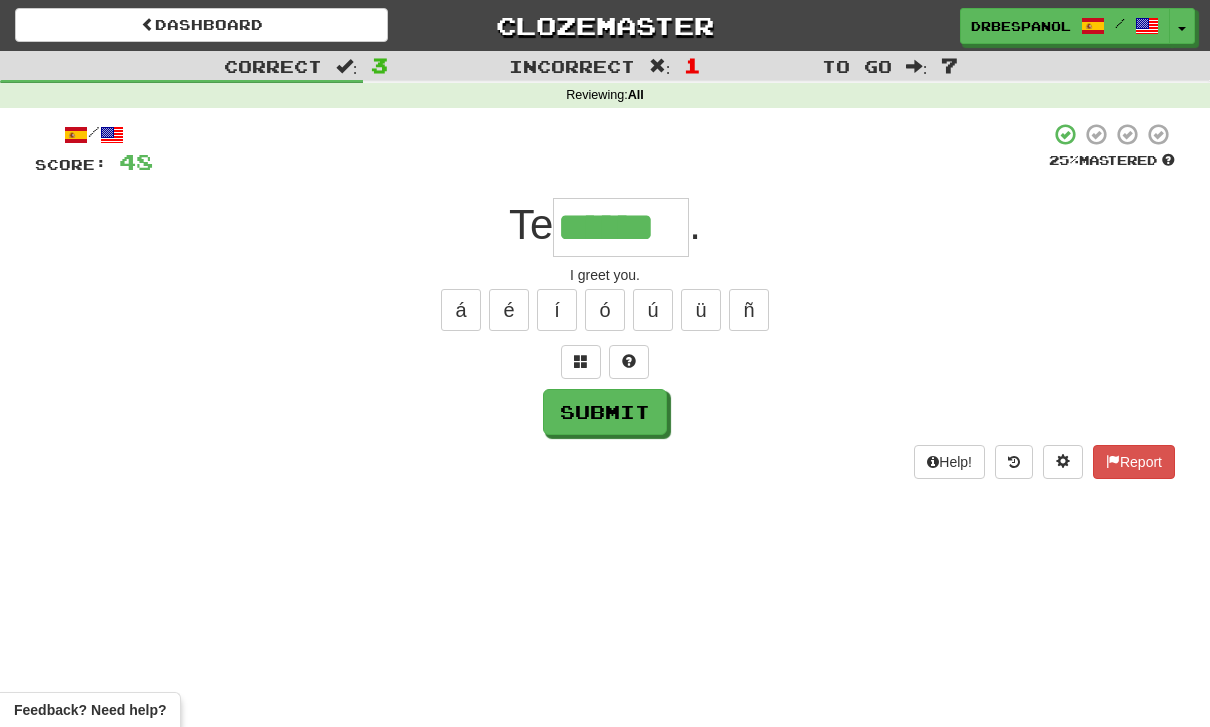type on "******" 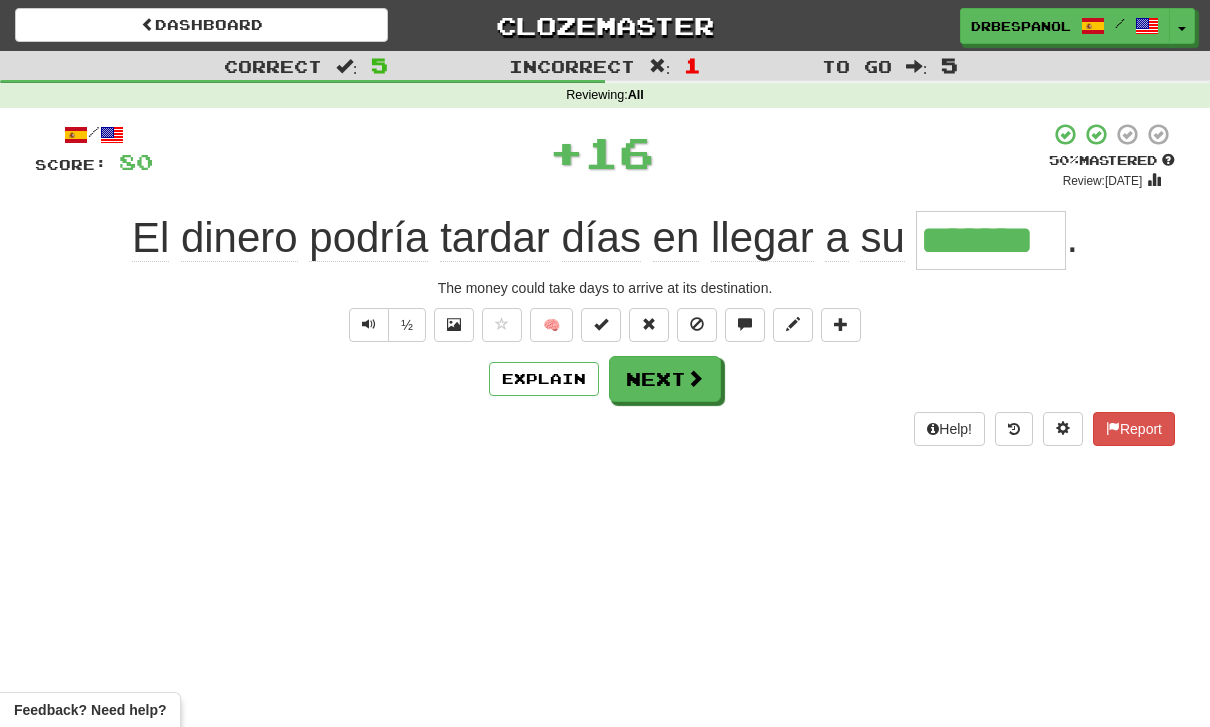 type on "*******" 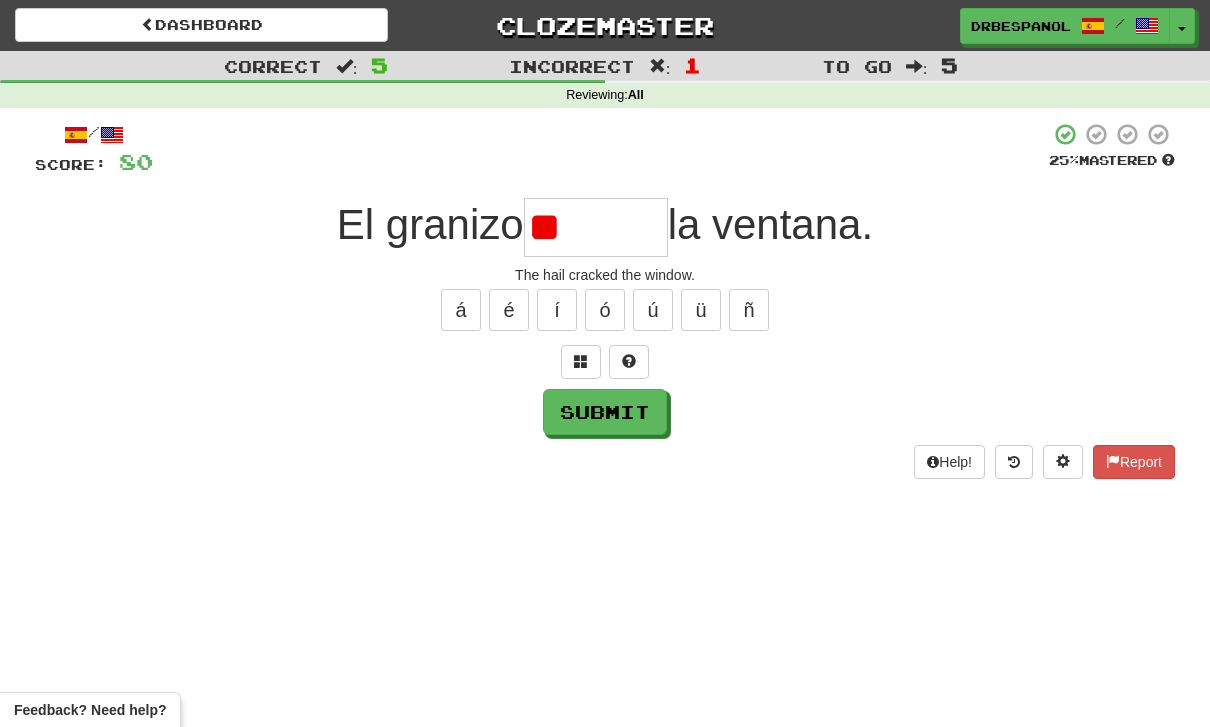 type on "*" 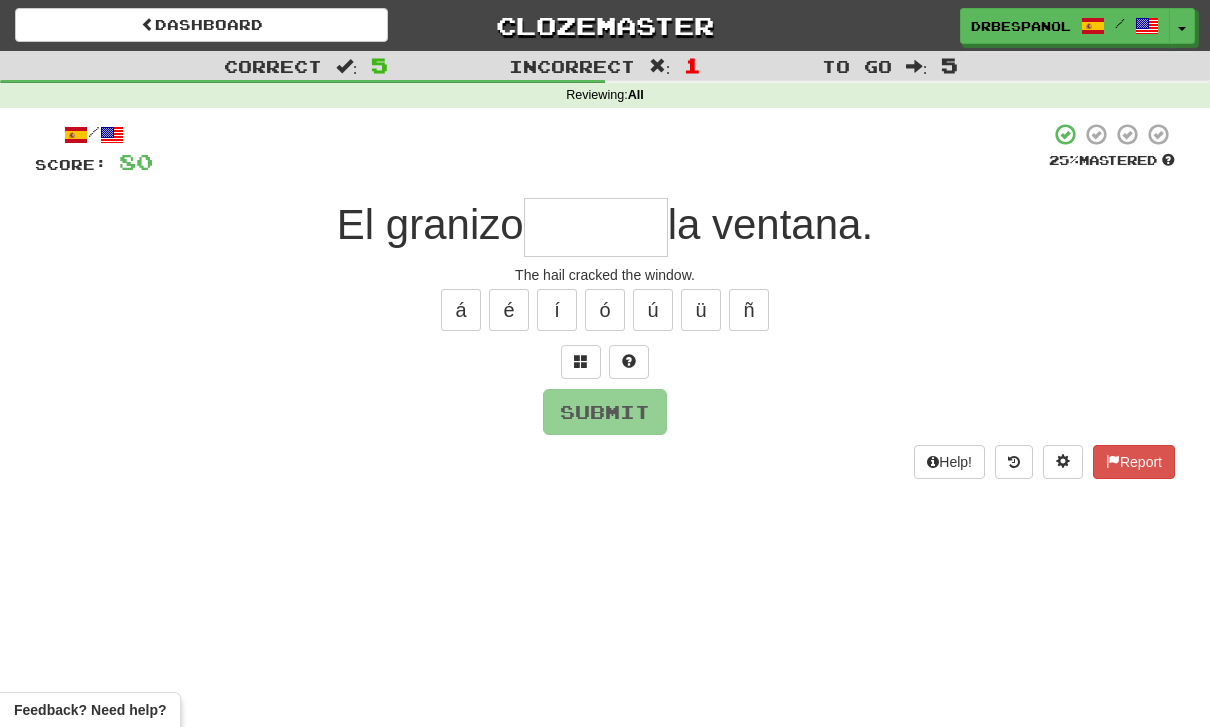 type on "******" 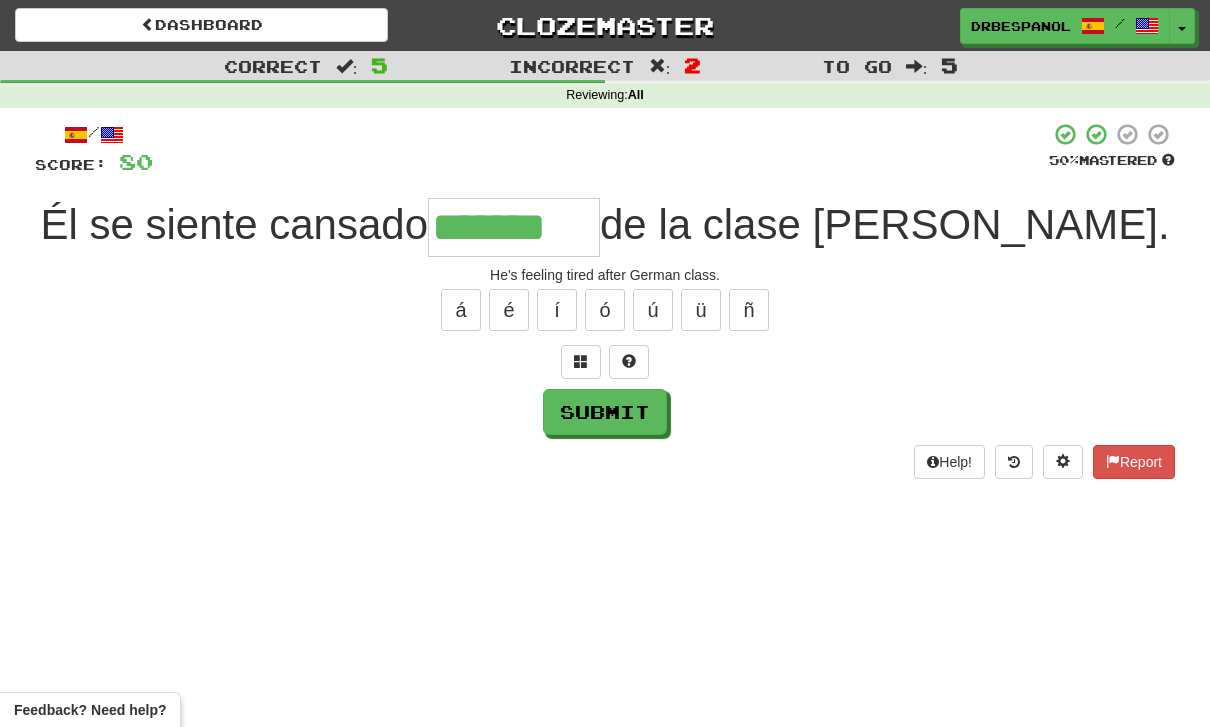 type on "*******" 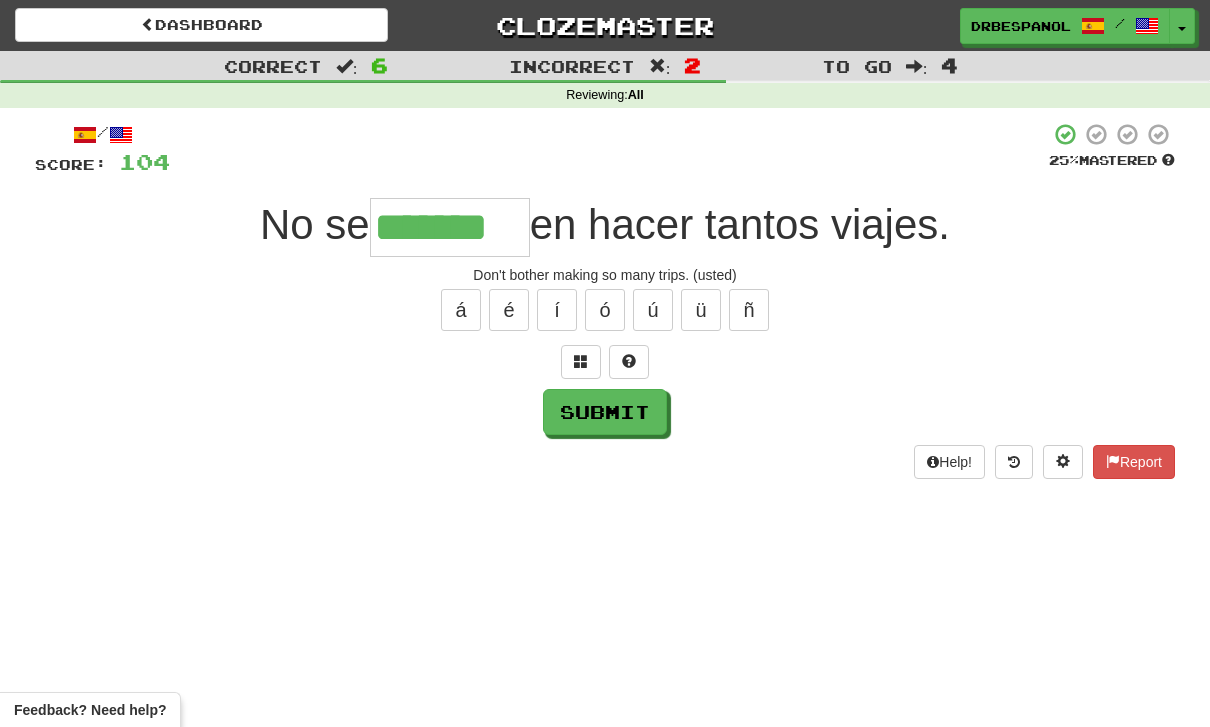 type on "*******" 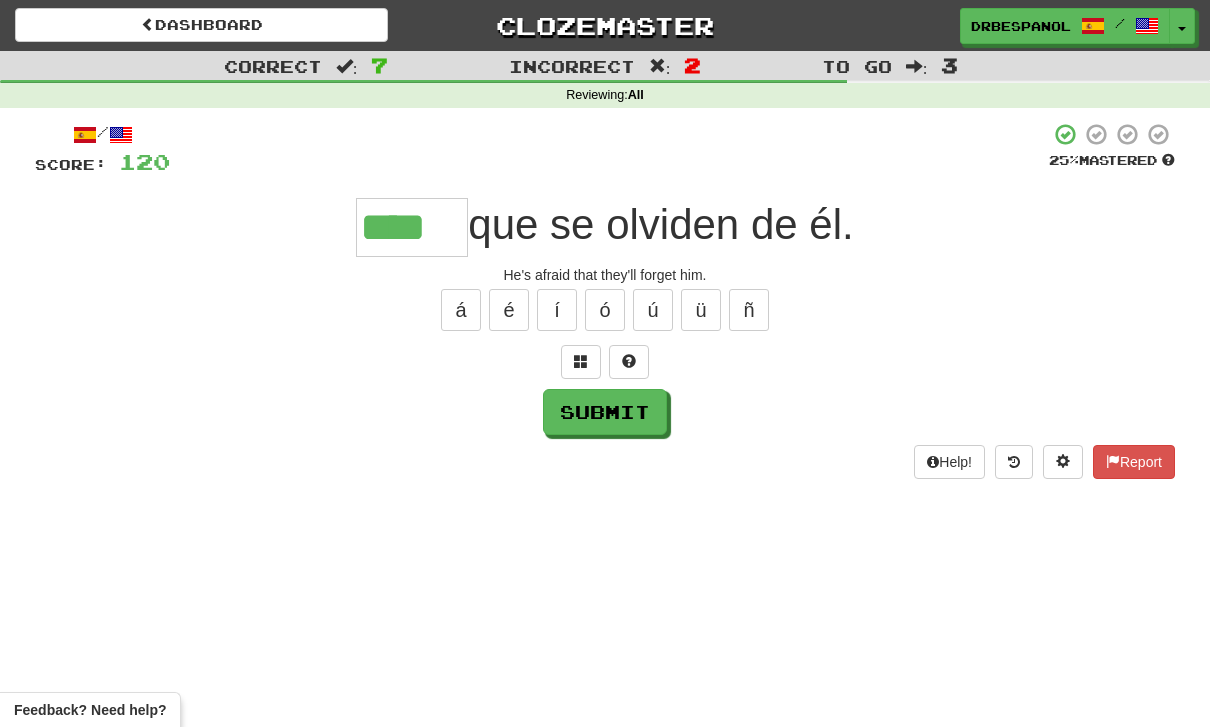 type on "****" 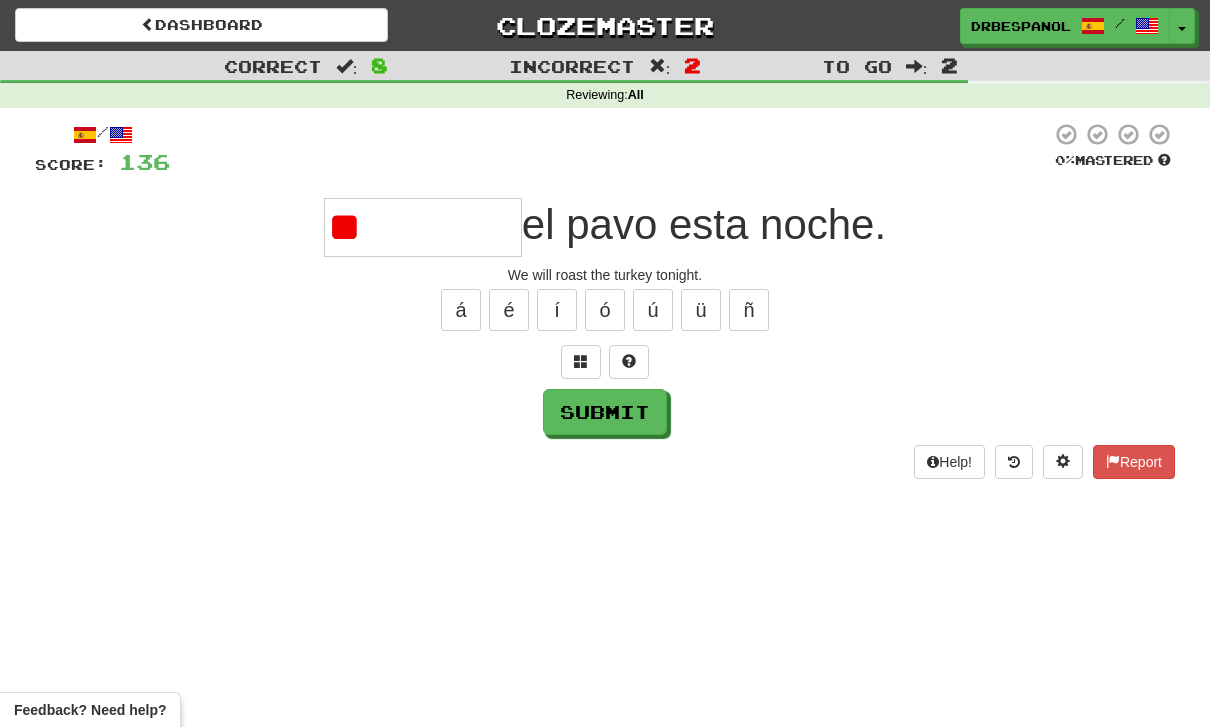 type on "********" 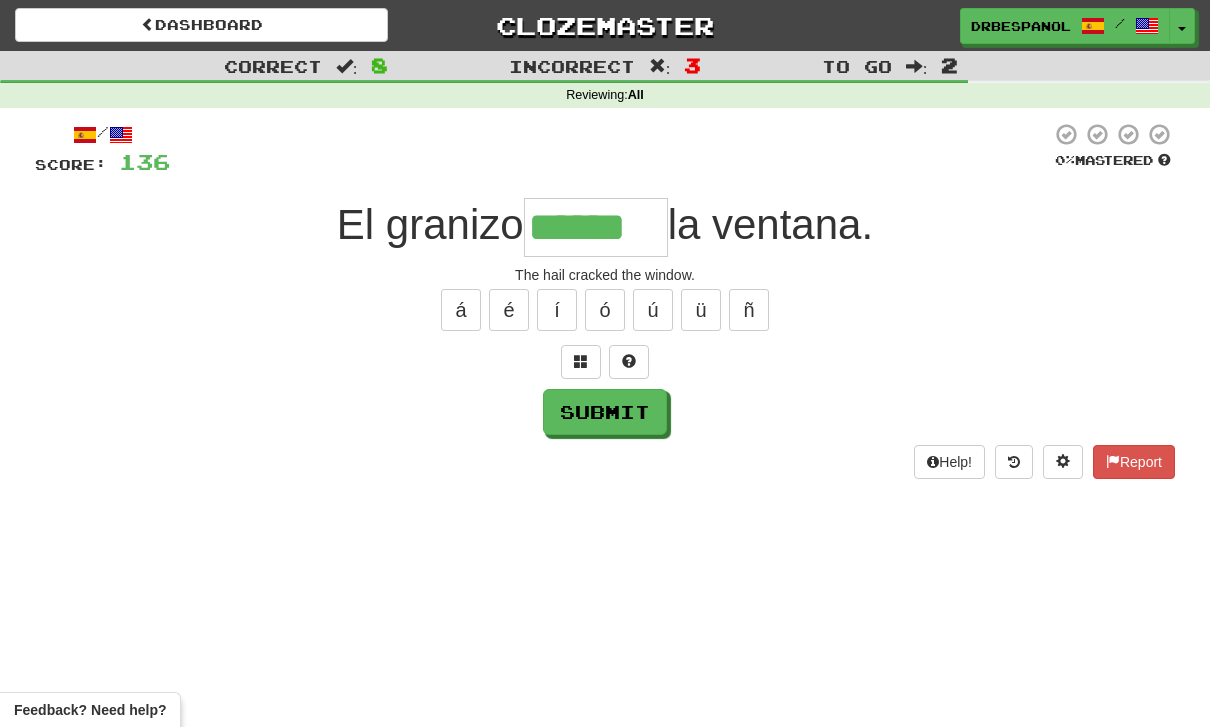 type on "******" 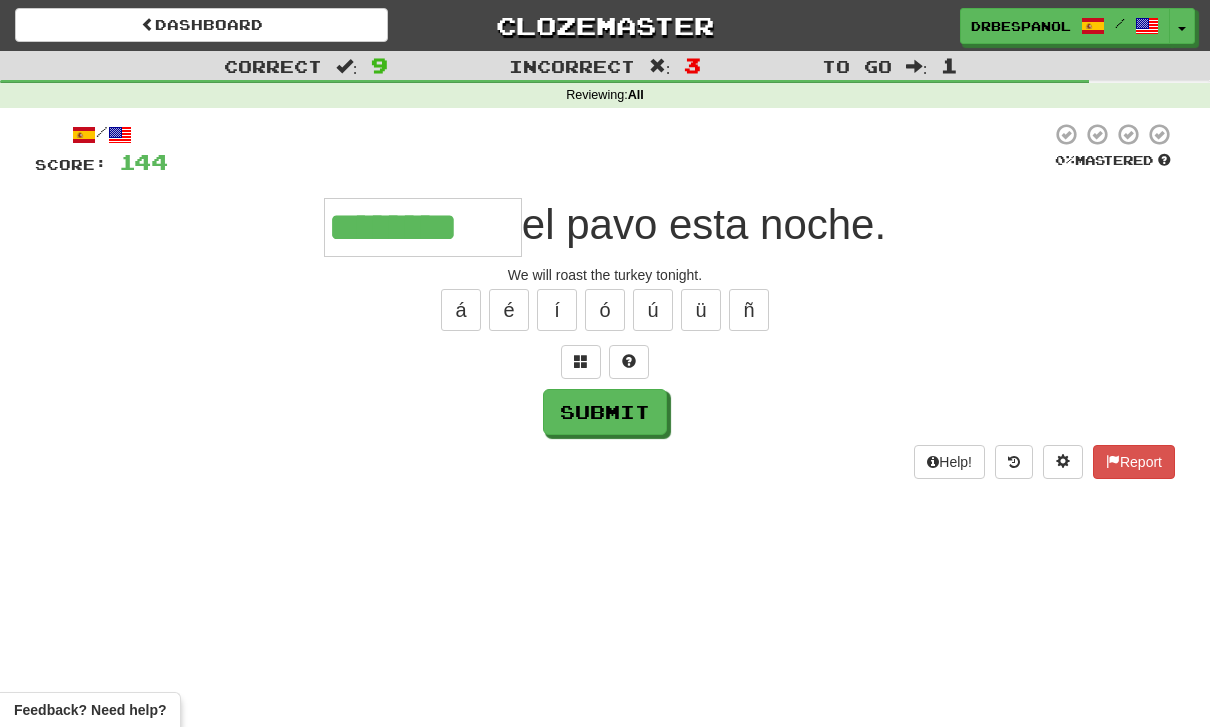 type on "********" 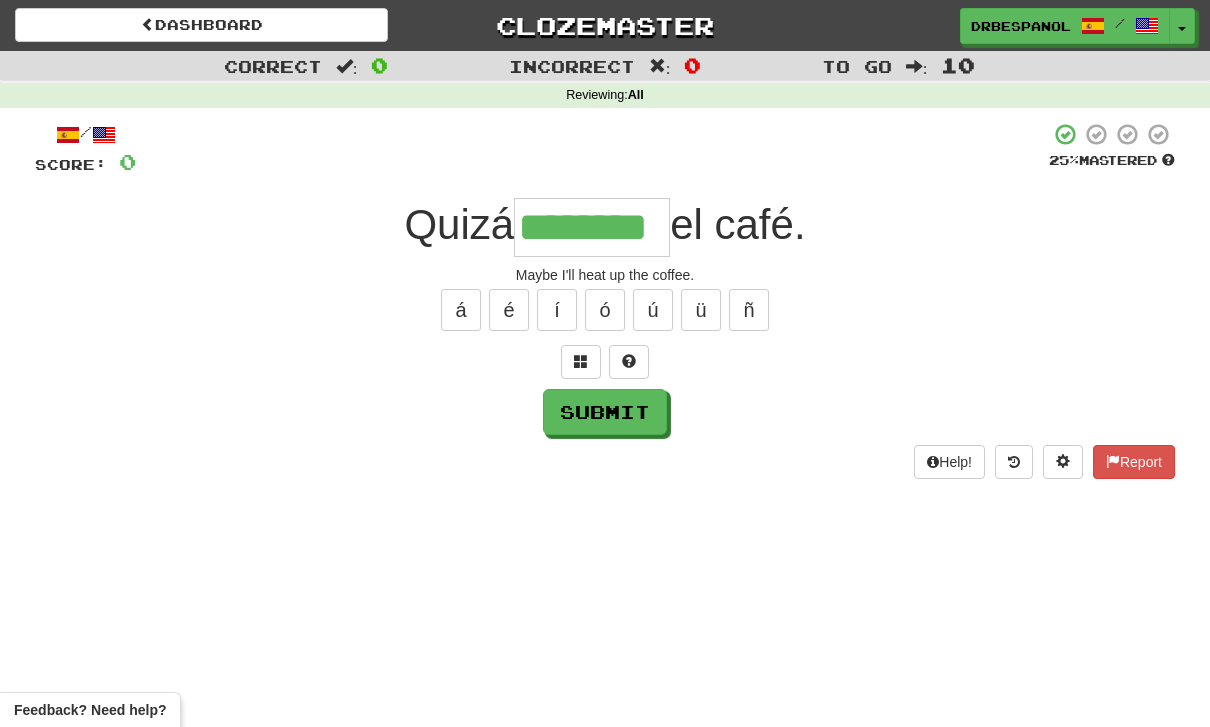 type on "********" 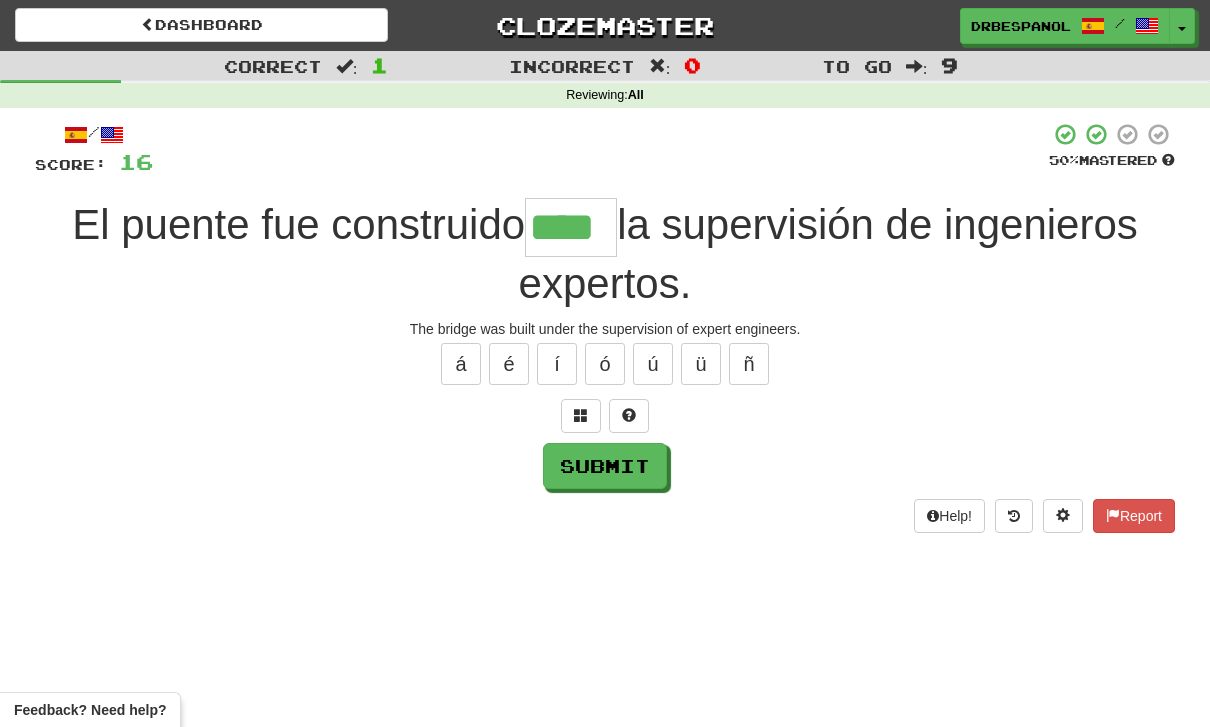 type on "****" 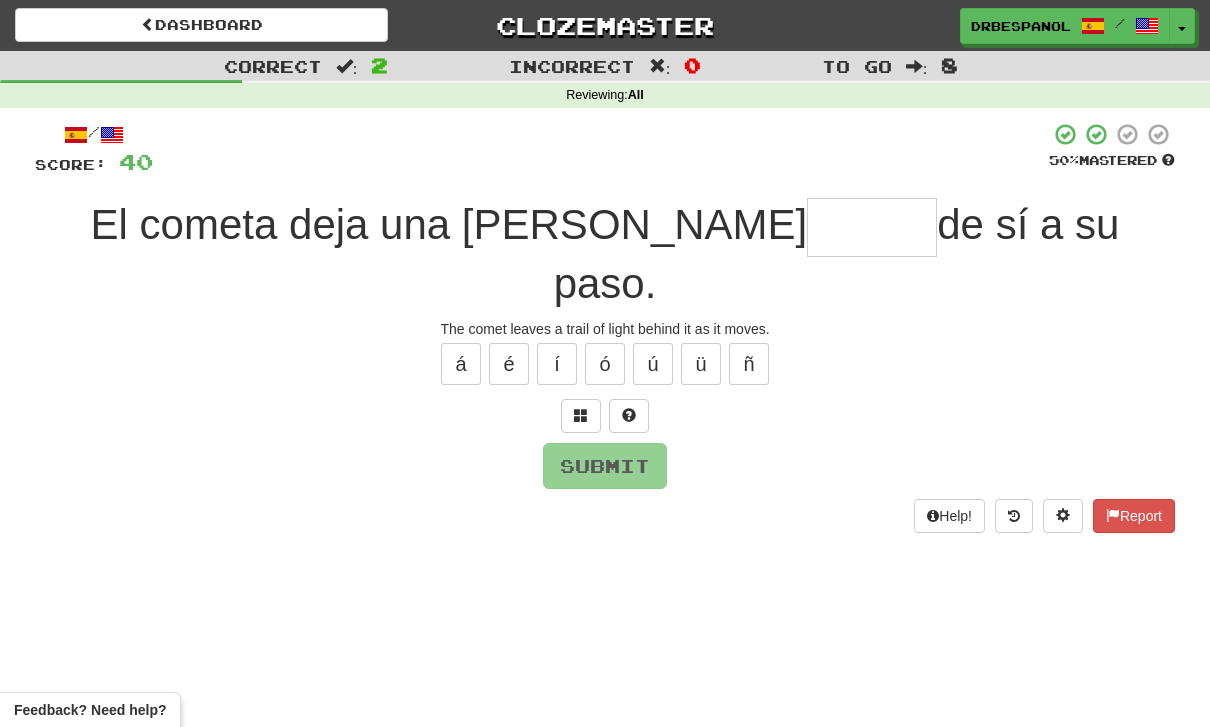 type on "*" 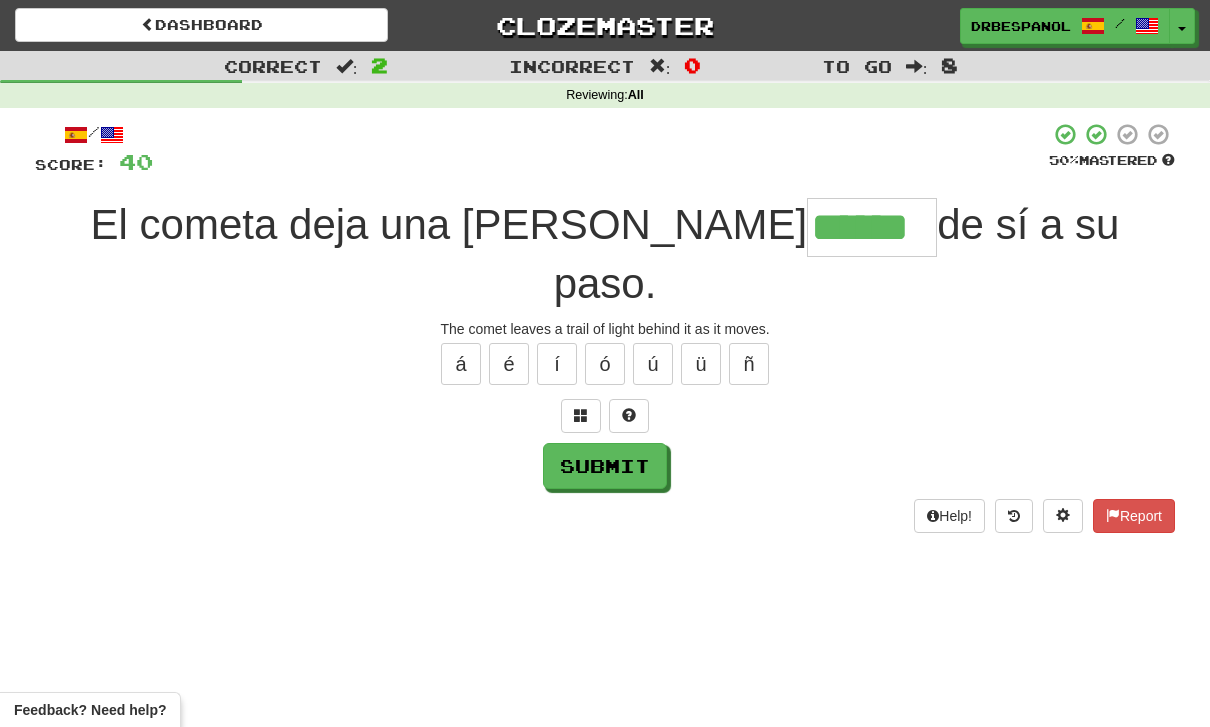 type on "******" 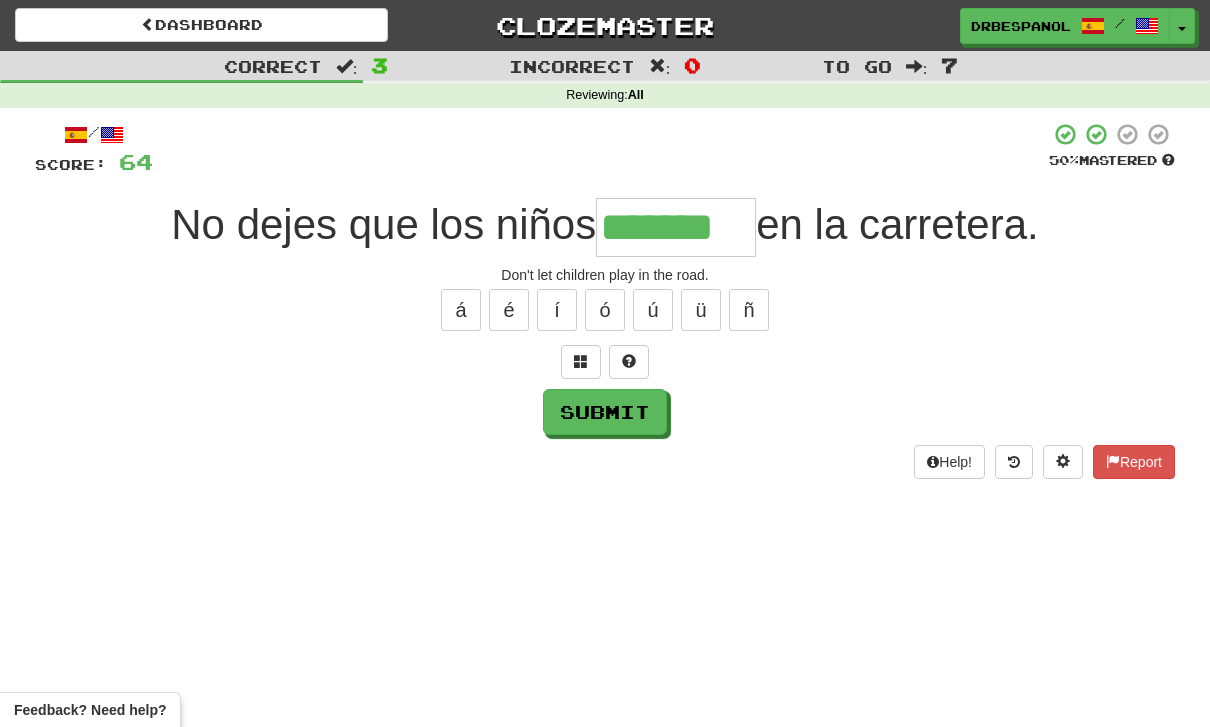 type on "*******" 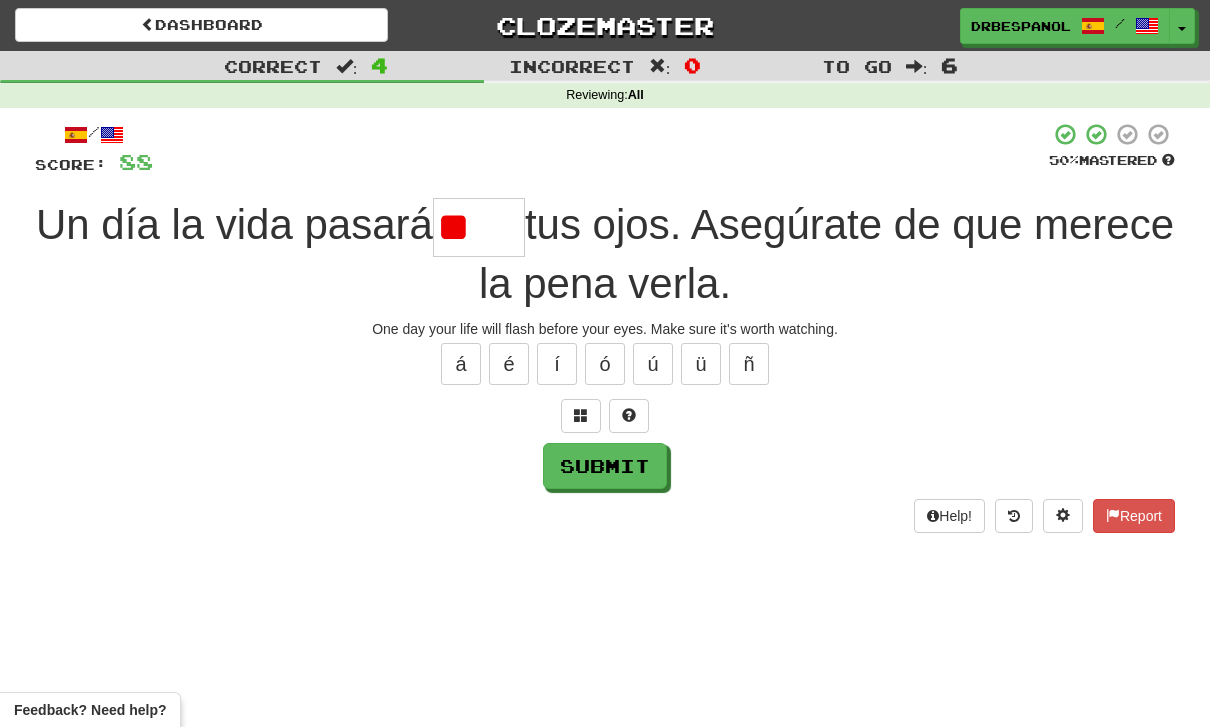 type on "*" 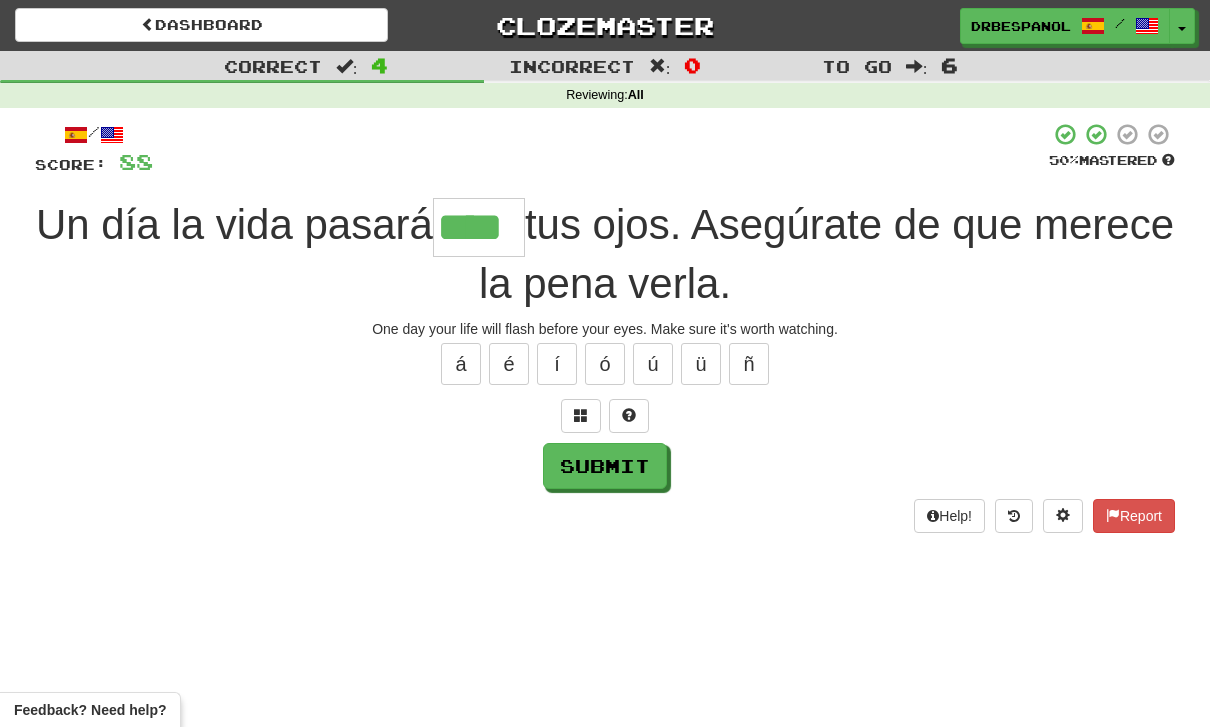 type on "****" 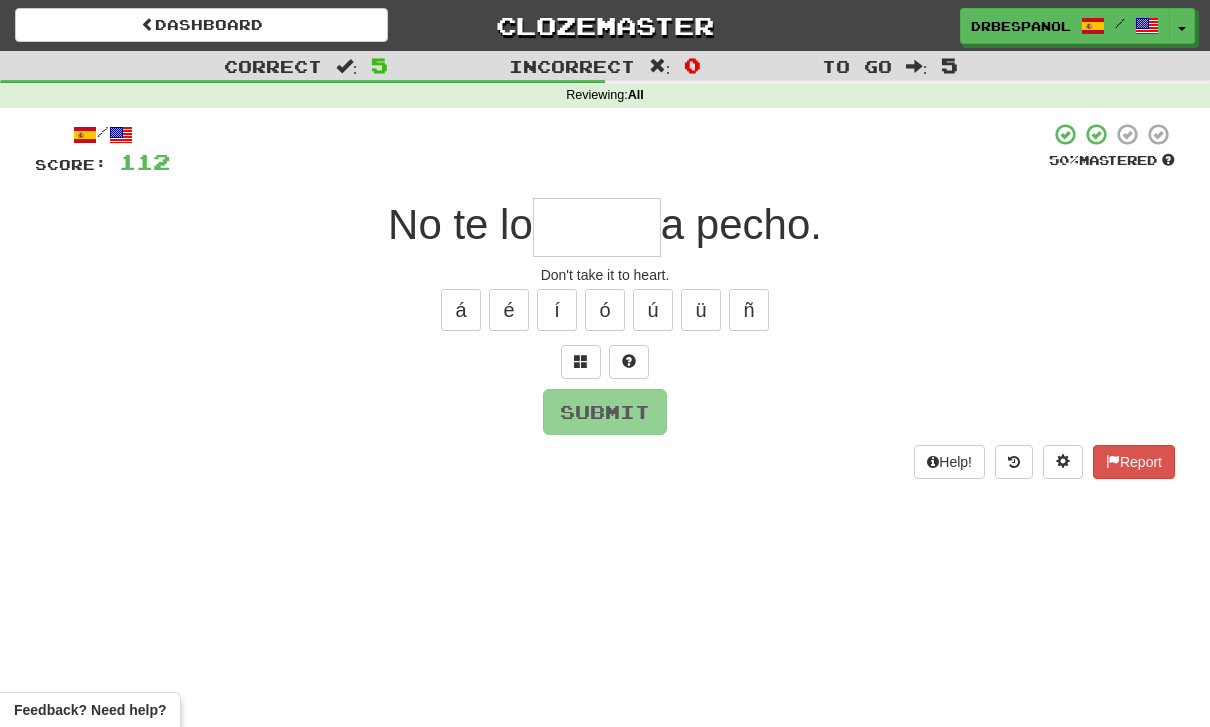 type on "*" 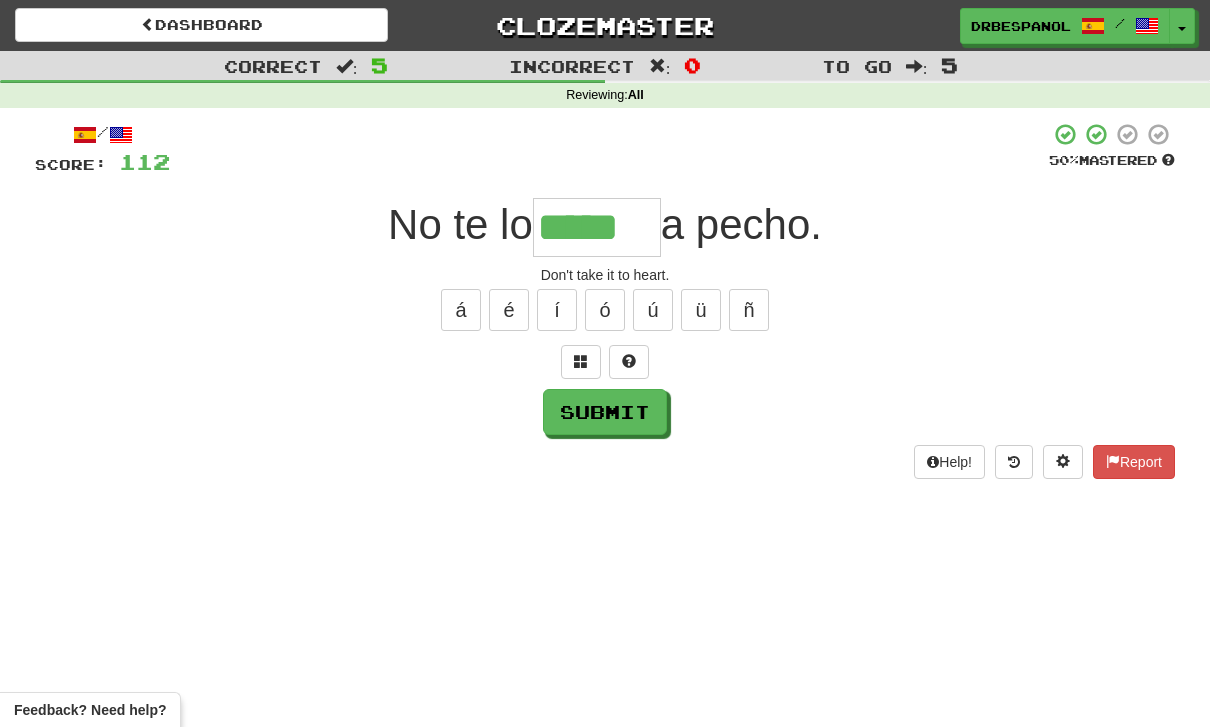 type on "*****" 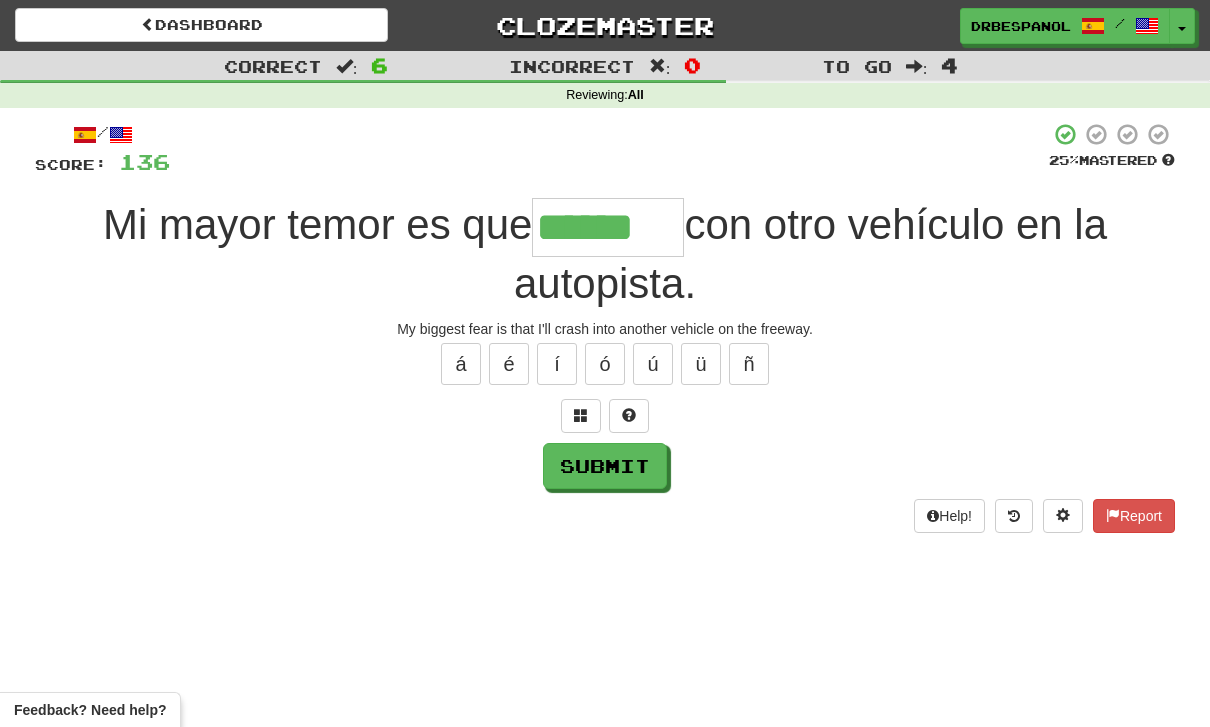 type on "******" 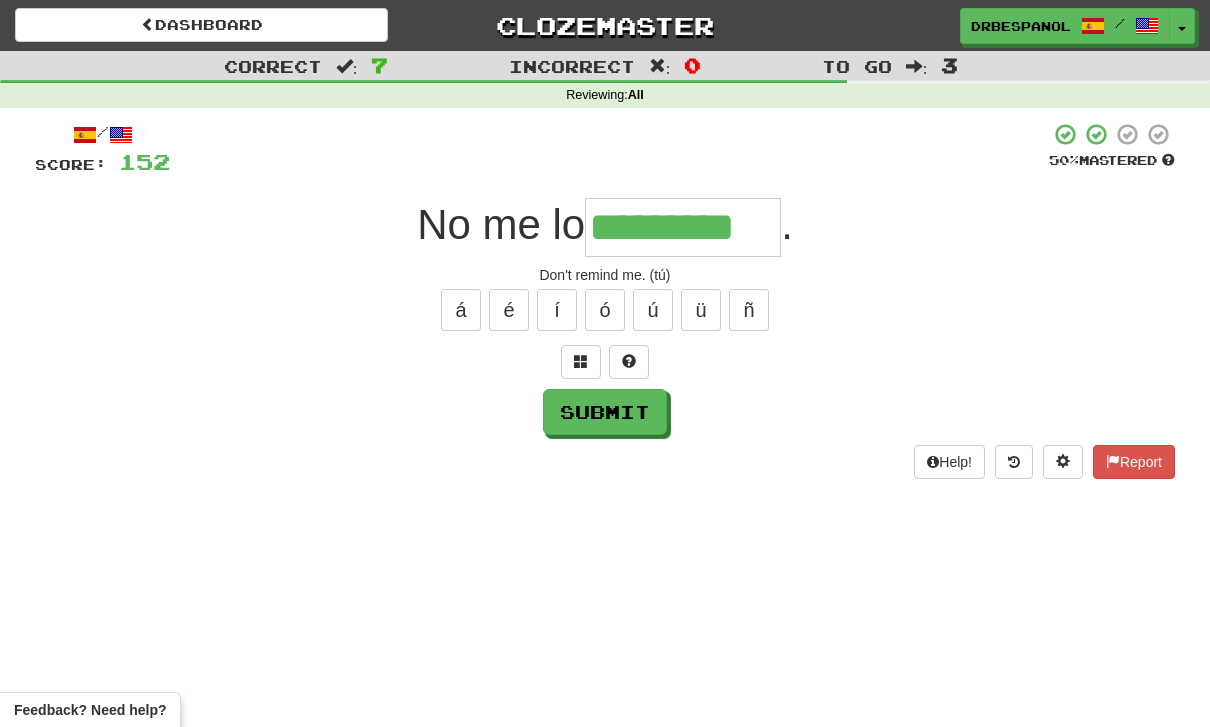 type on "*********" 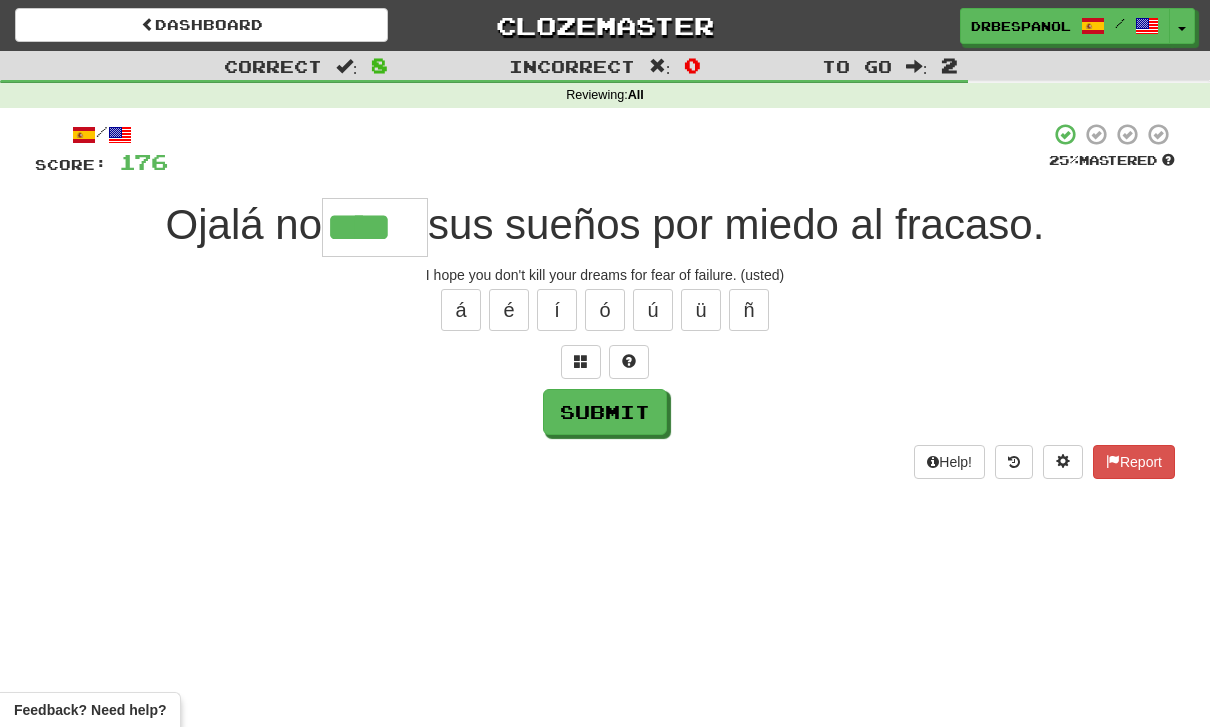 type on "****" 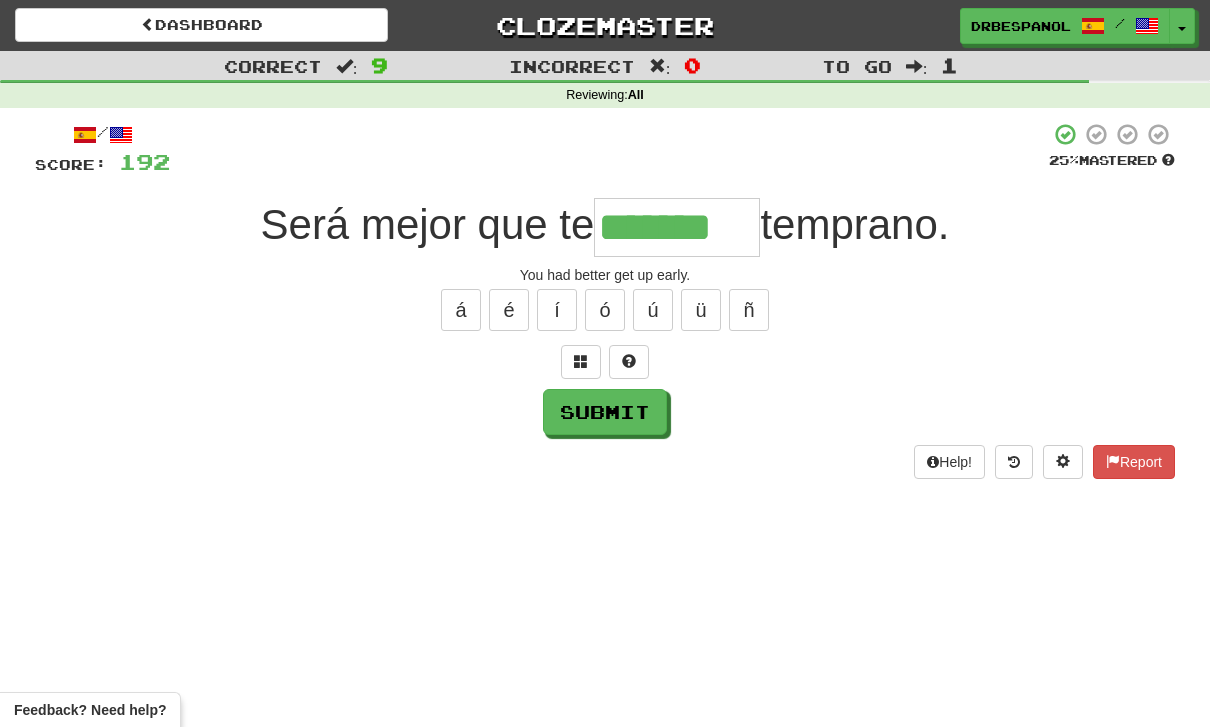 type on "********" 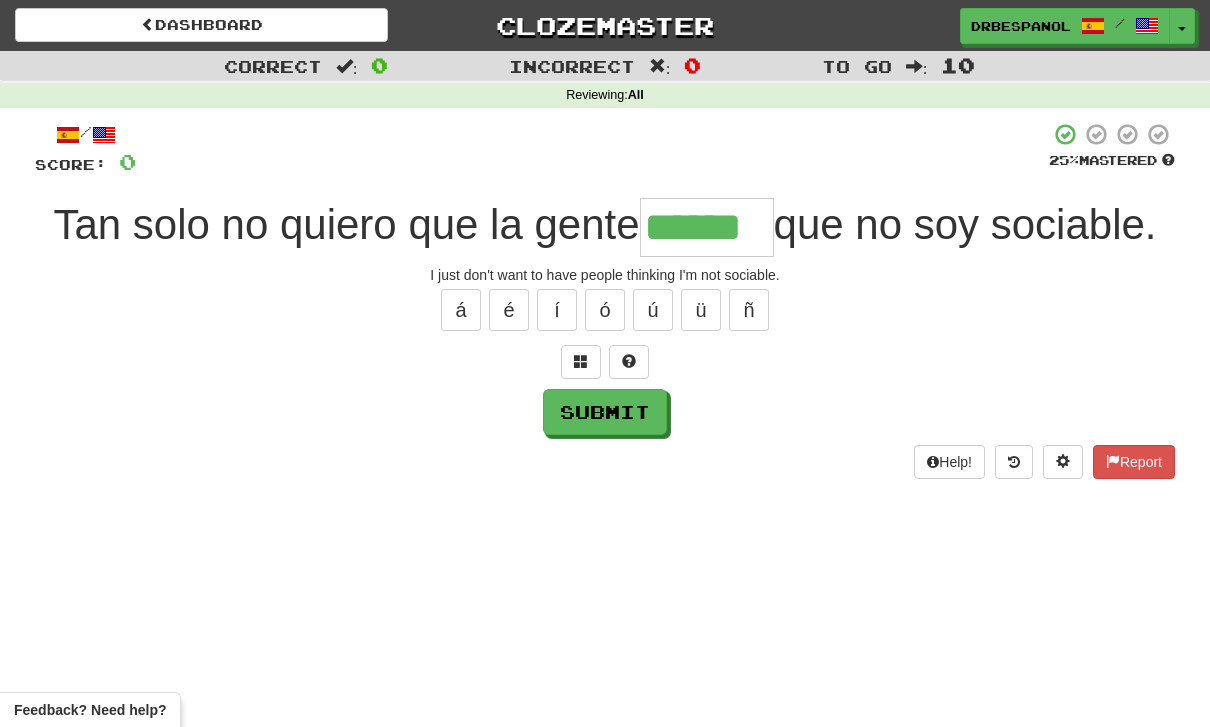 type on "******" 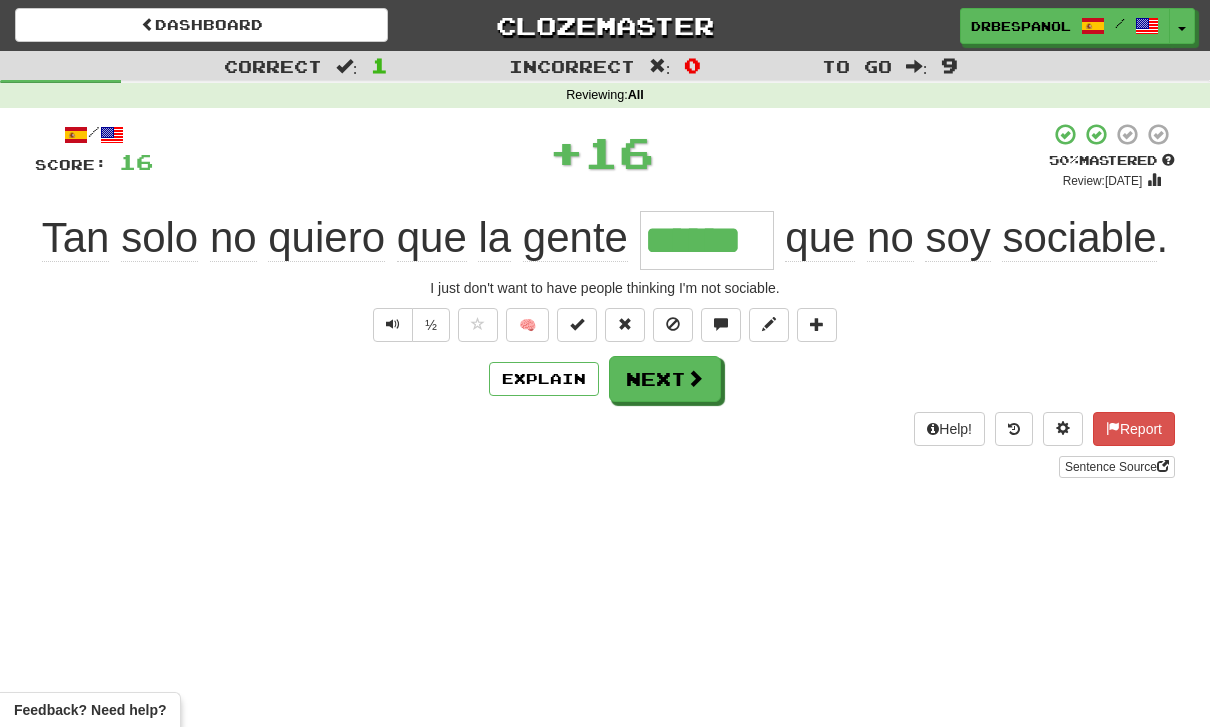 click on "Tan" 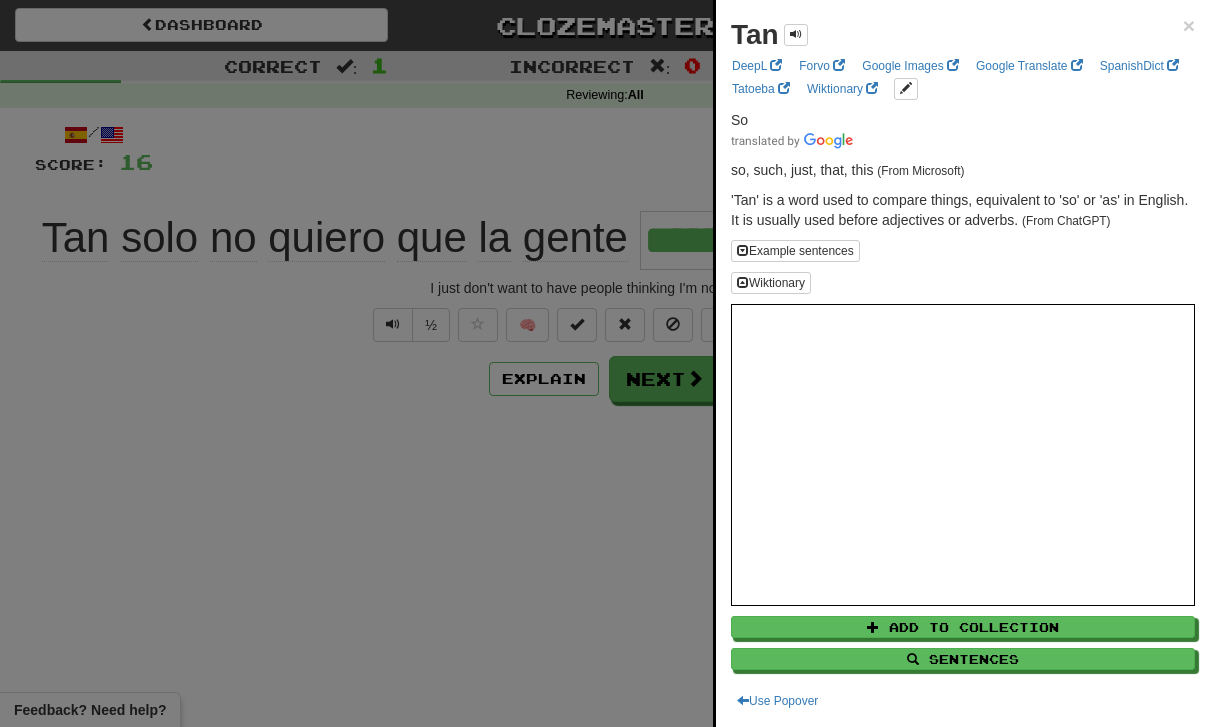 click at bounding box center [605, 363] 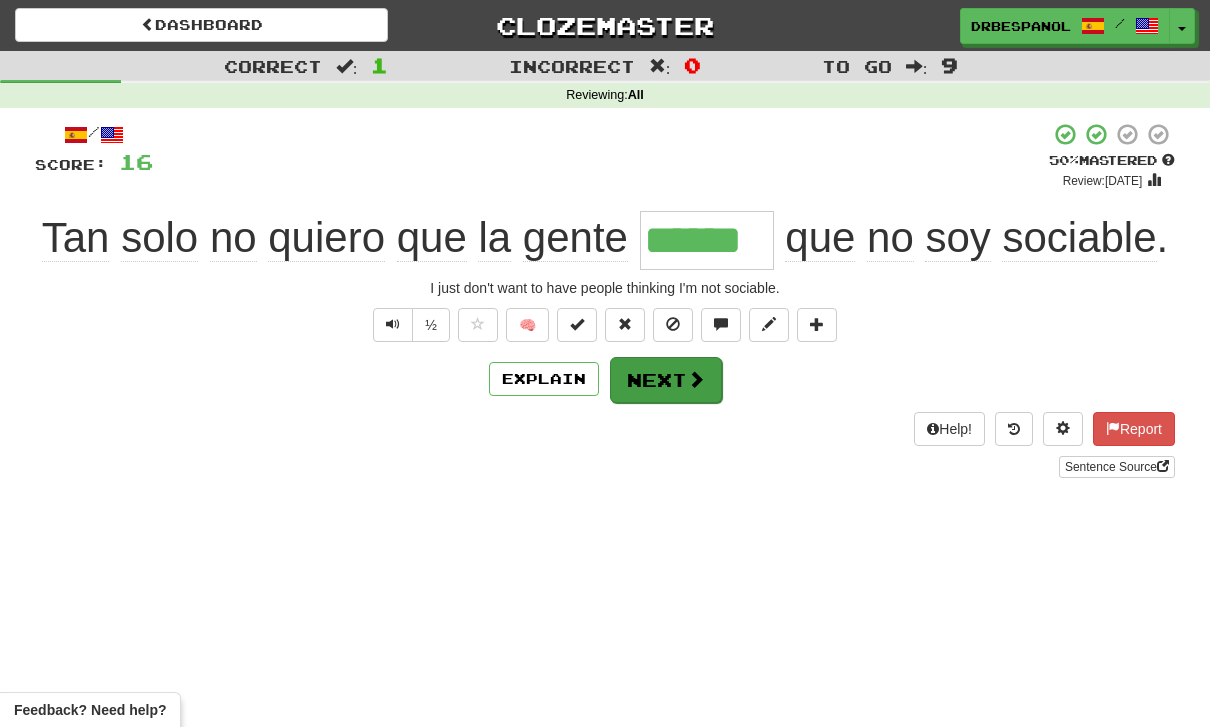 click on "Next" at bounding box center (666, 380) 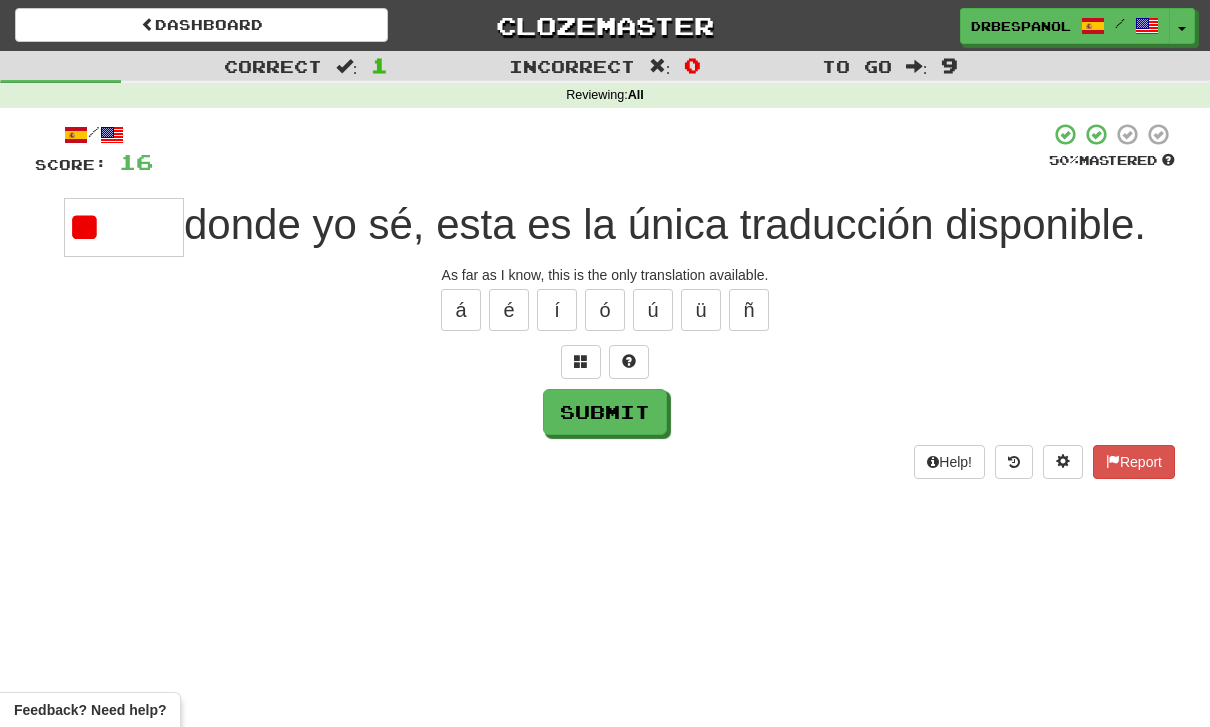 type on "*" 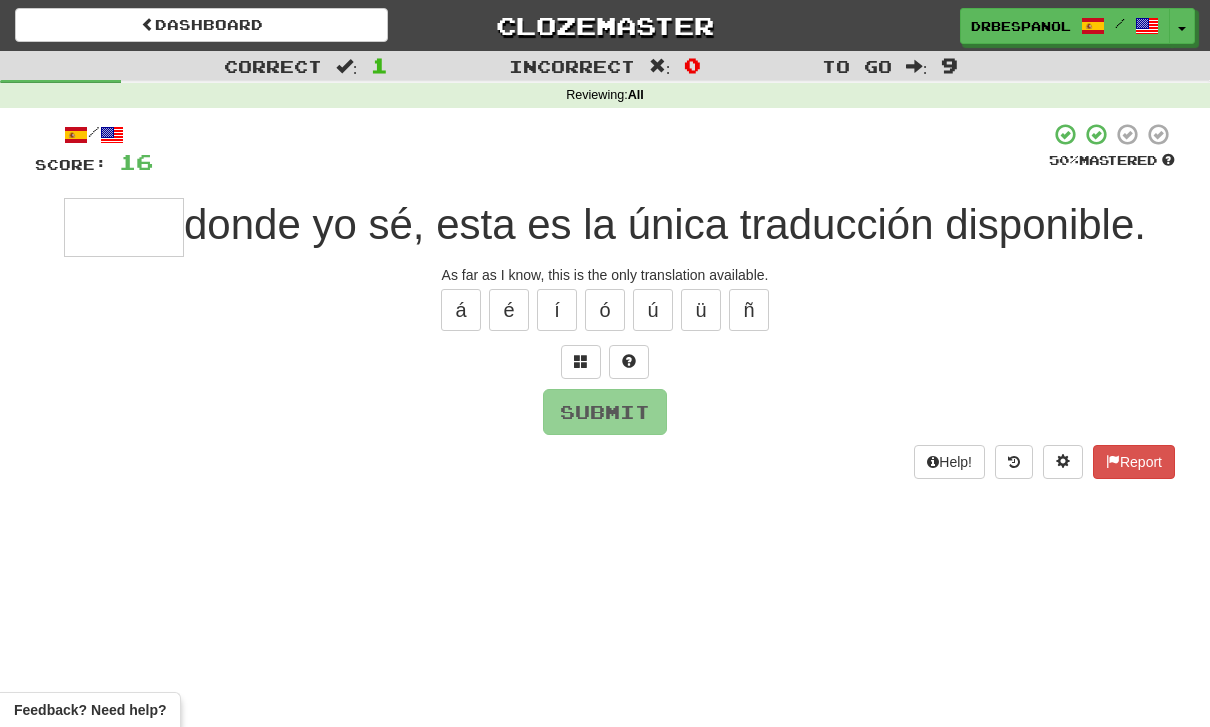 type on "*" 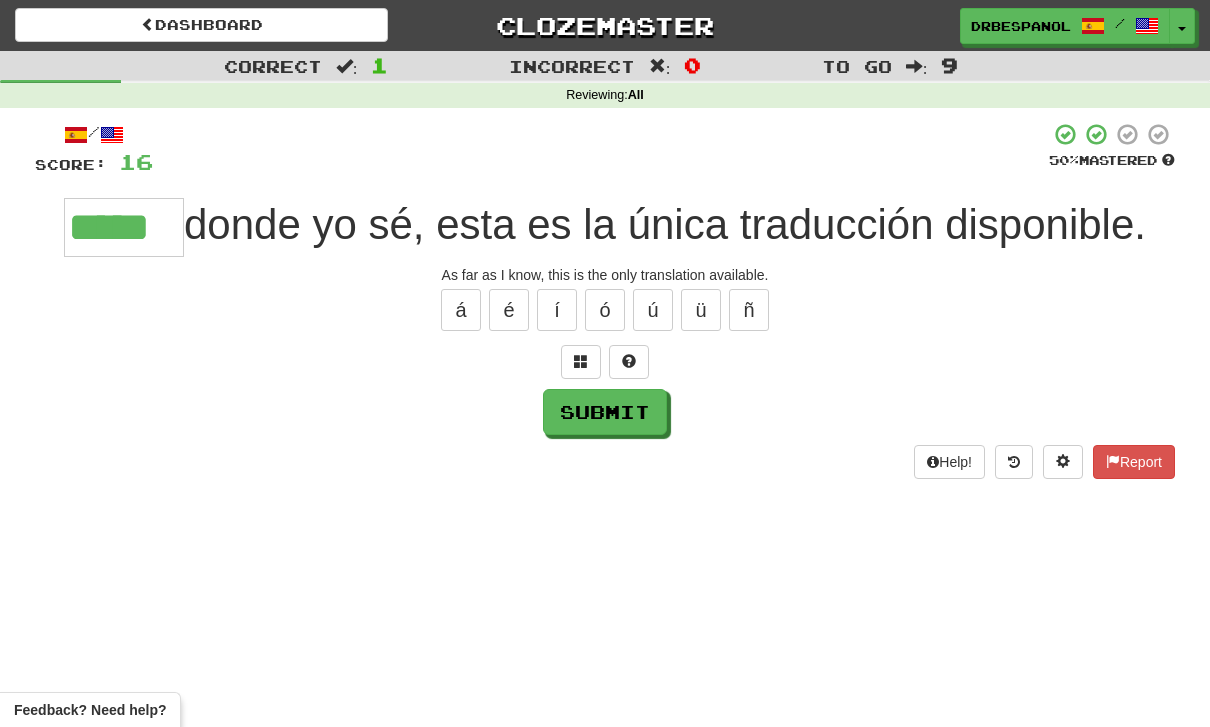 type on "*****" 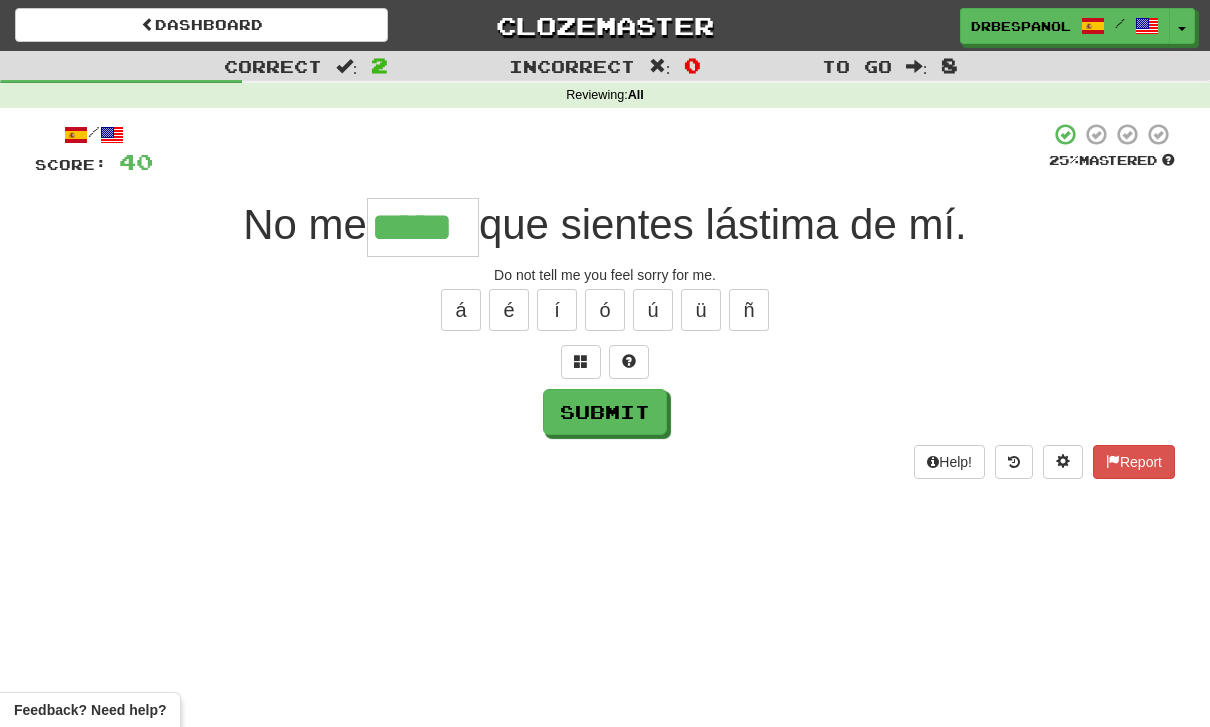 type on "*****" 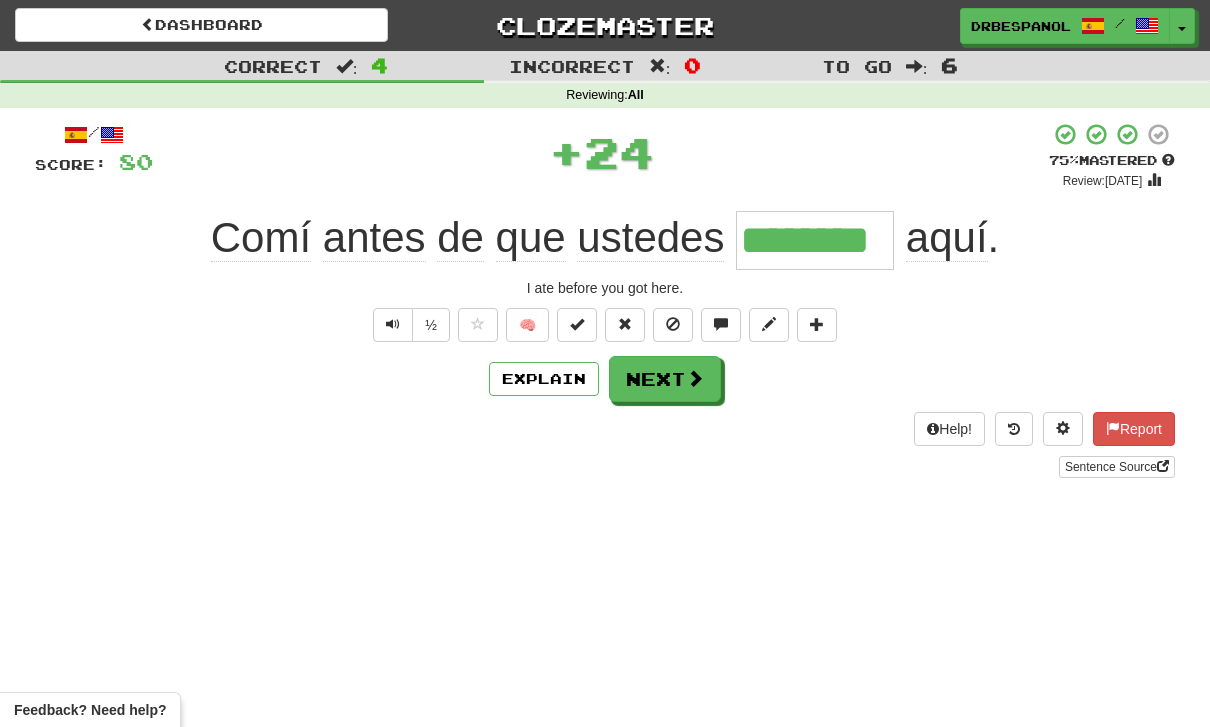 type on "********" 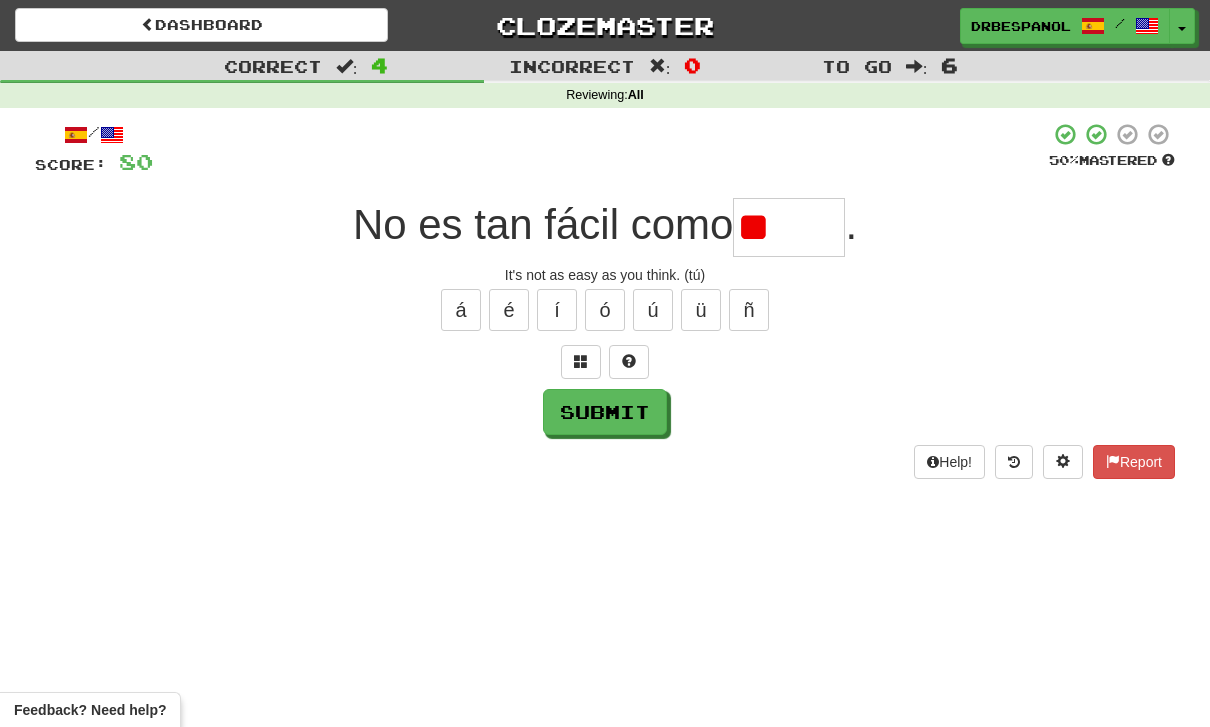 type on "*" 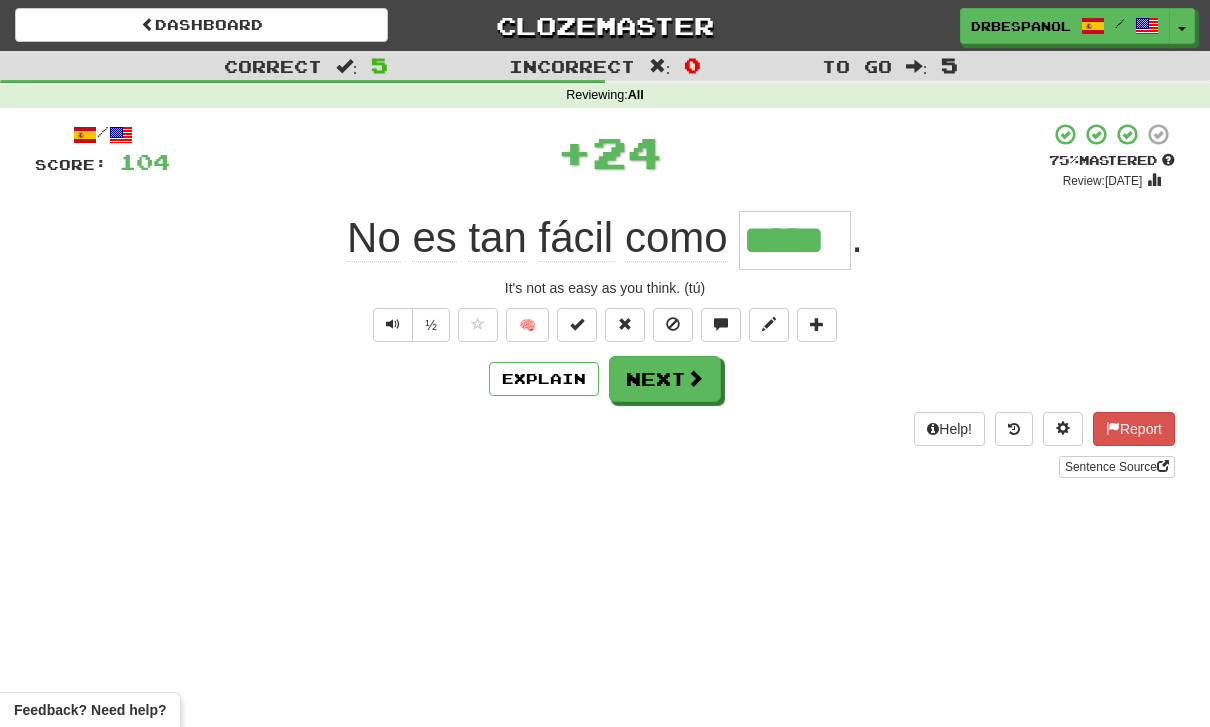 type on "*****" 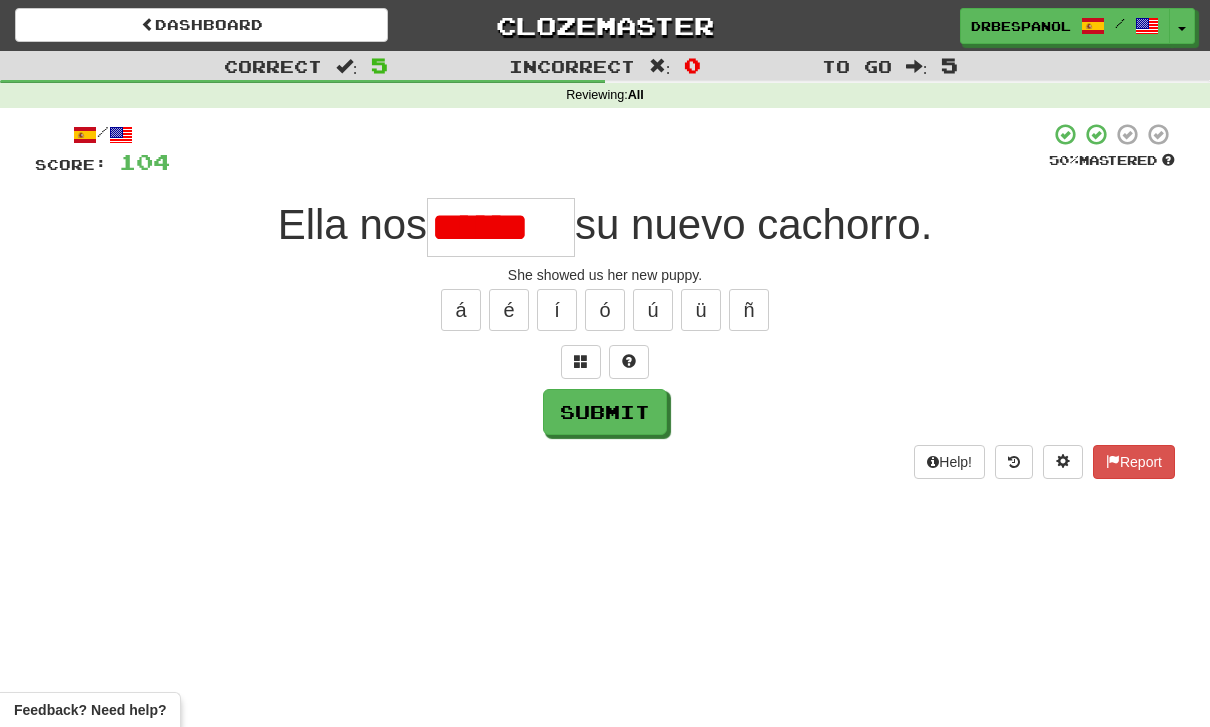 click on "******" at bounding box center (501, 227) 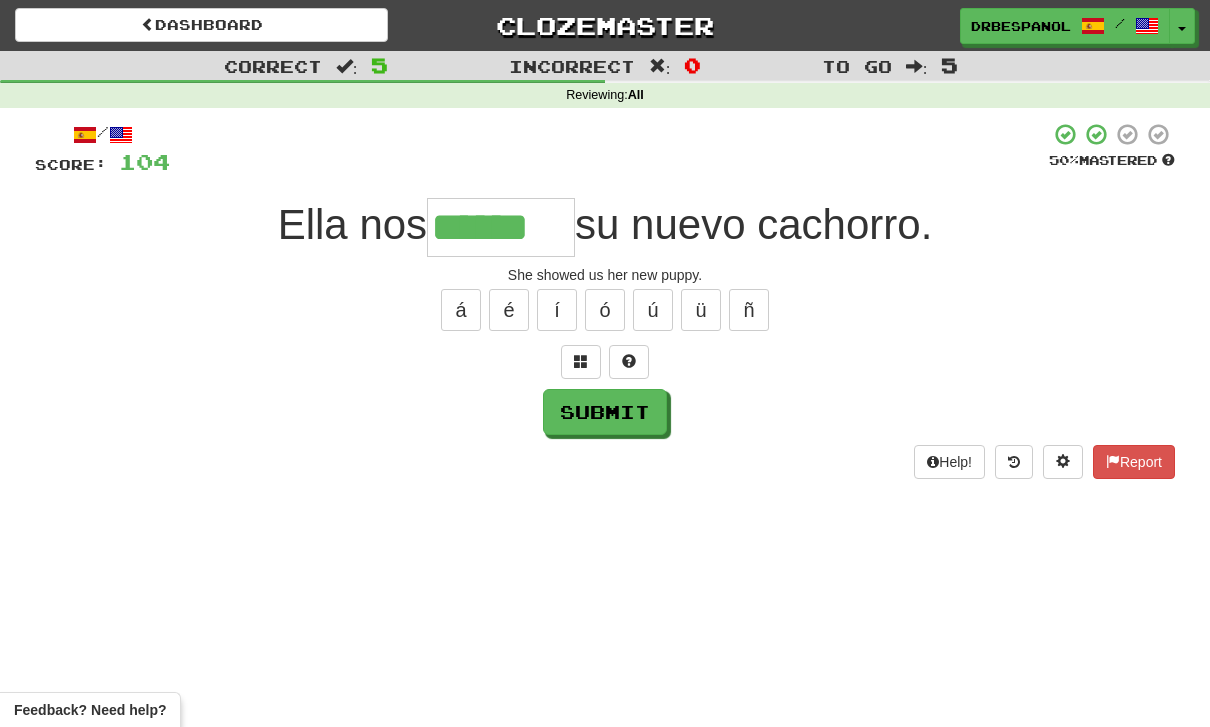 type on "******" 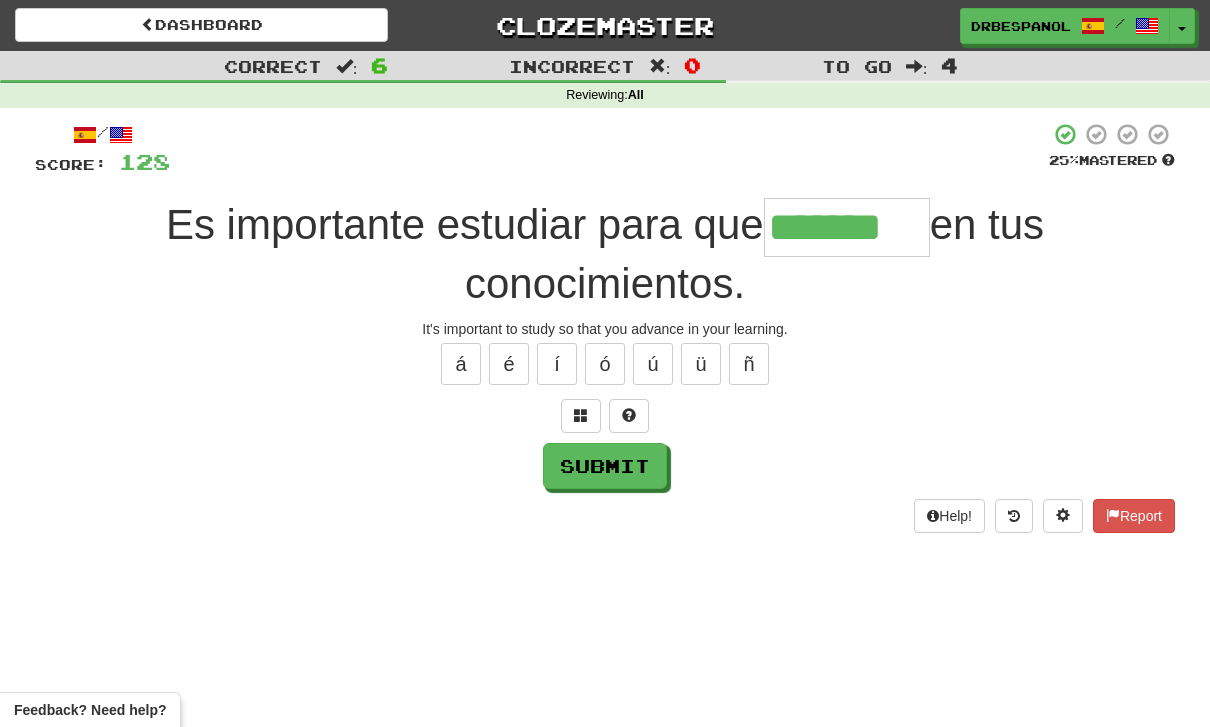 type on "*******" 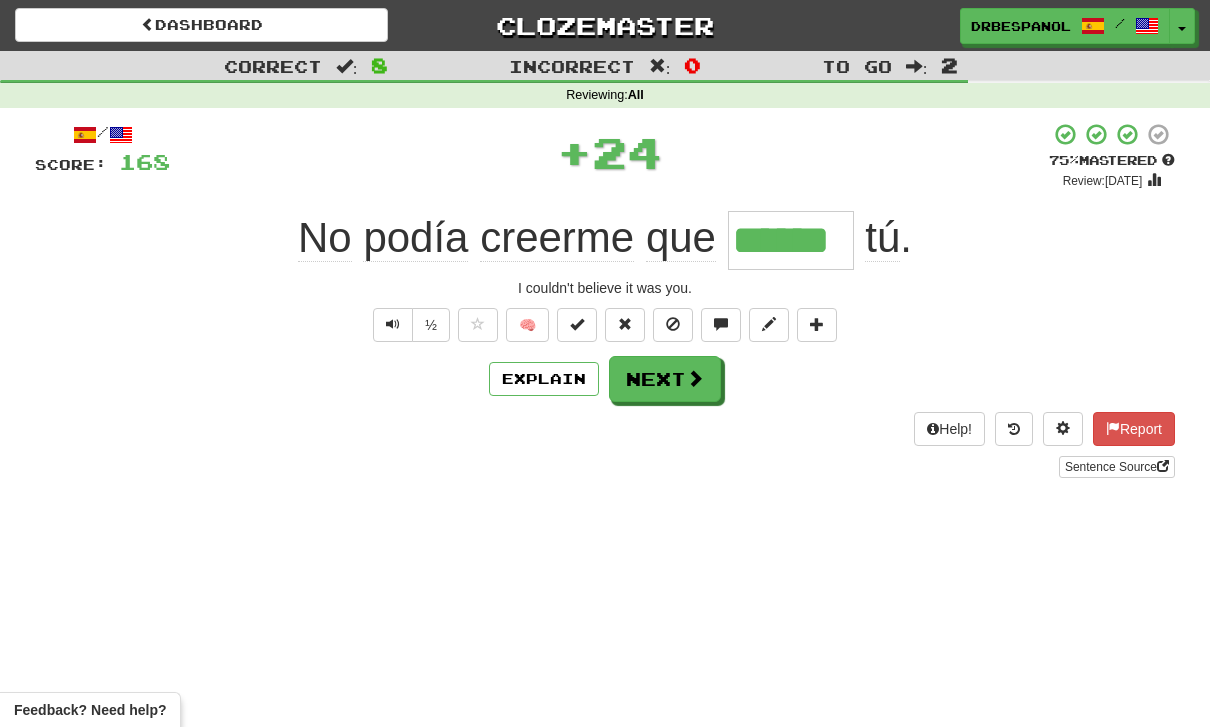 type on "******" 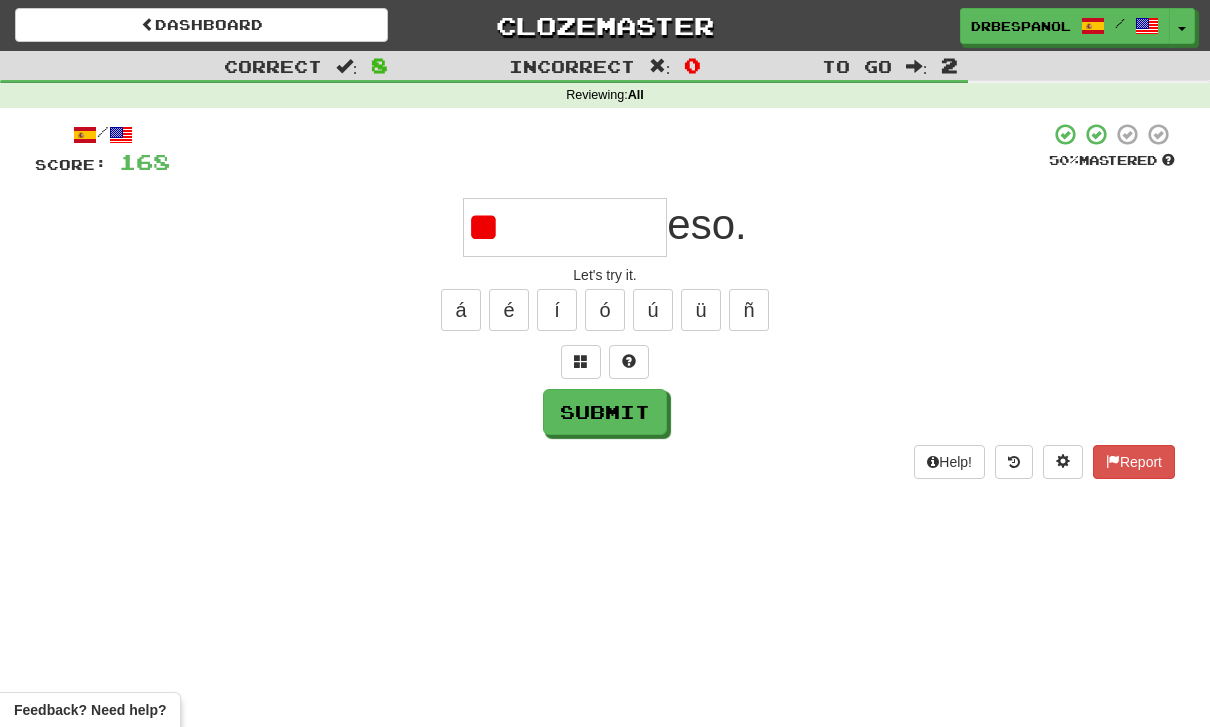 type on "*" 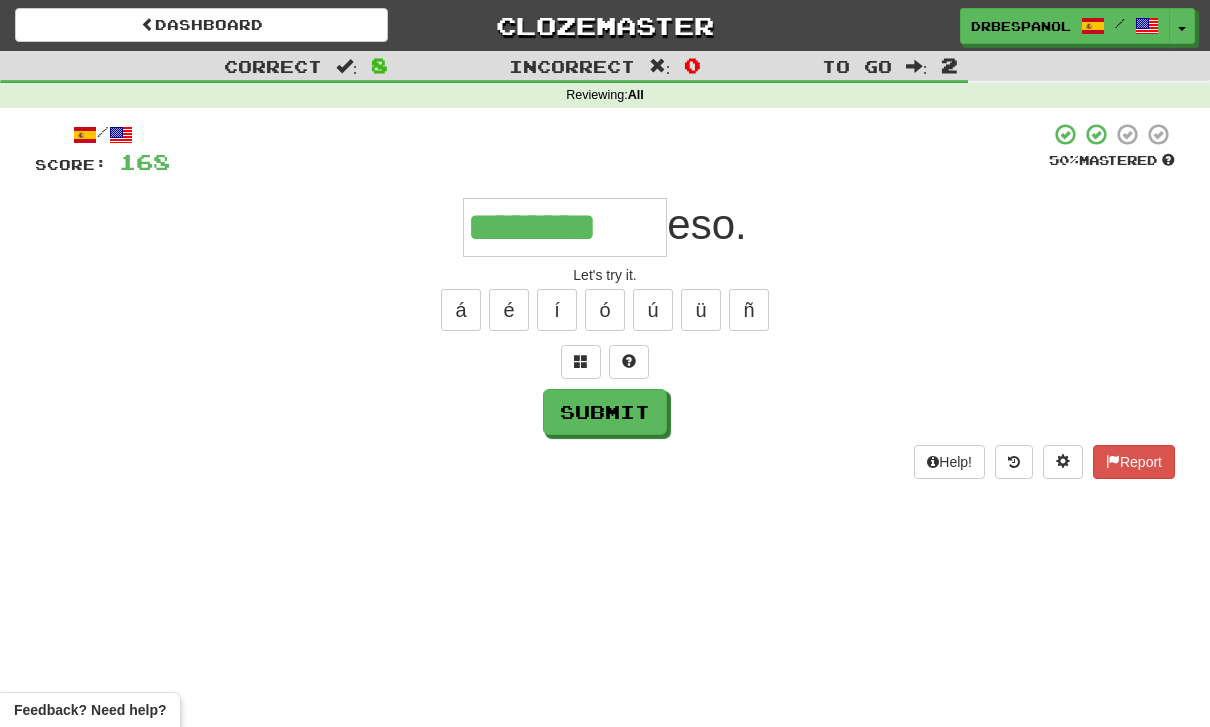type on "********" 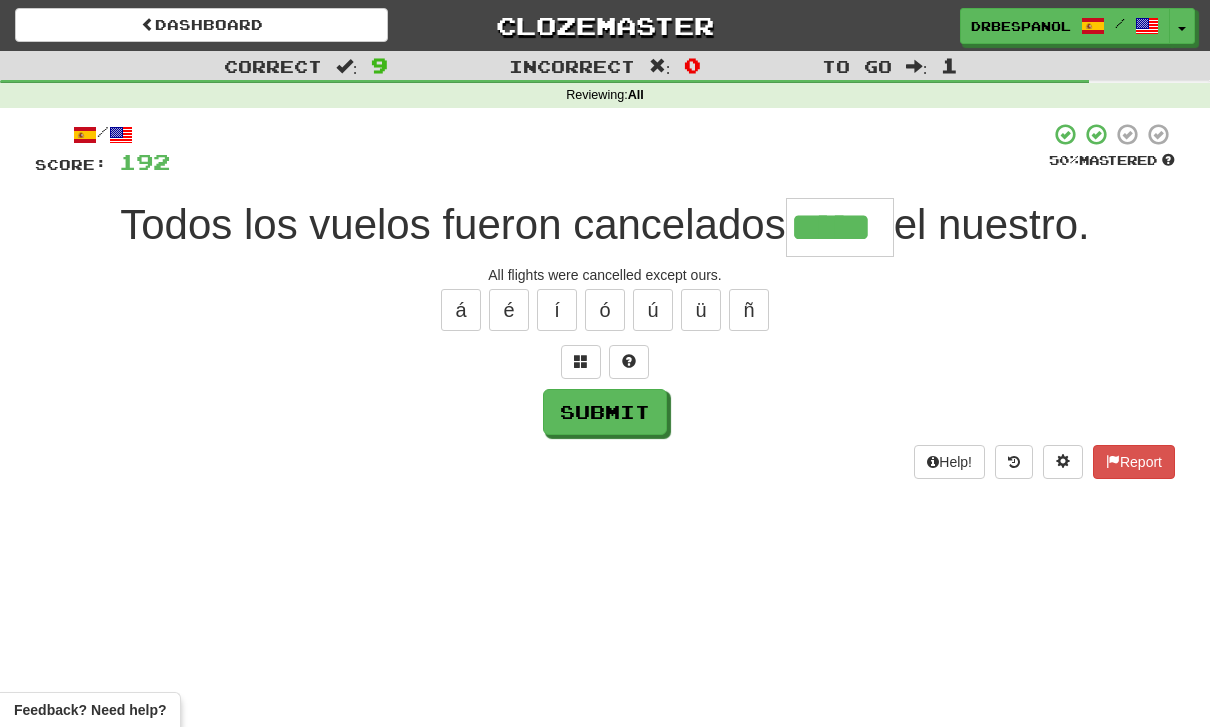 type on "*****" 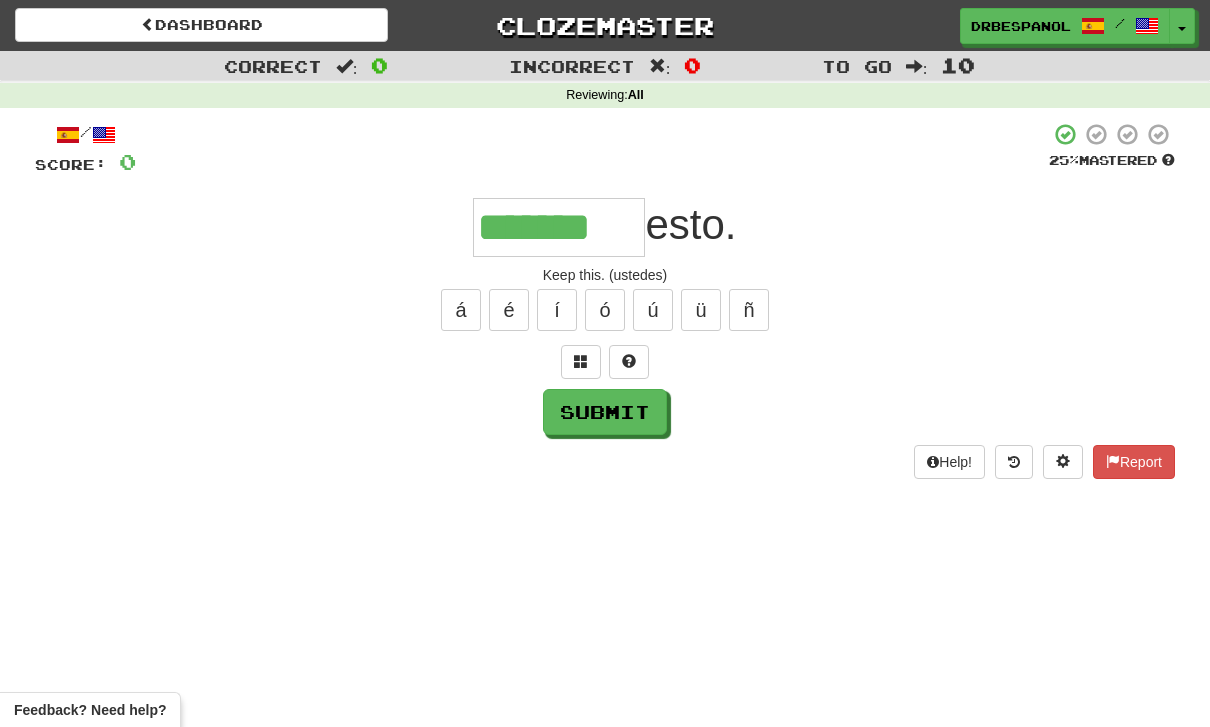 type on "*******" 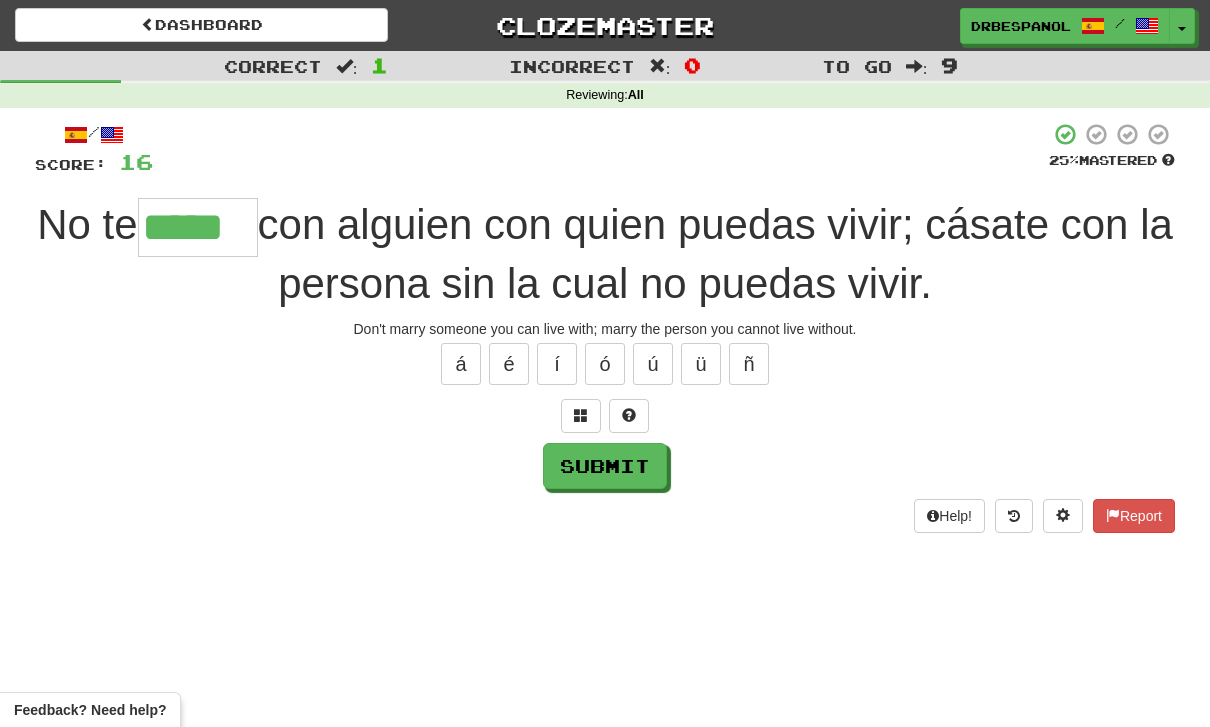 type on "*****" 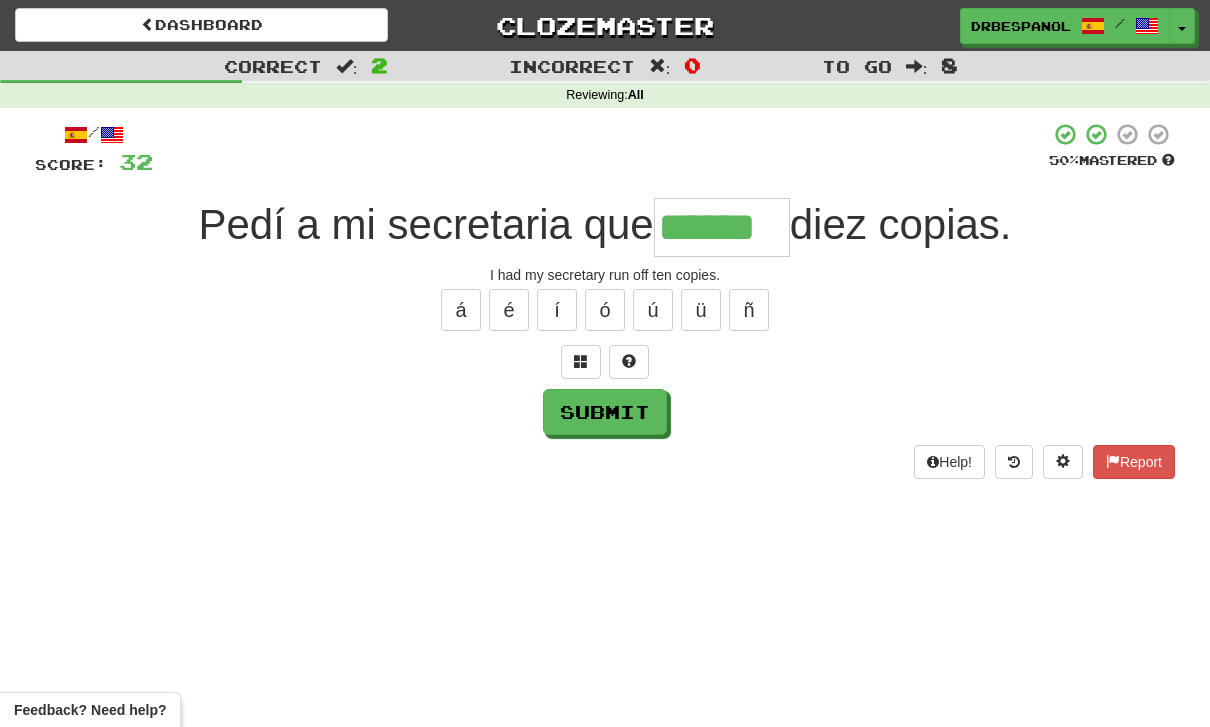 type on "******" 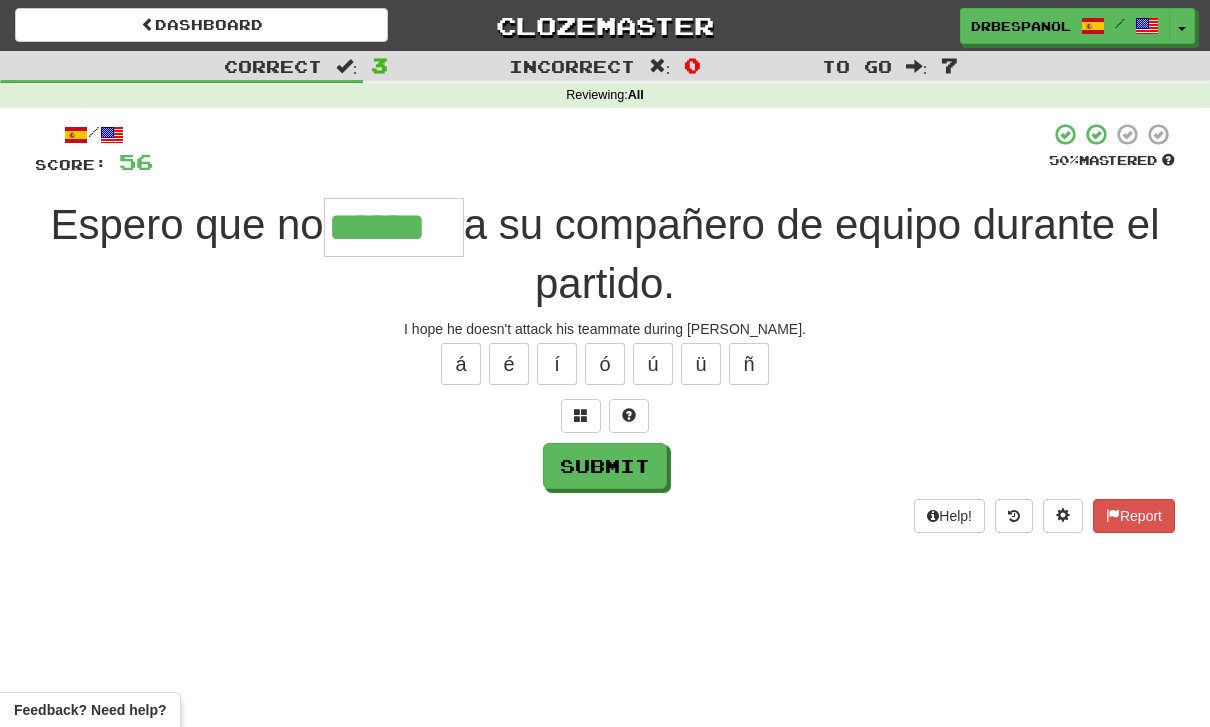 type on "******" 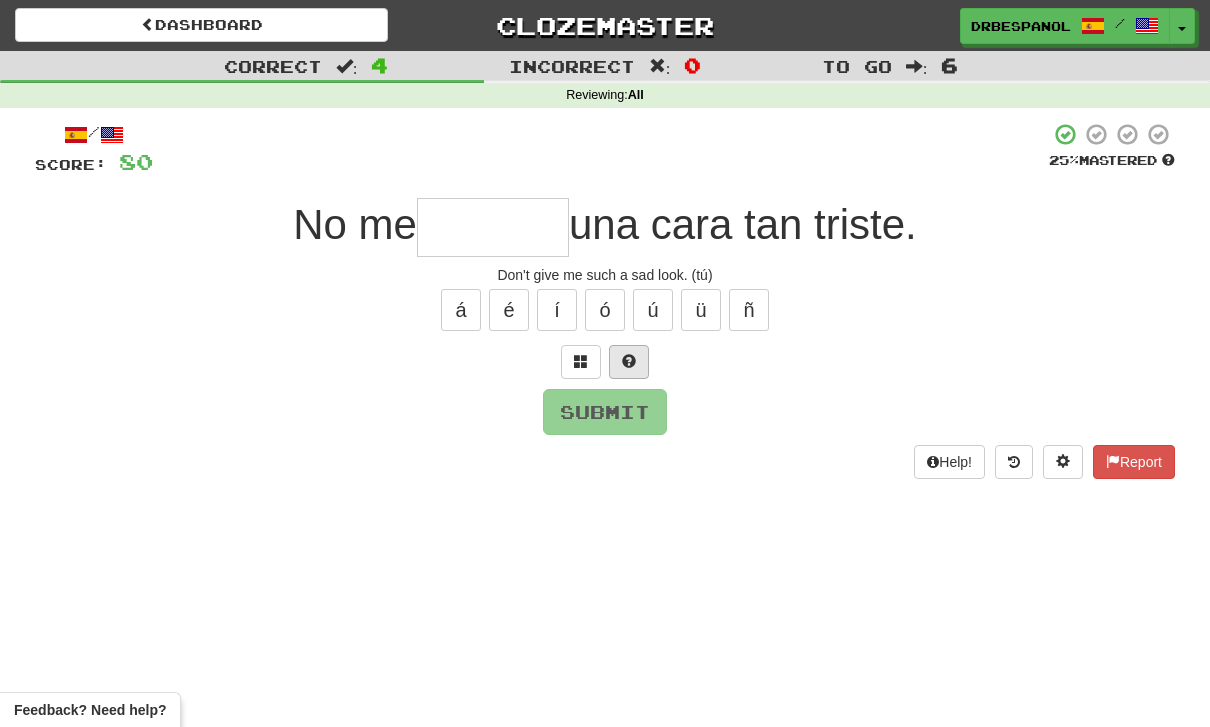 click at bounding box center (629, 362) 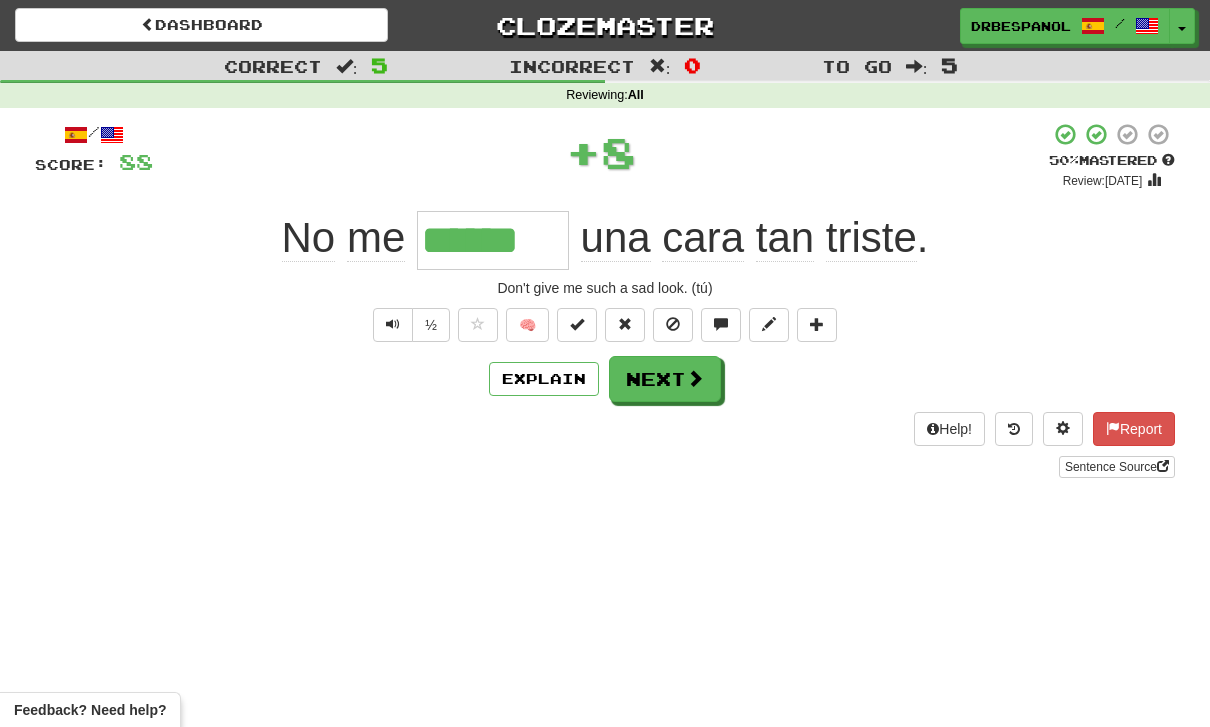 type on "******" 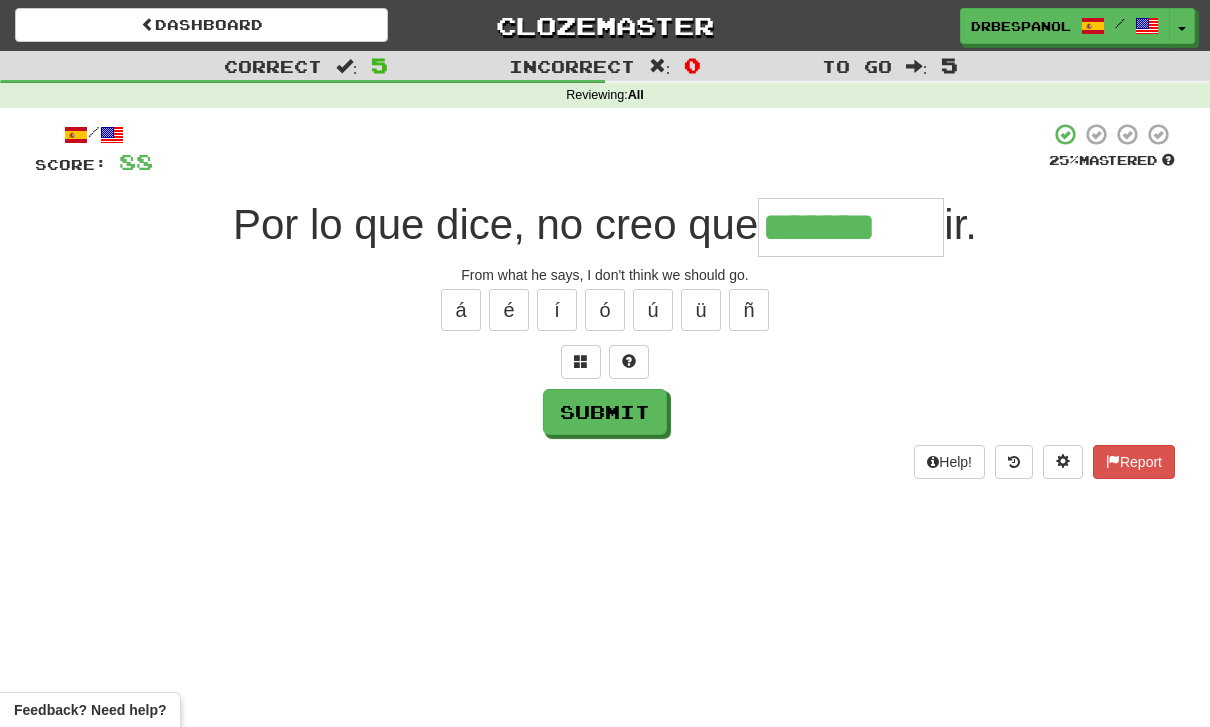 type on "*******" 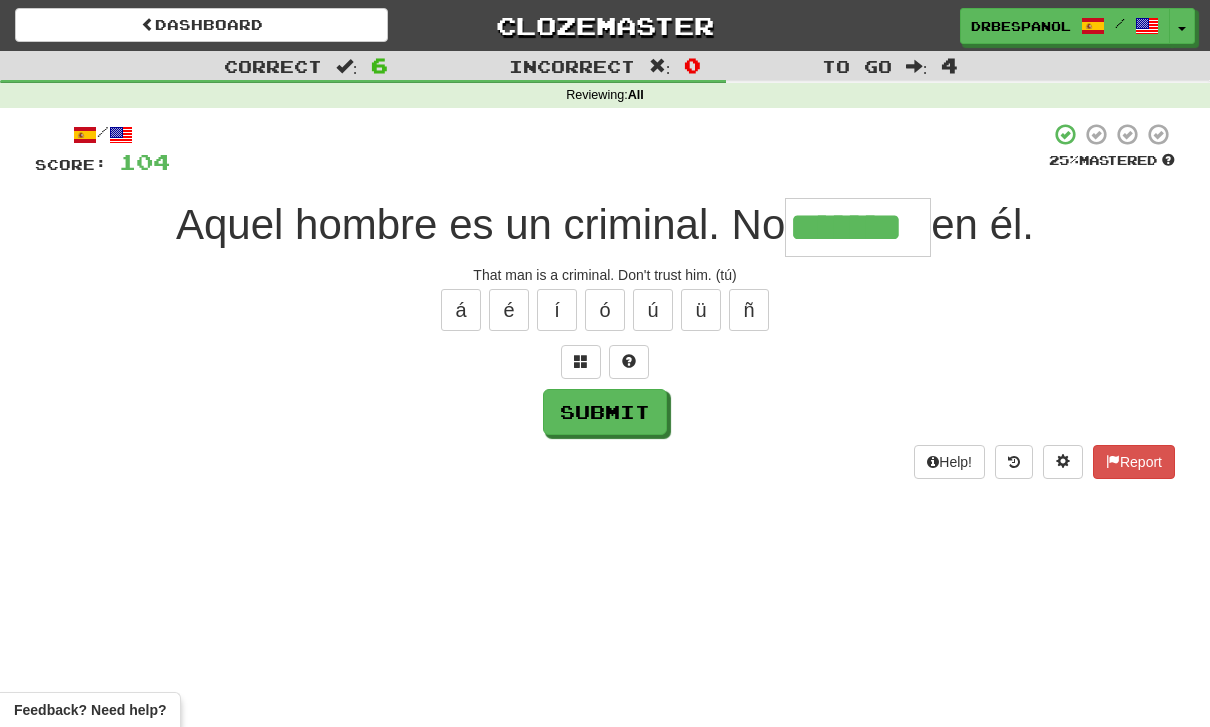 type on "*******" 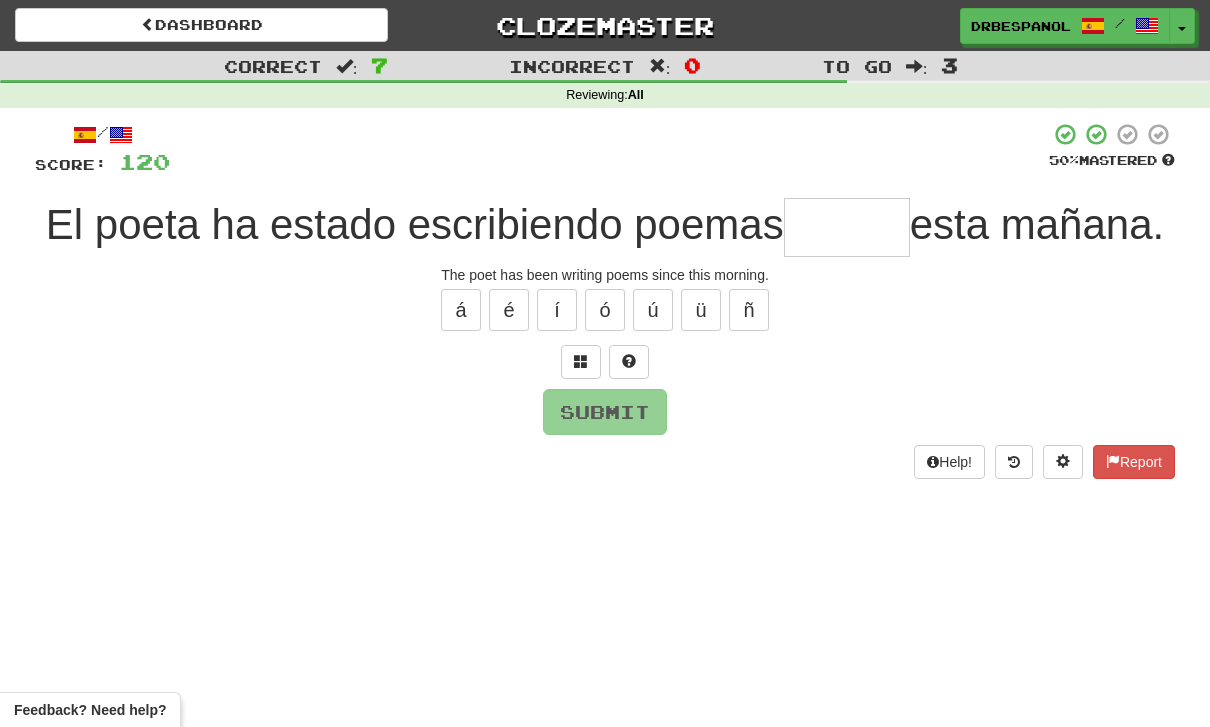 type on "*" 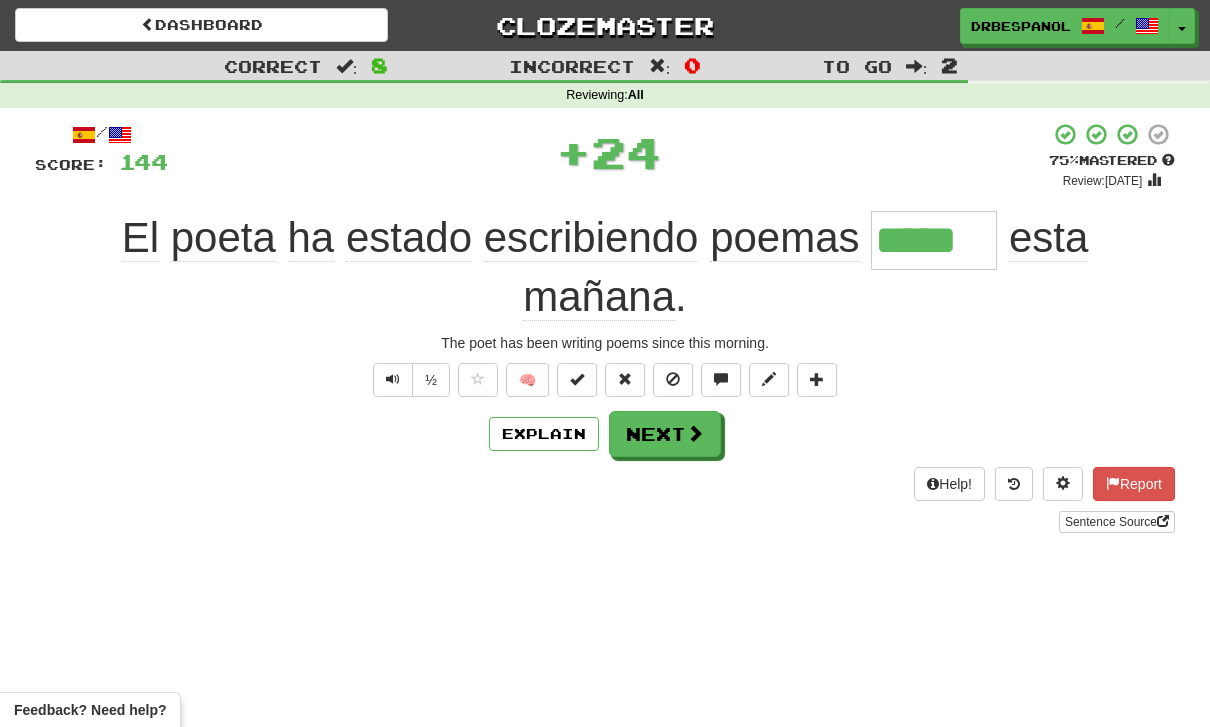 type on "*****" 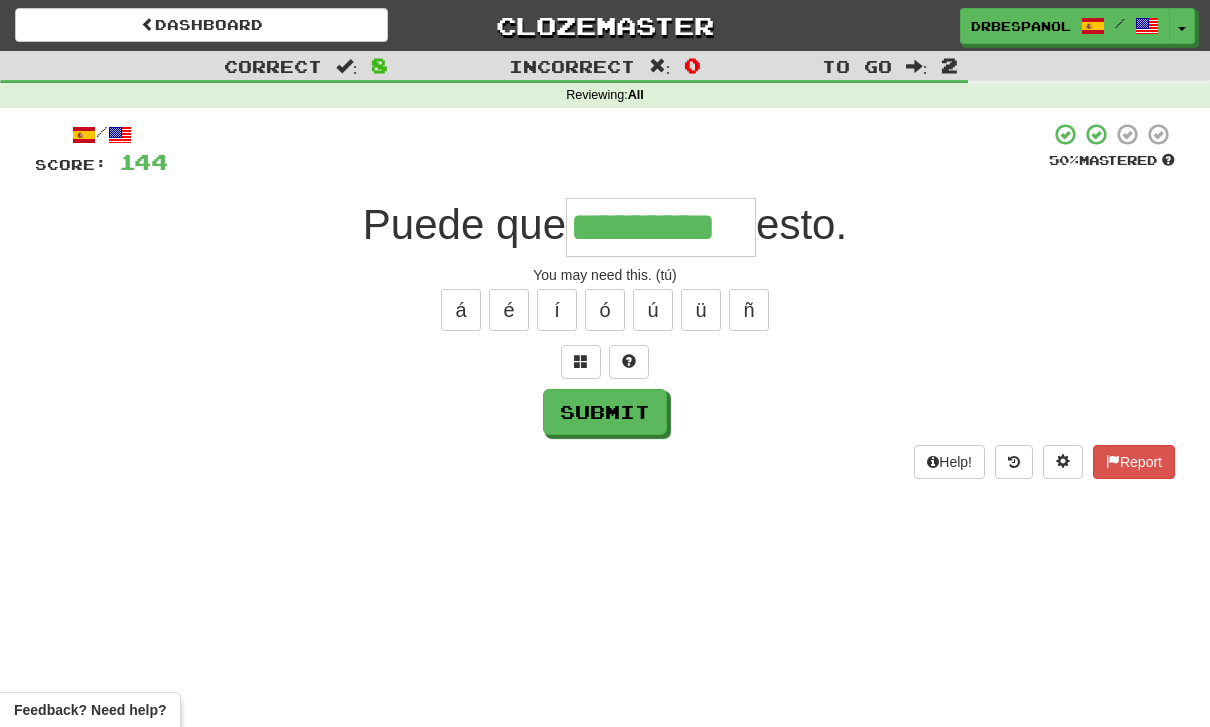 type on "*********" 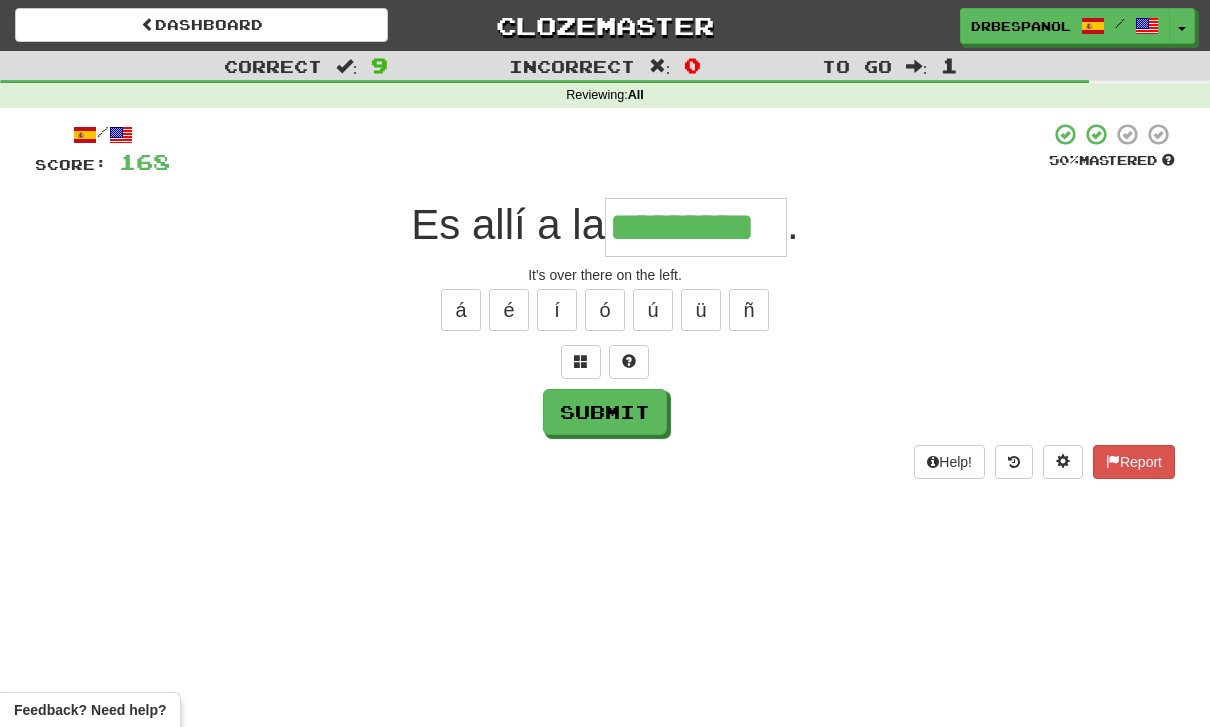 type on "*********" 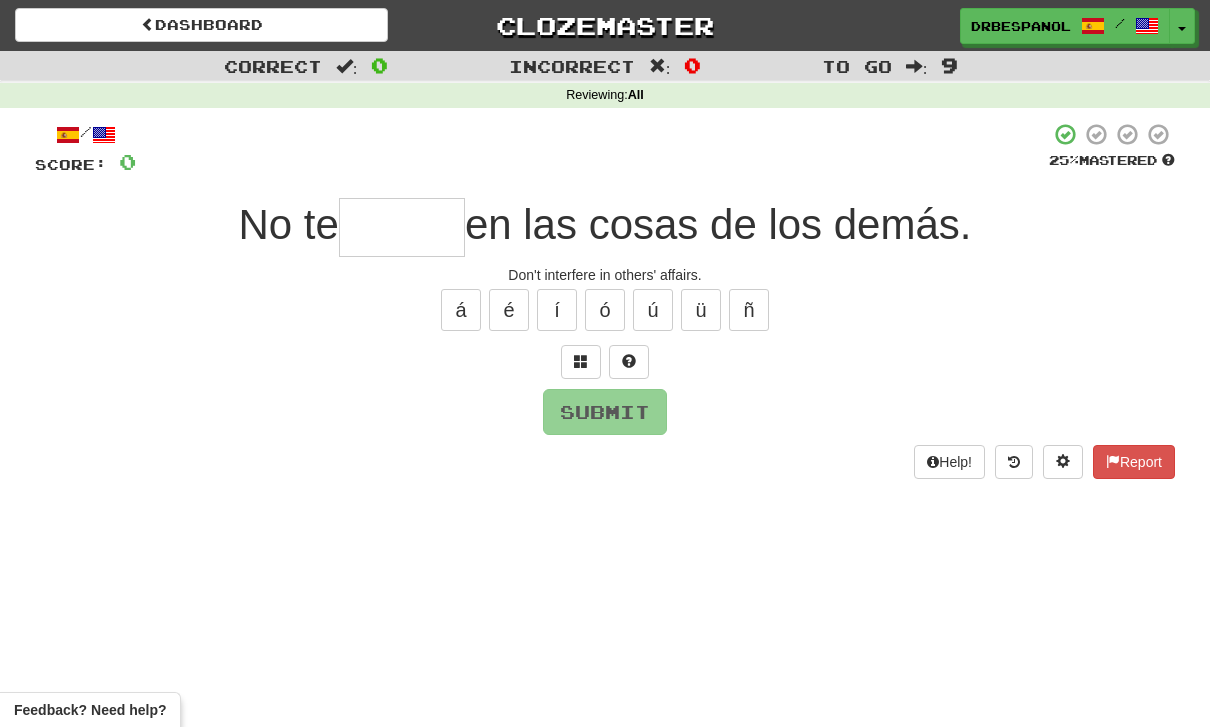 type on "*" 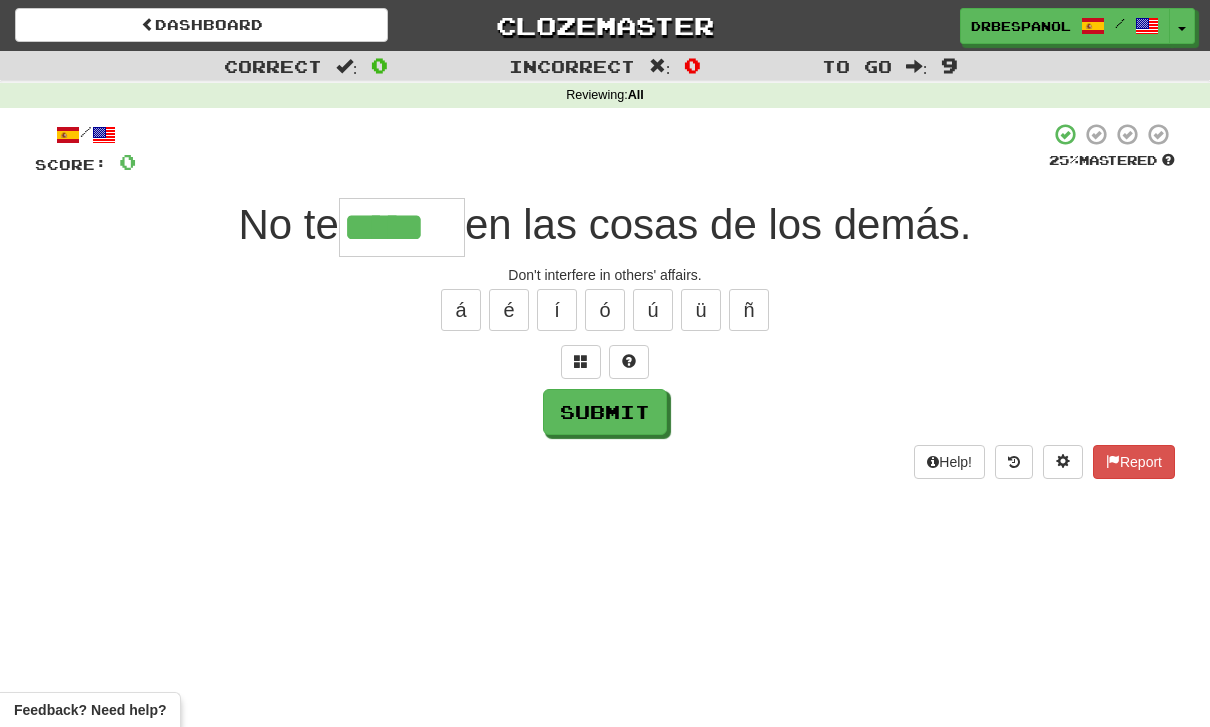 type on "*****" 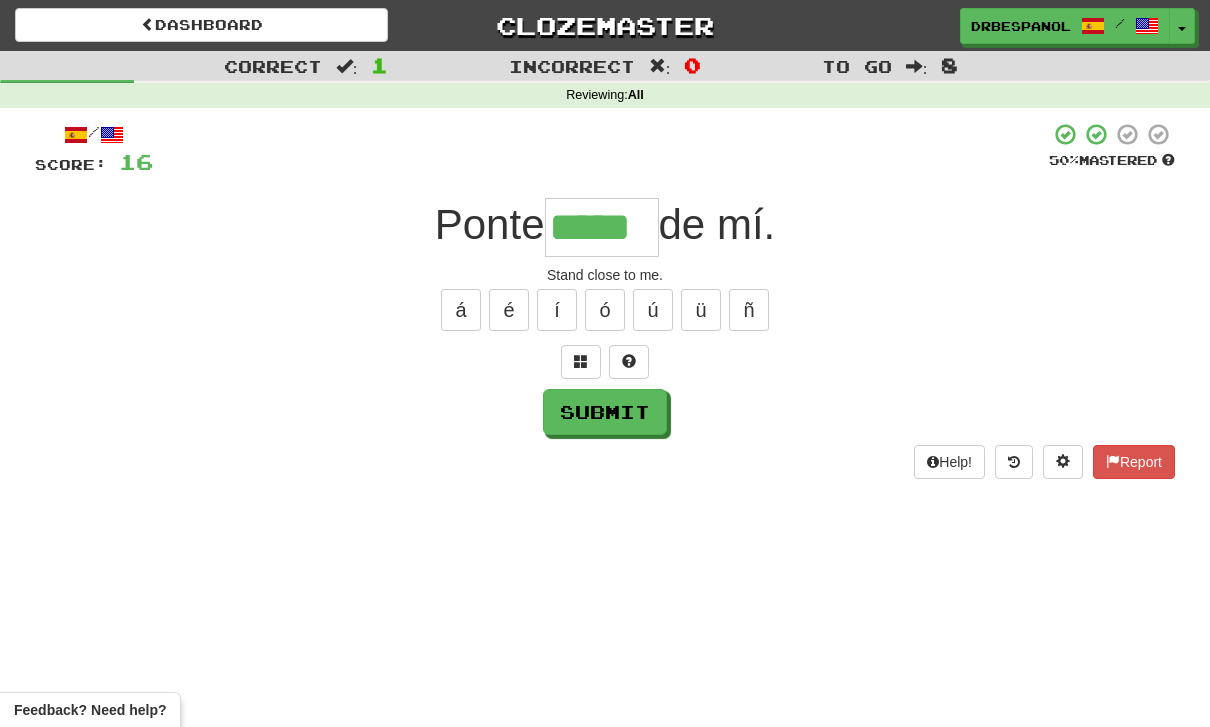 type on "*****" 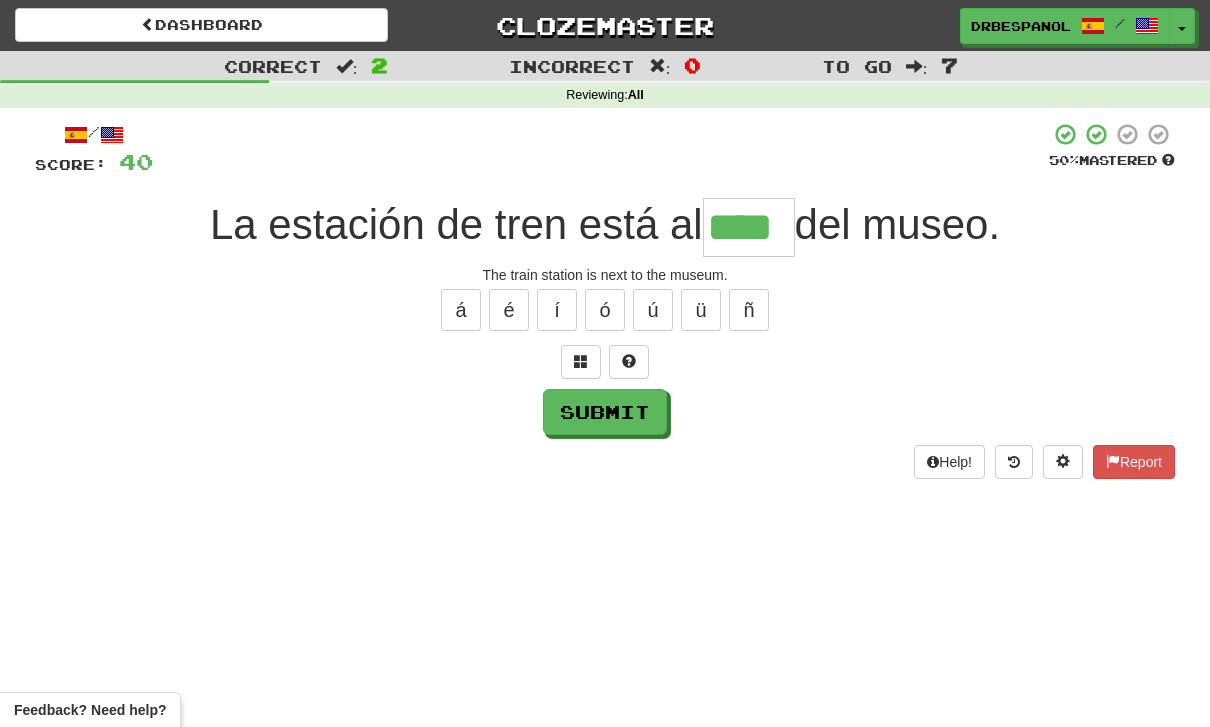 type on "****" 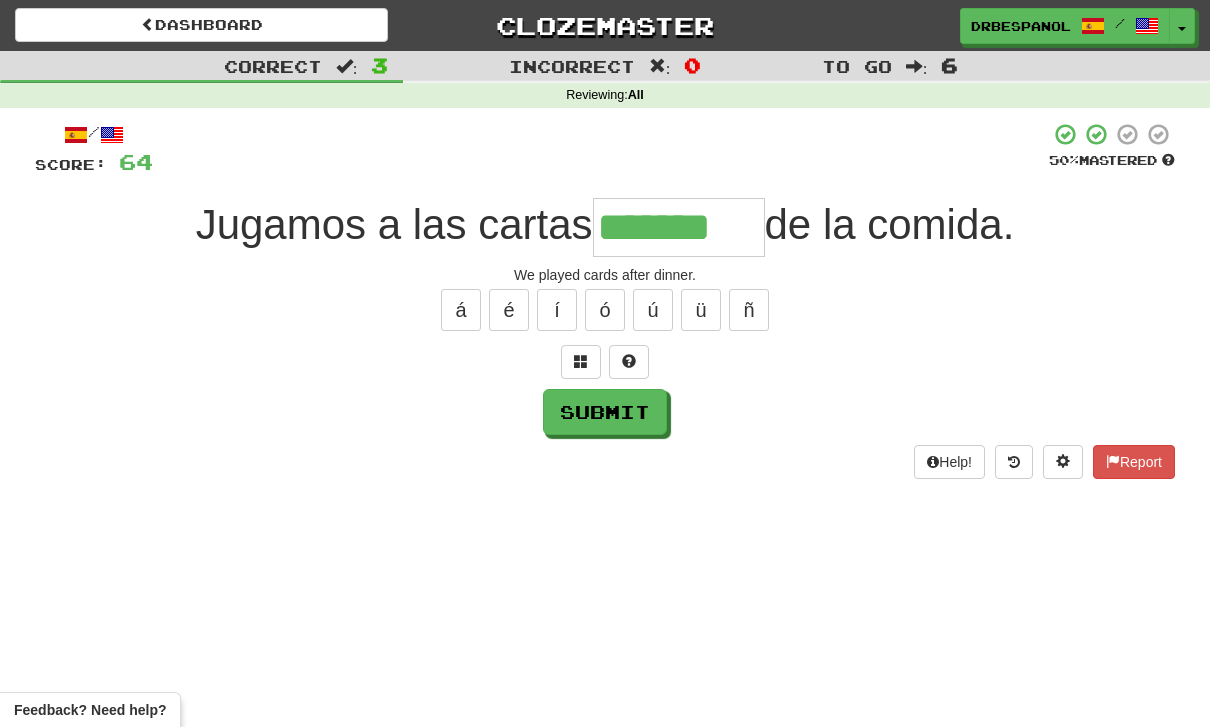 type on "*******" 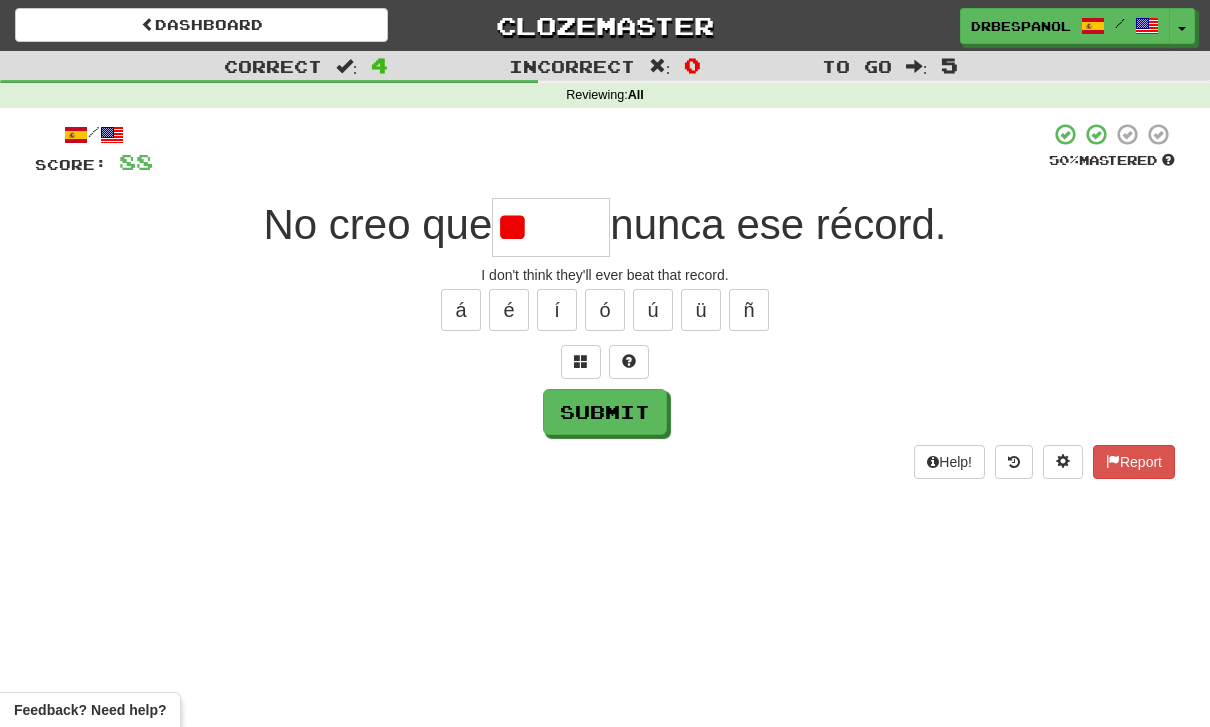 type on "*" 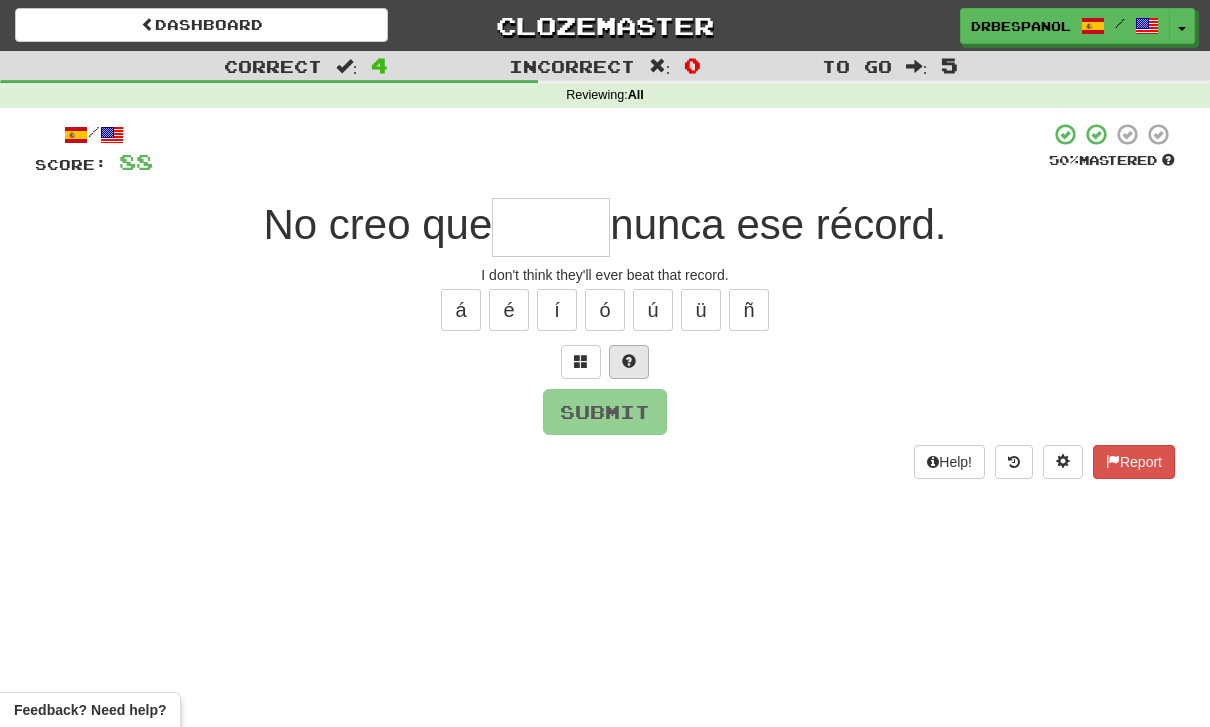 click at bounding box center (629, 362) 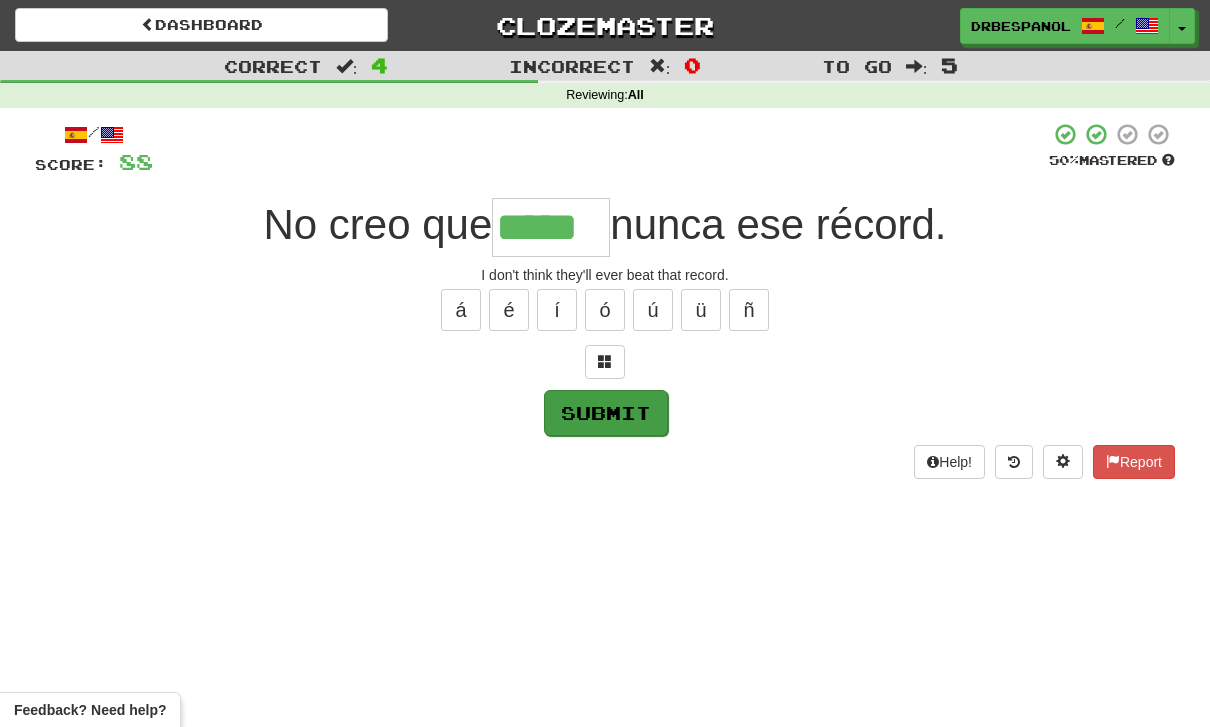 type on "*****" 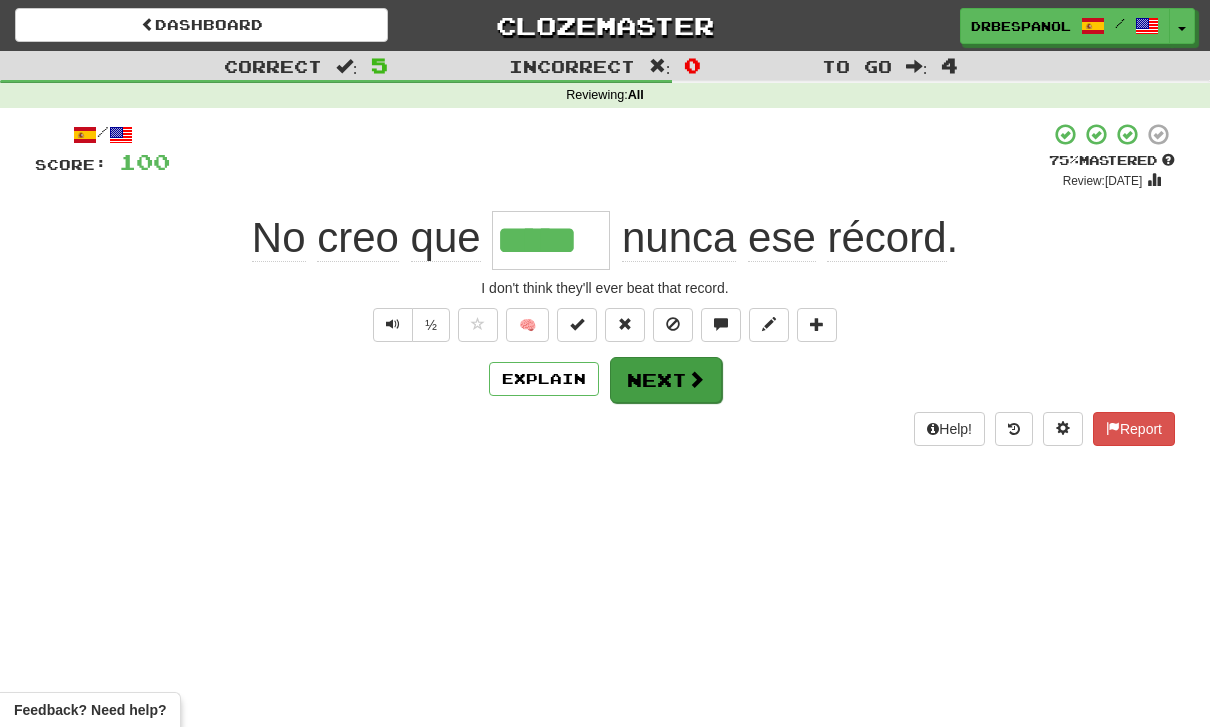 click on "Next" at bounding box center (666, 380) 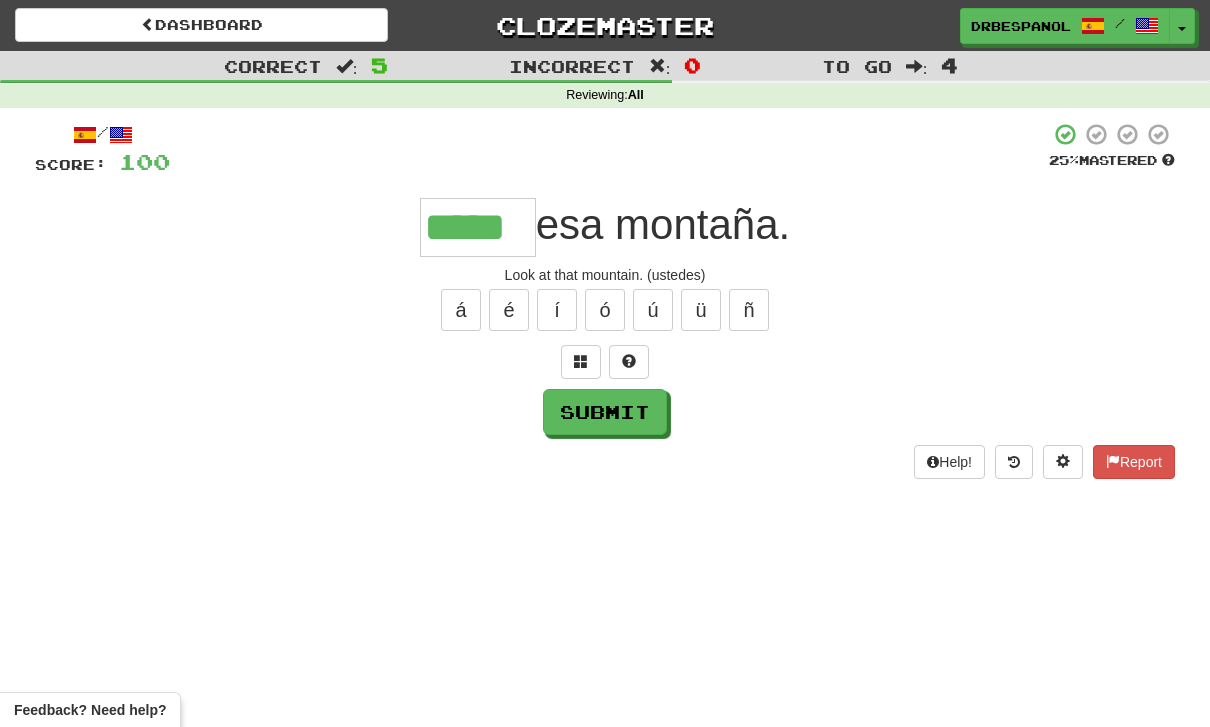 type on "*****" 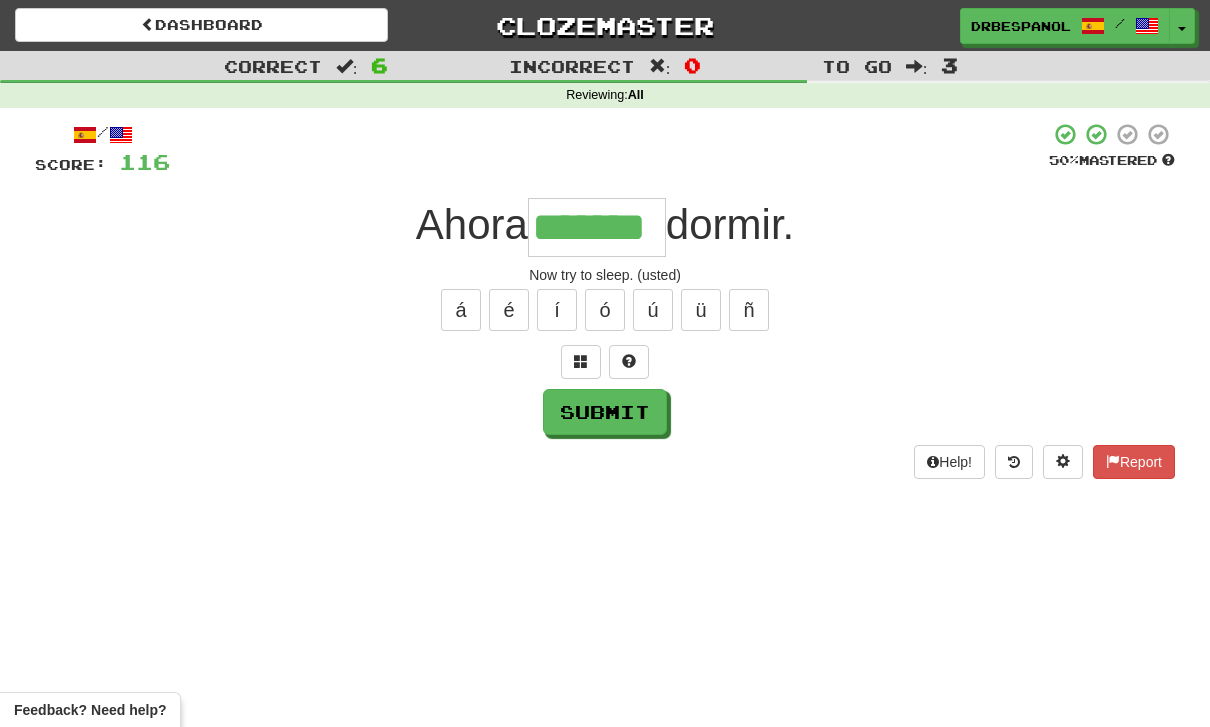type on "*******" 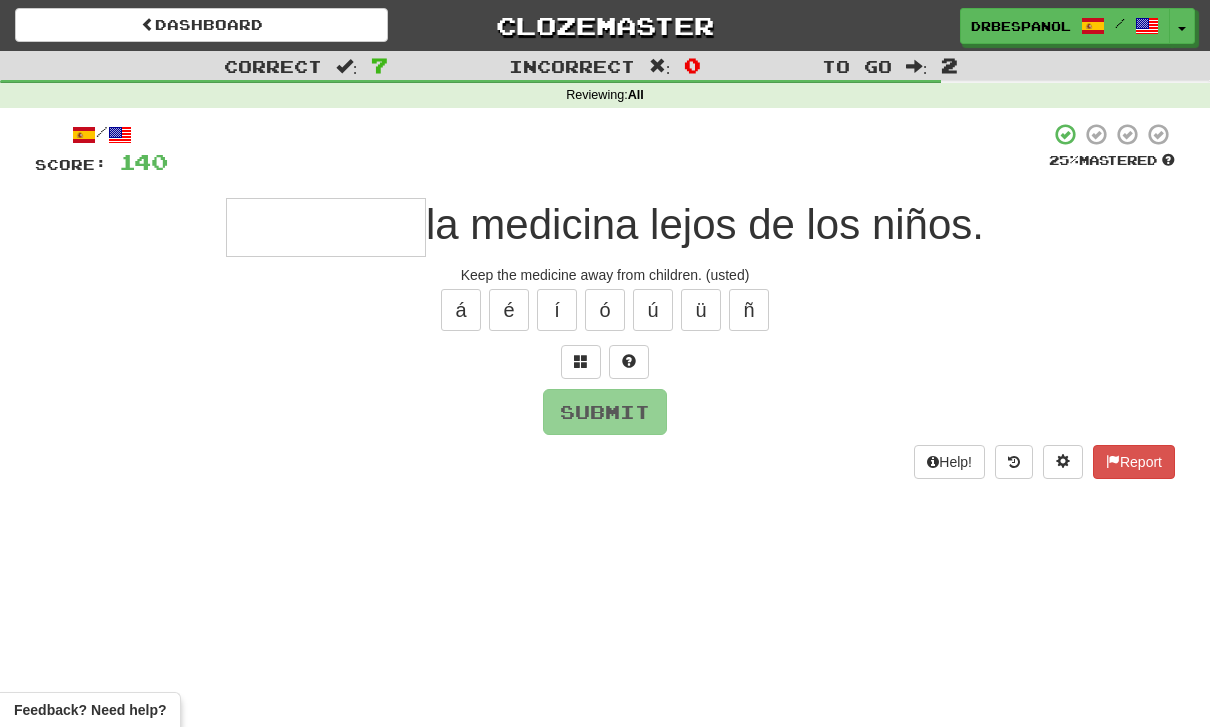 type on "*" 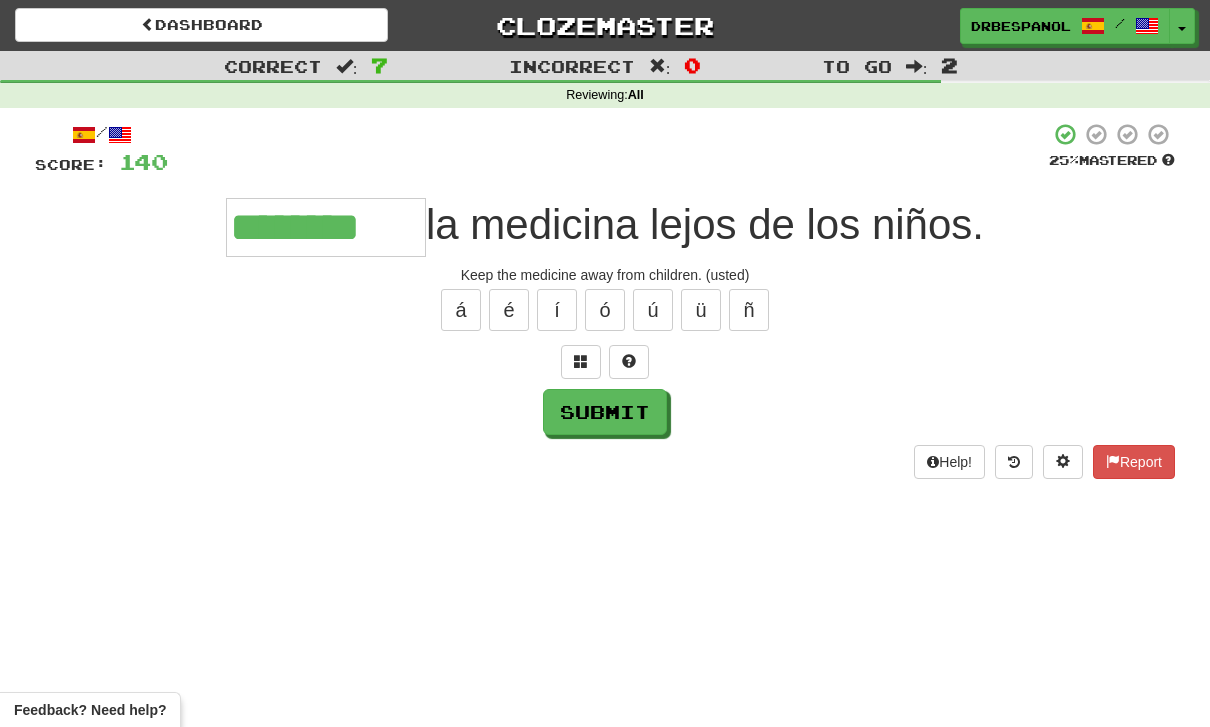 type on "********" 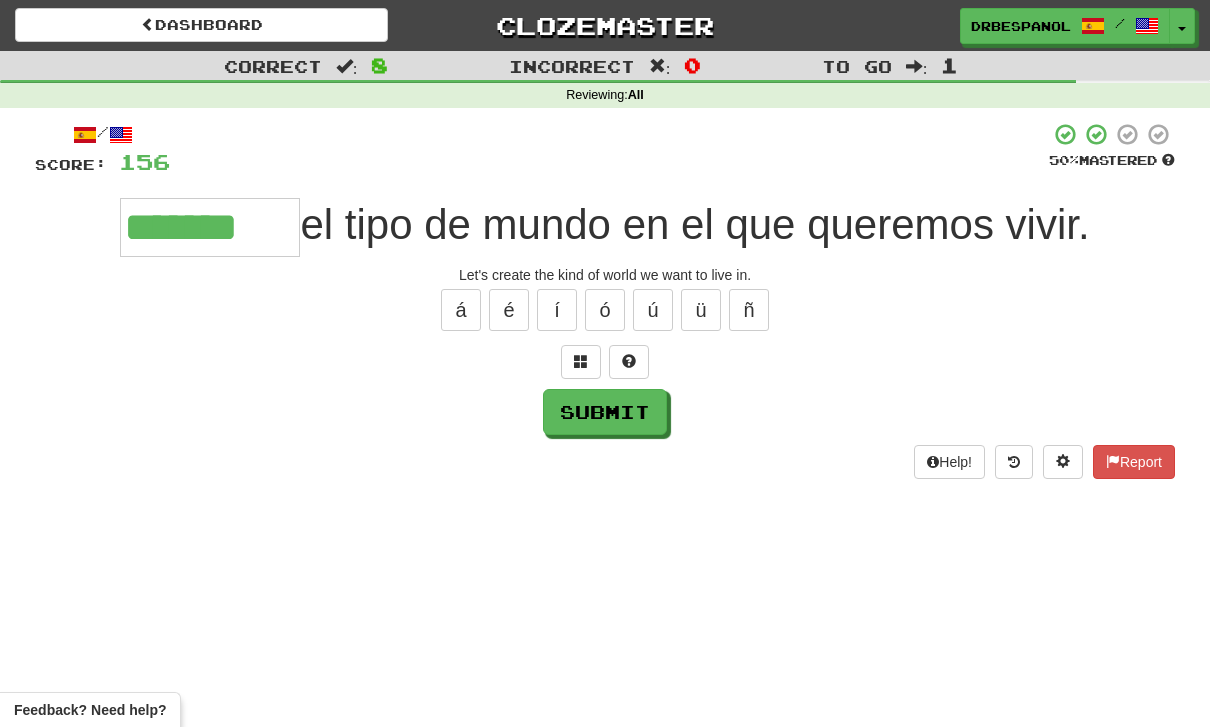 type on "*******" 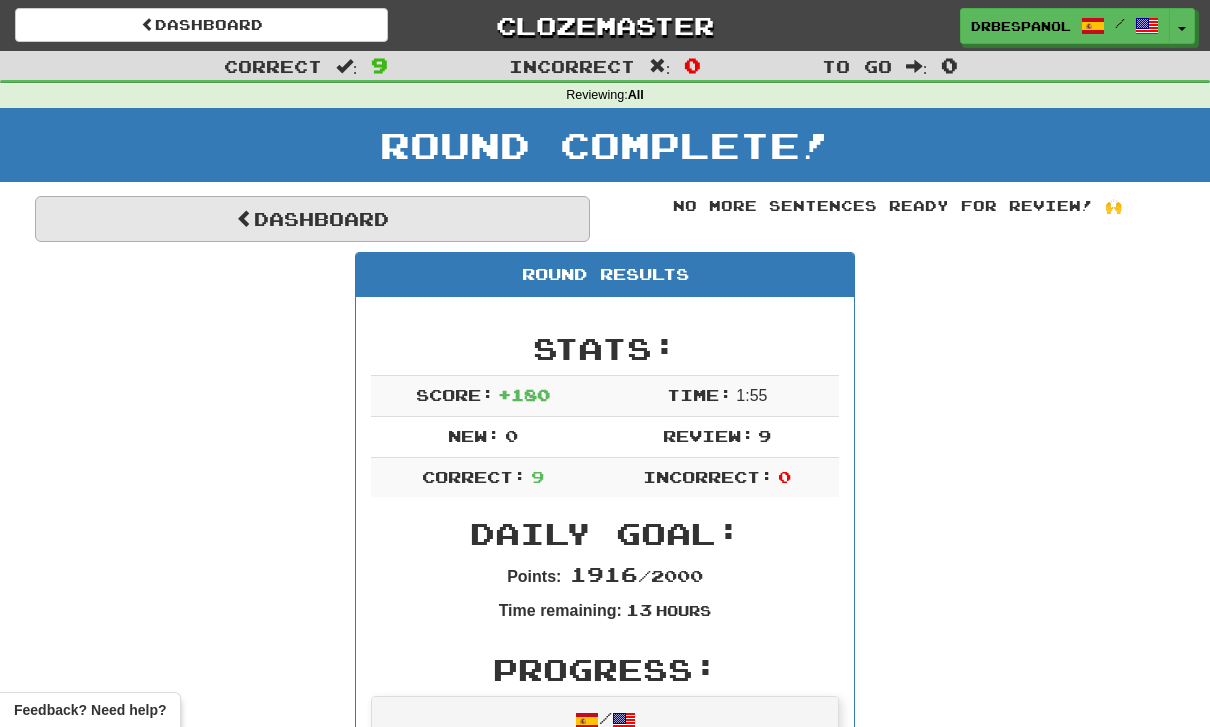 click on "Dashboard" at bounding box center [312, 219] 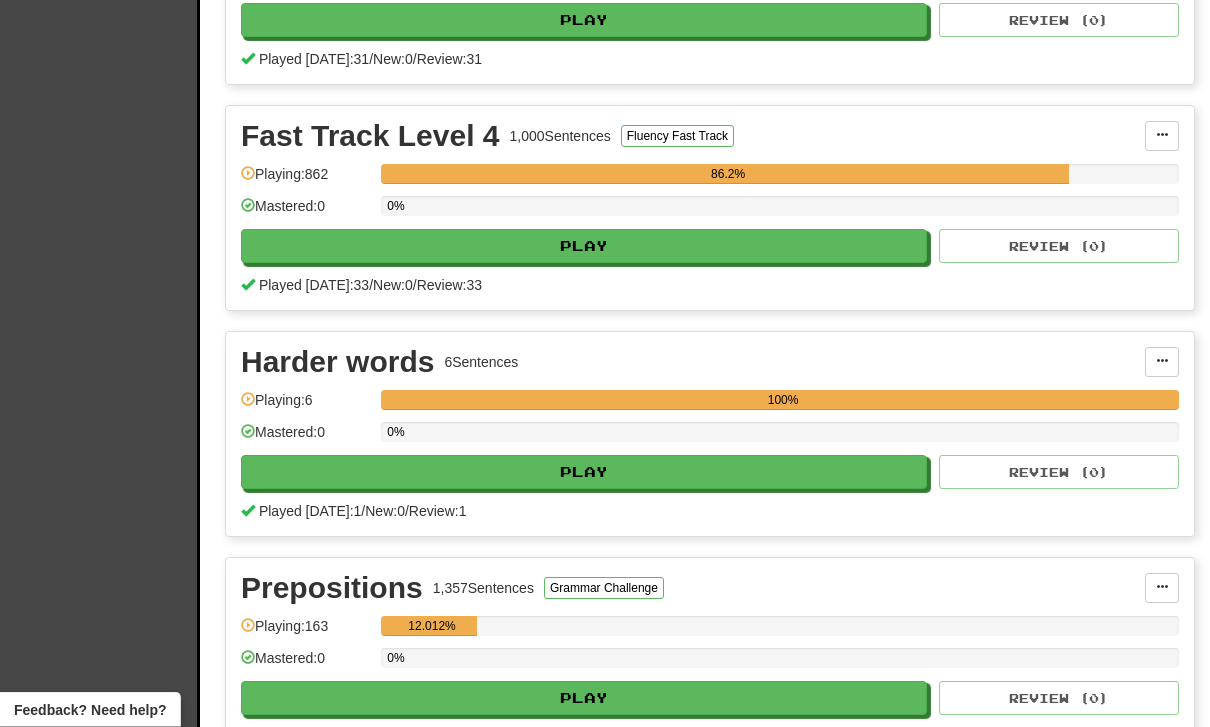 scroll, scrollTop: 701, scrollLeft: 0, axis: vertical 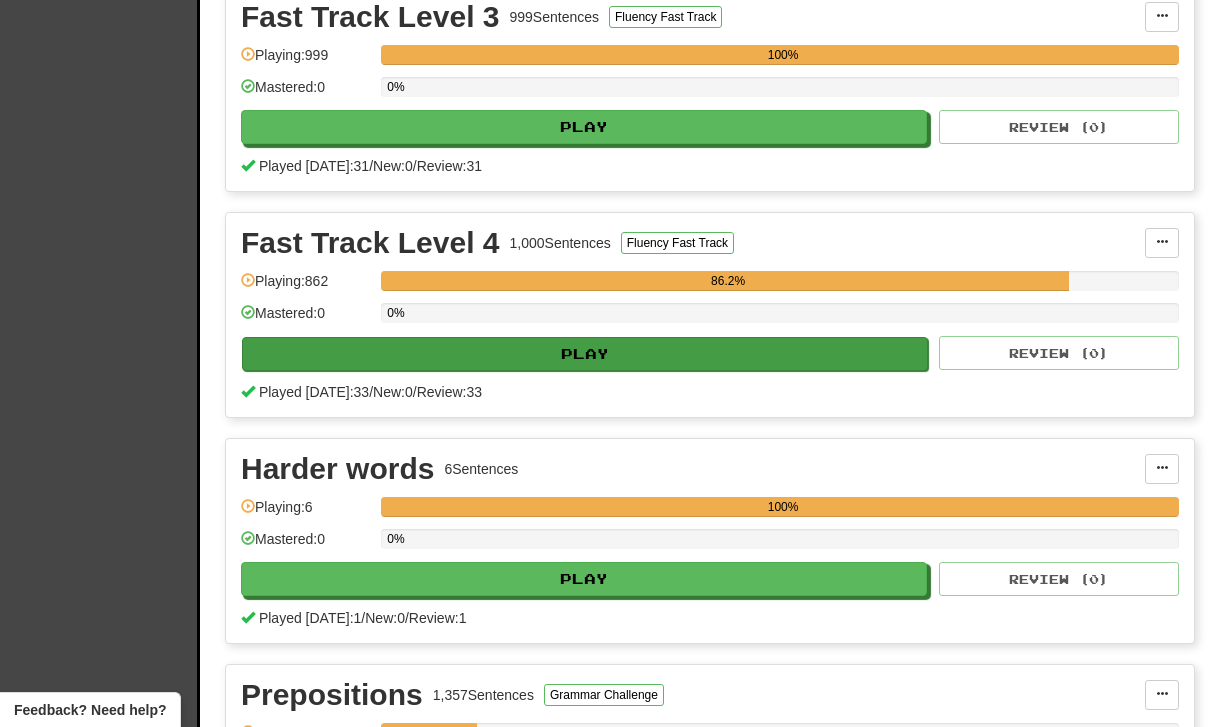 click on "Play" at bounding box center [585, 354] 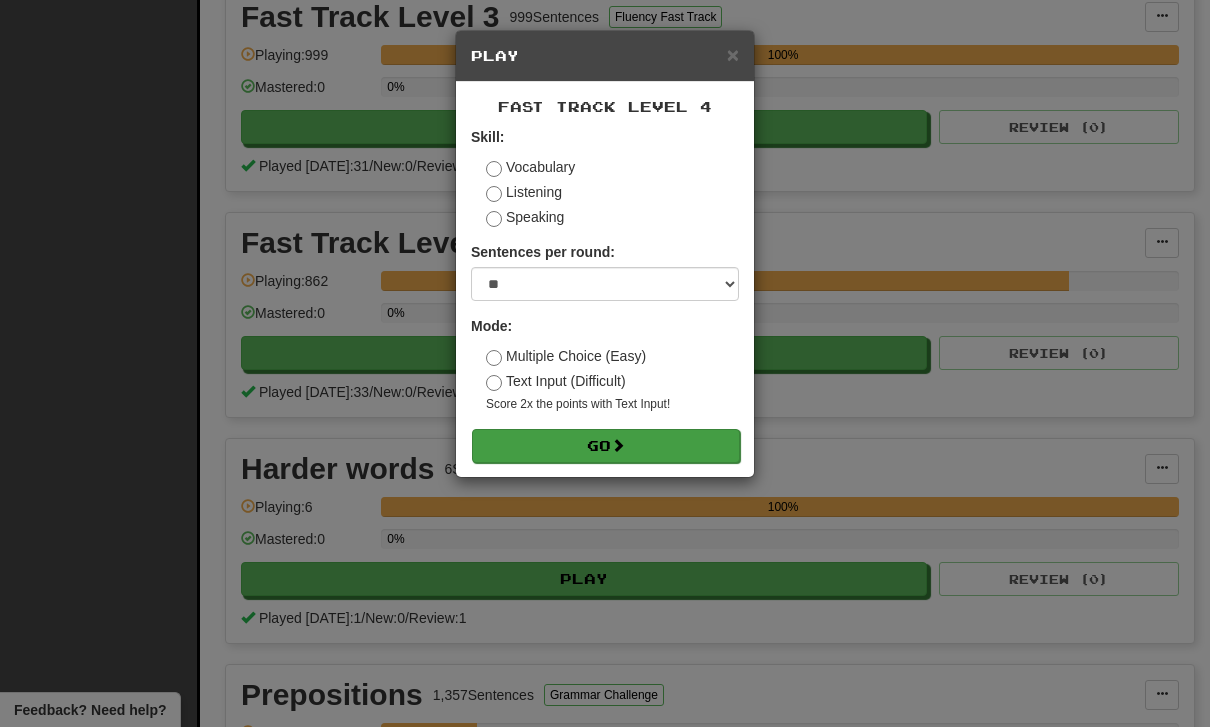 click on "Go" at bounding box center [606, 446] 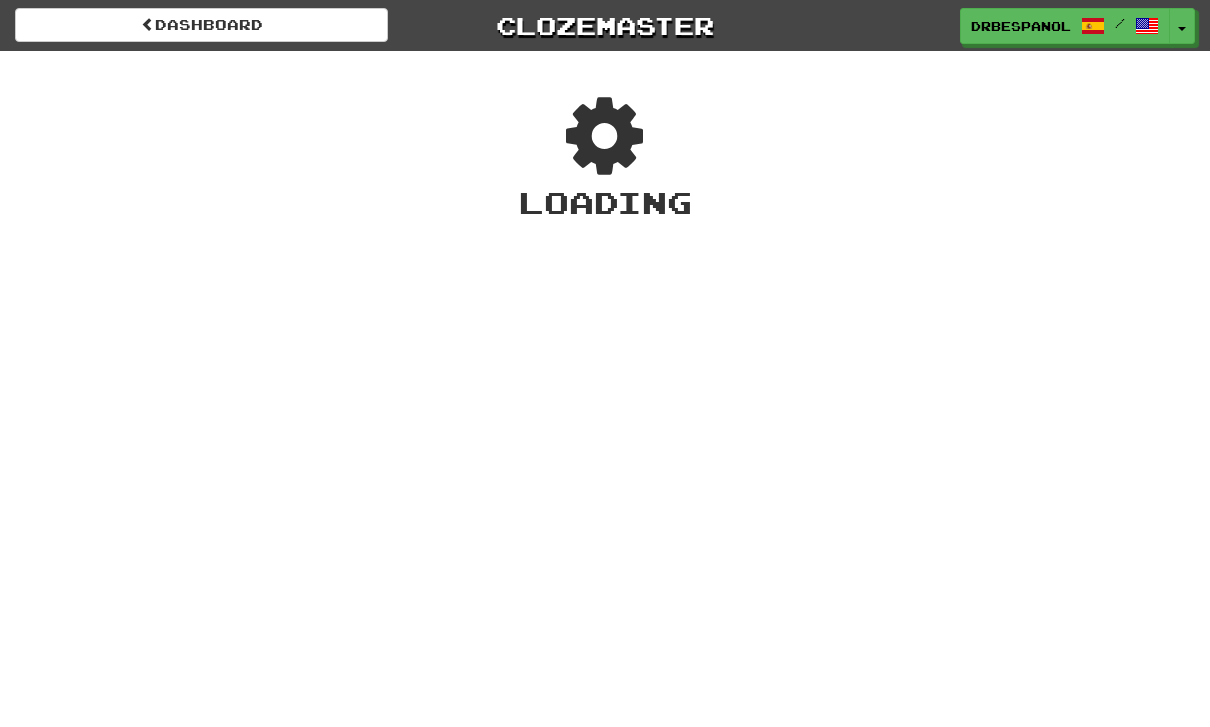 scroll, scrollTop: 0, scrollLeft: 0, axis: both 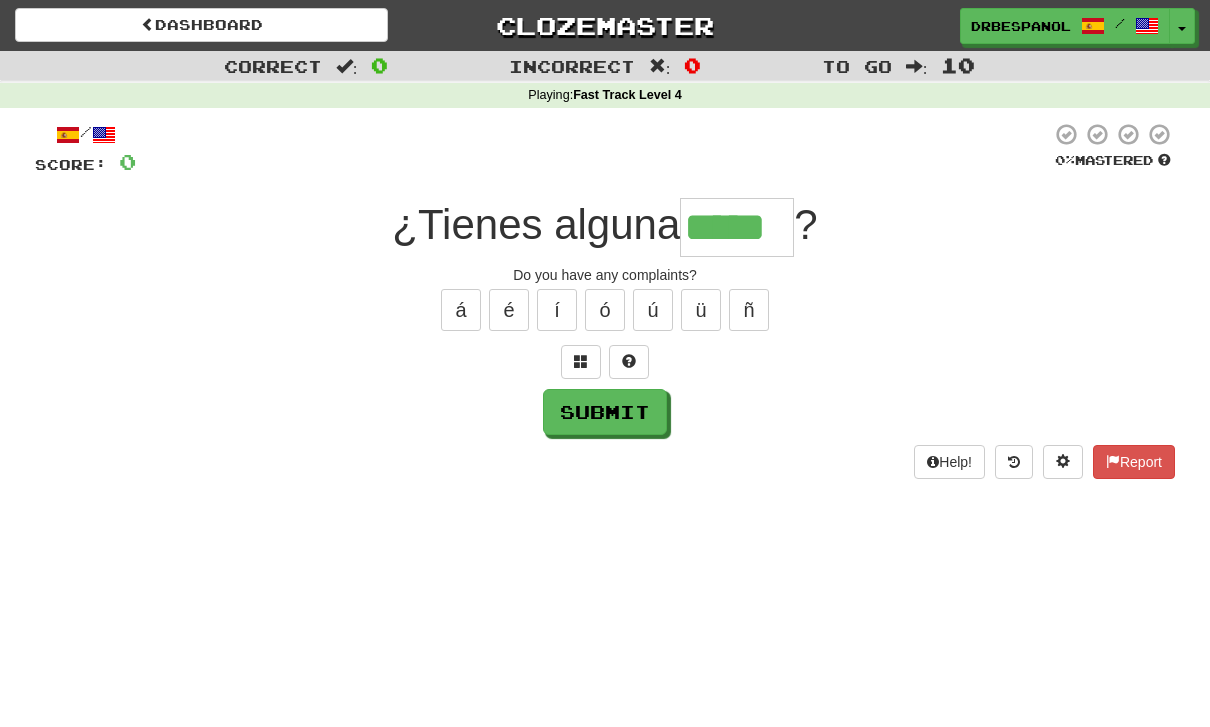 type on "*****" 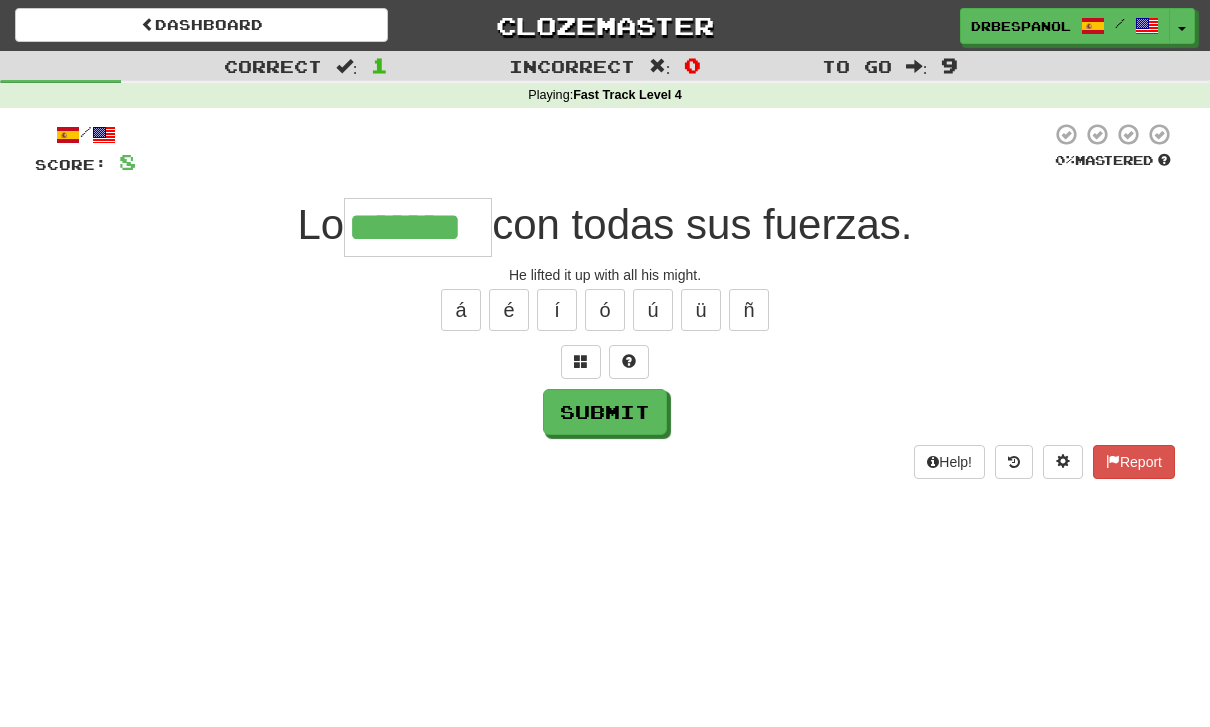 type on "*******" 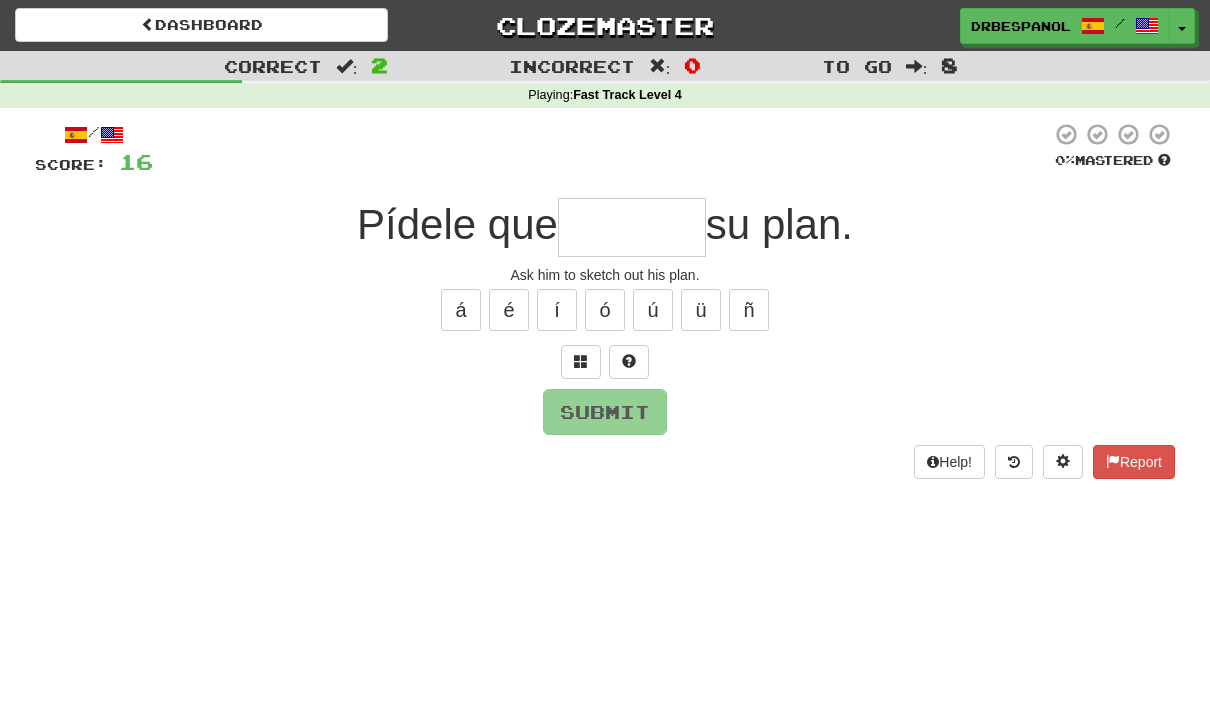 type on "******" 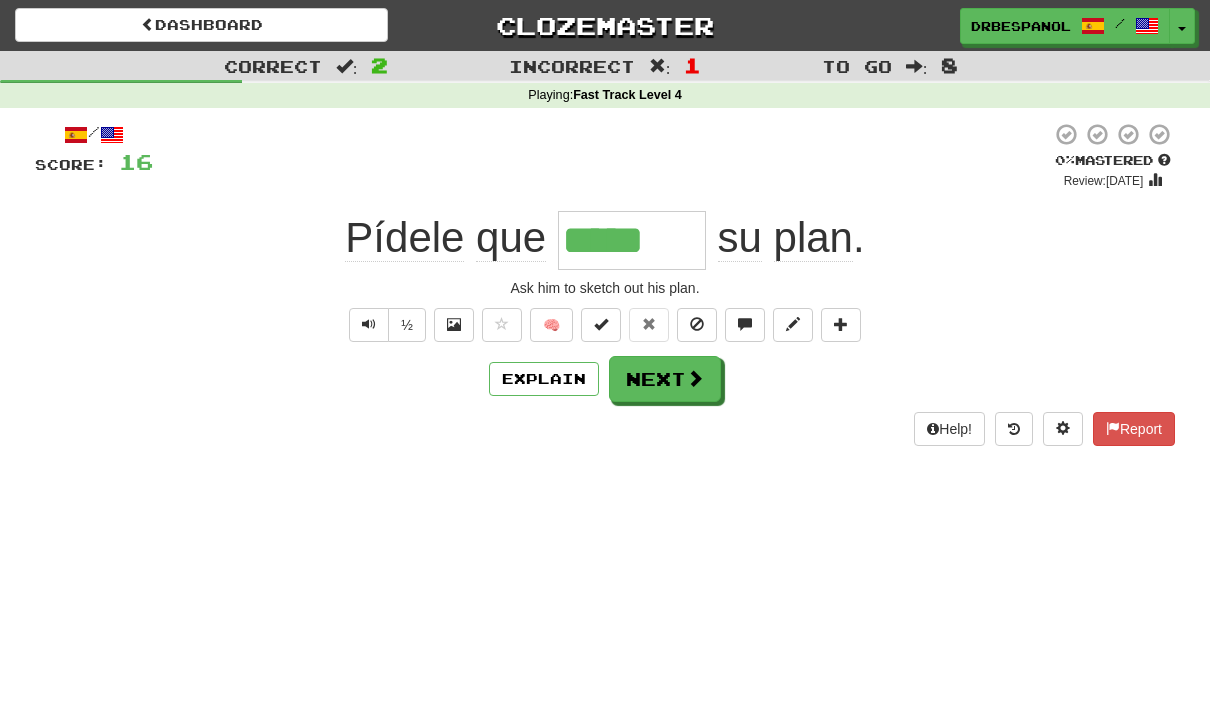 type on "******" 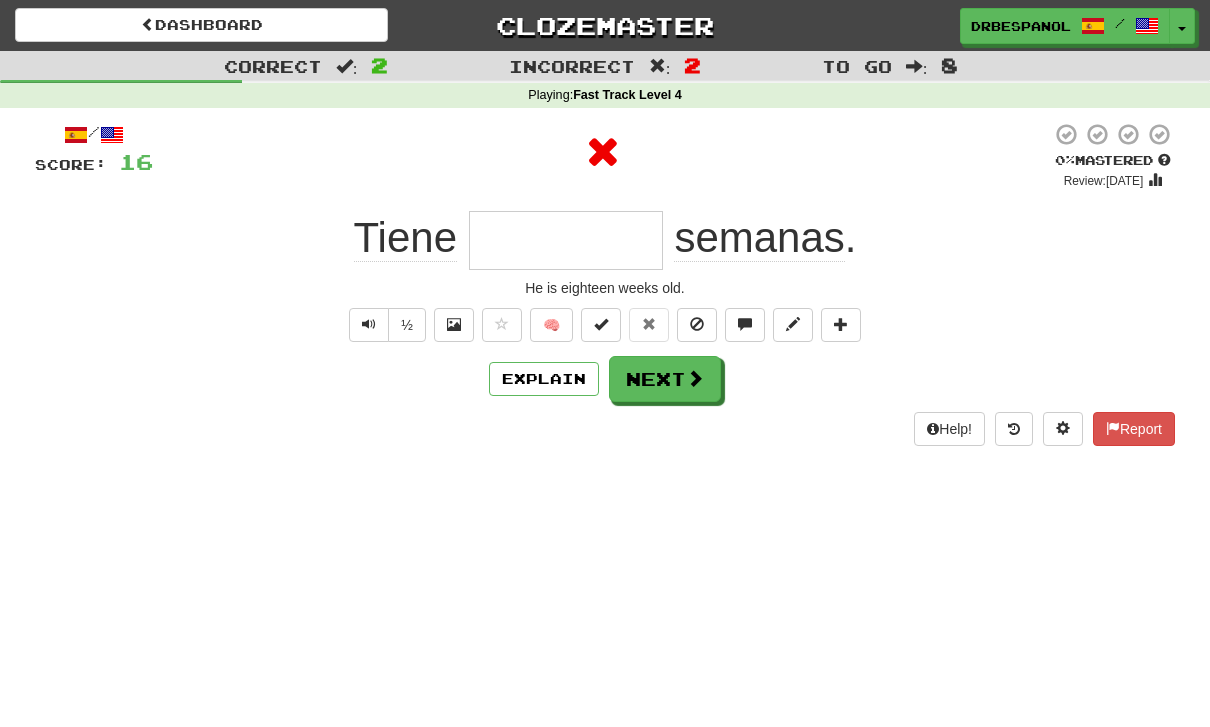 type on "*********" 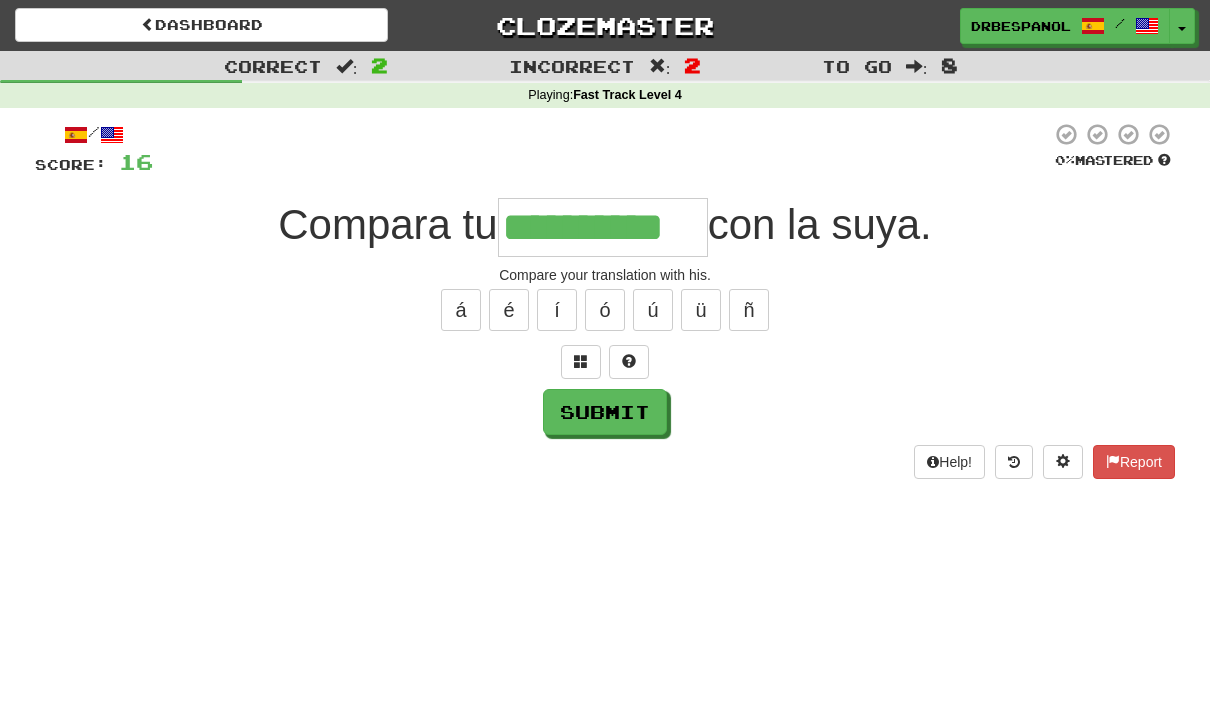 type on "**********" 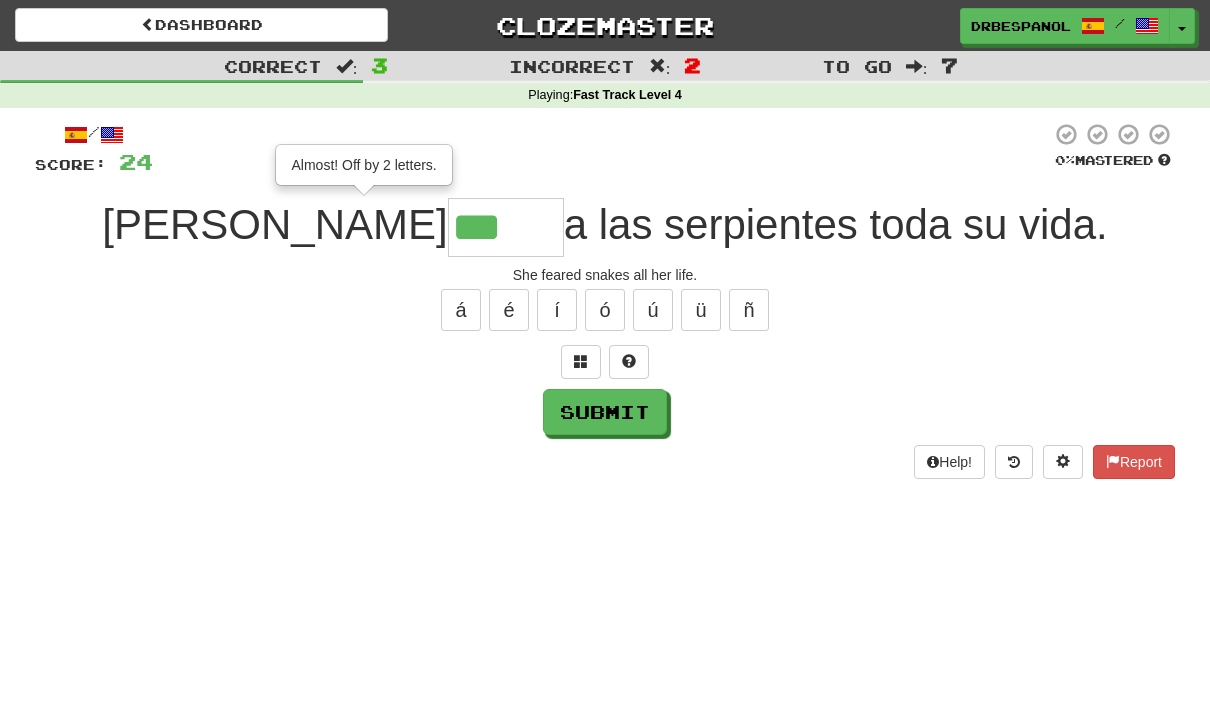 type on "*****" 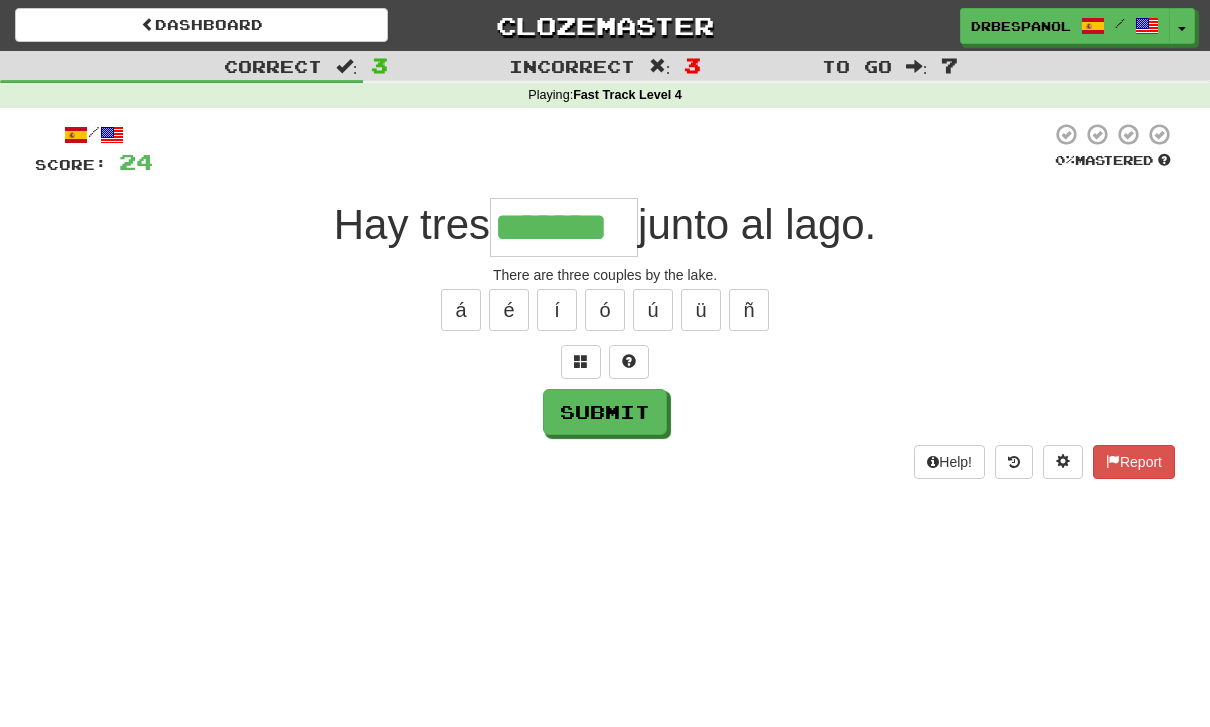 type on "*******" 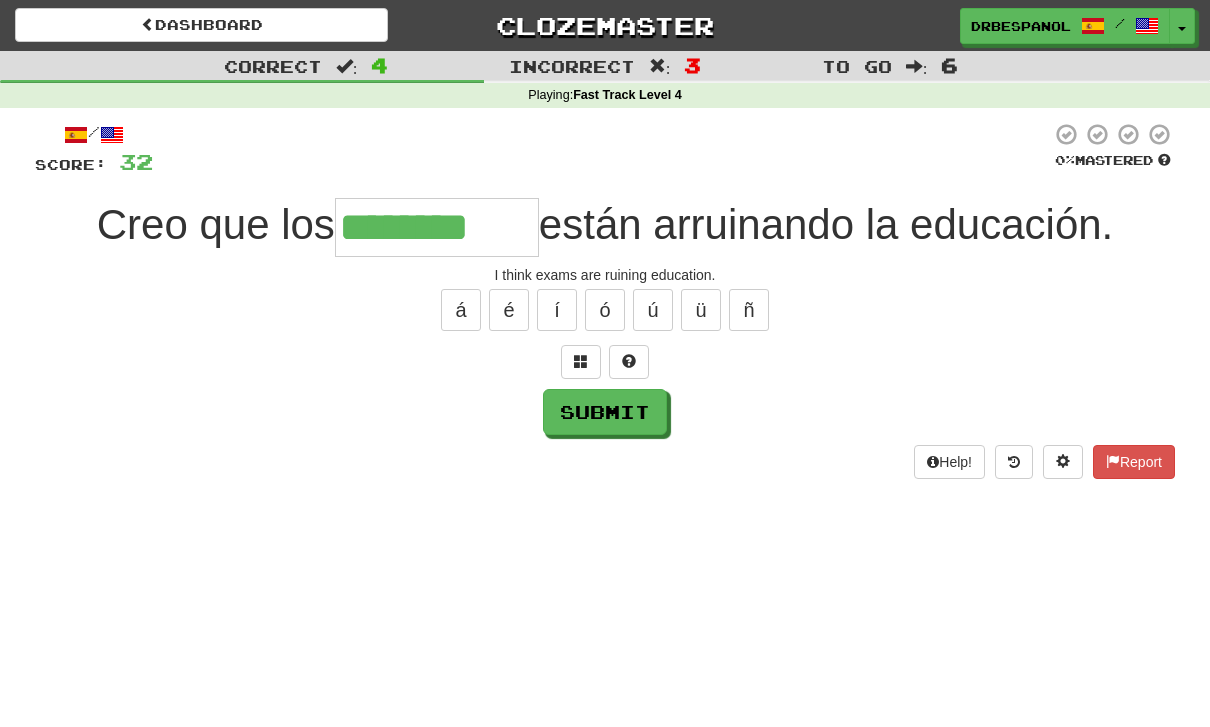 type on "********" 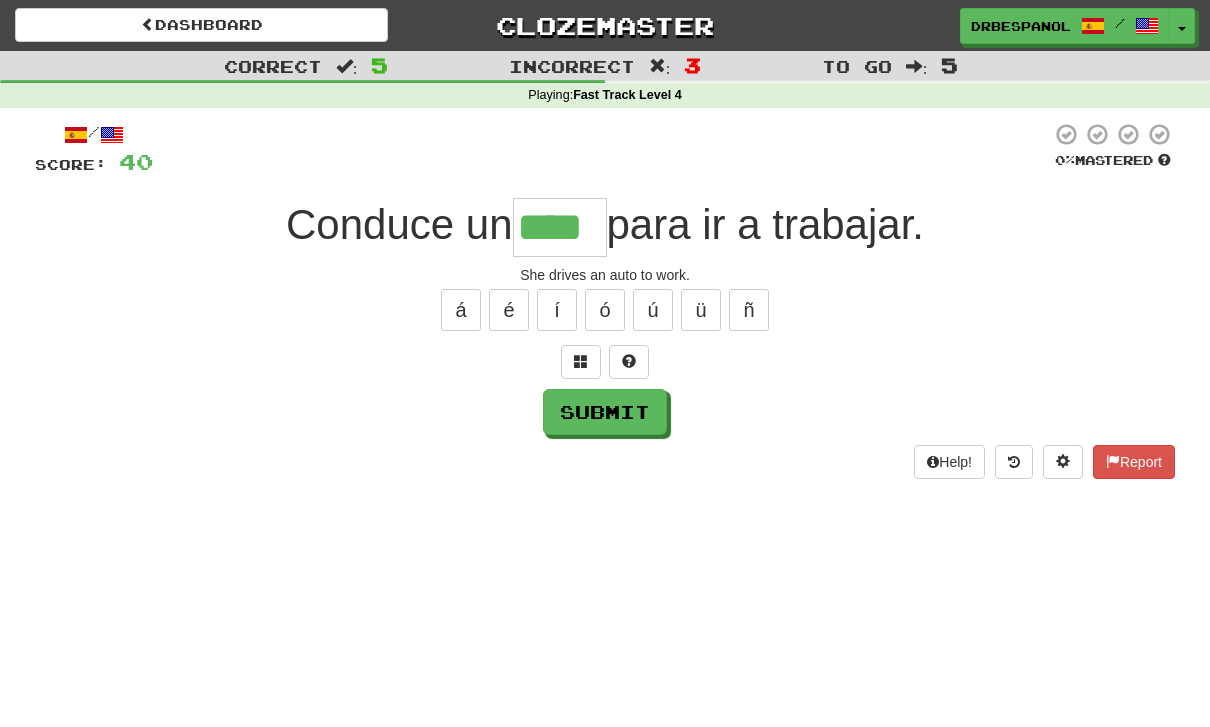 type on "****" 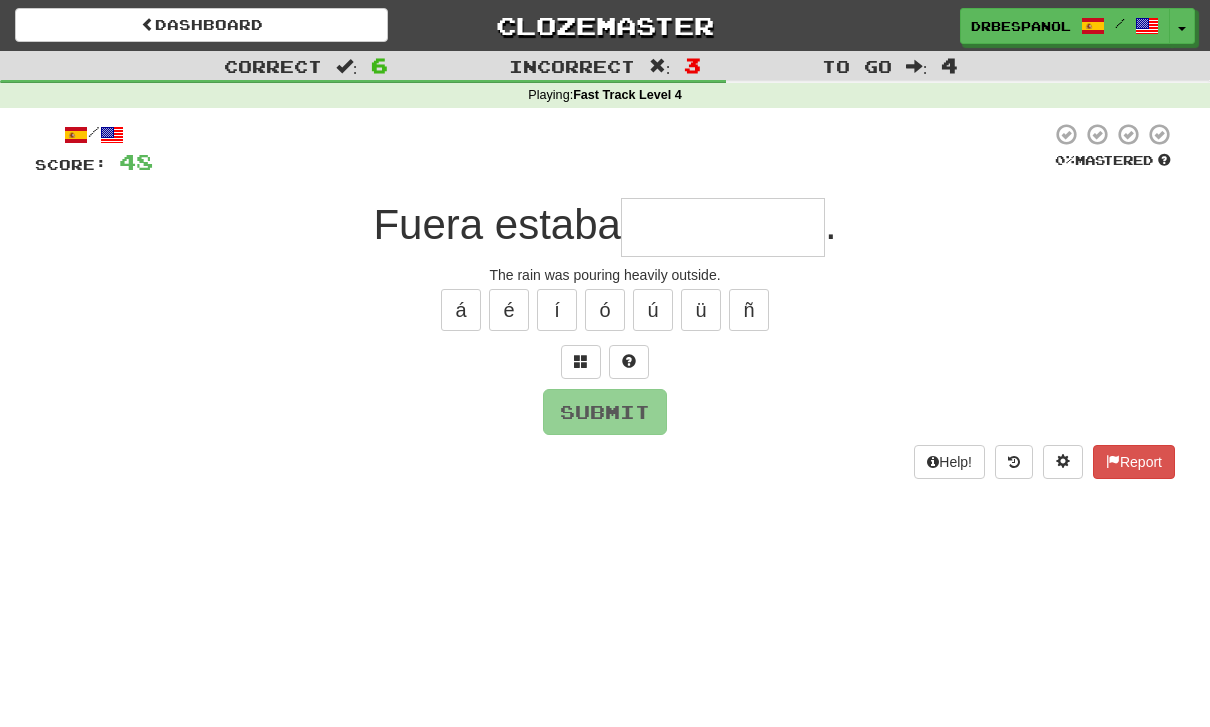 type on "*" 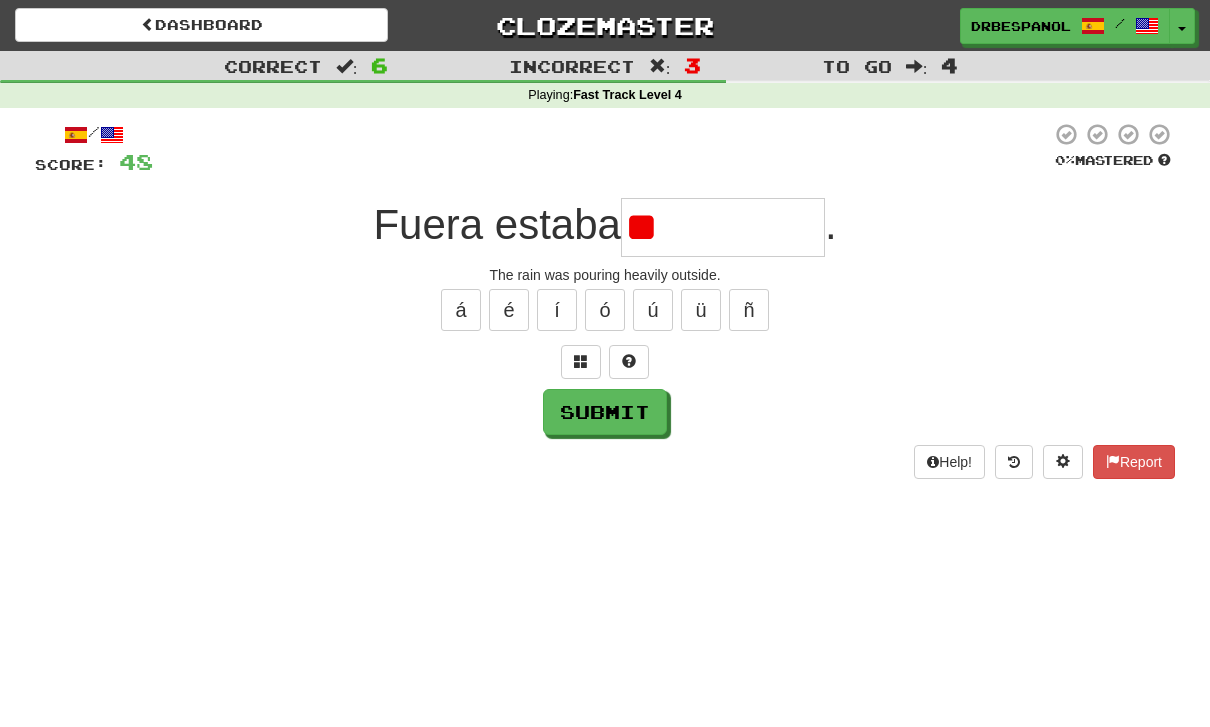 type on "*" 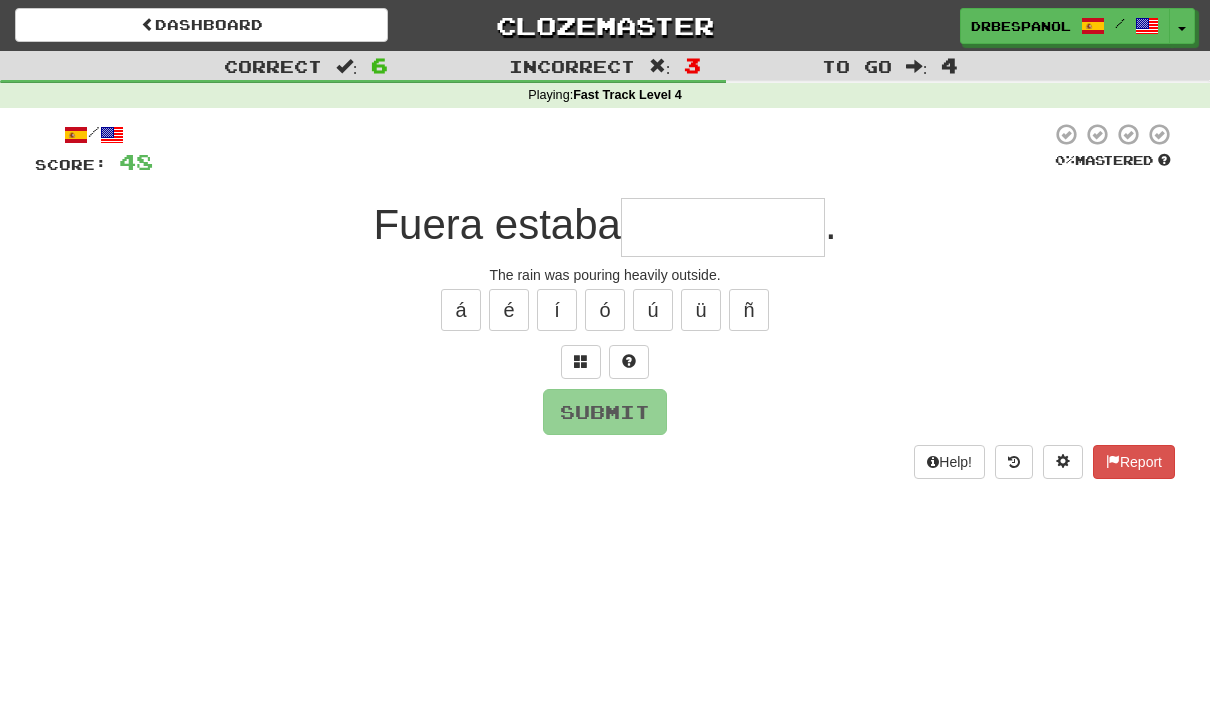 type on "**********" 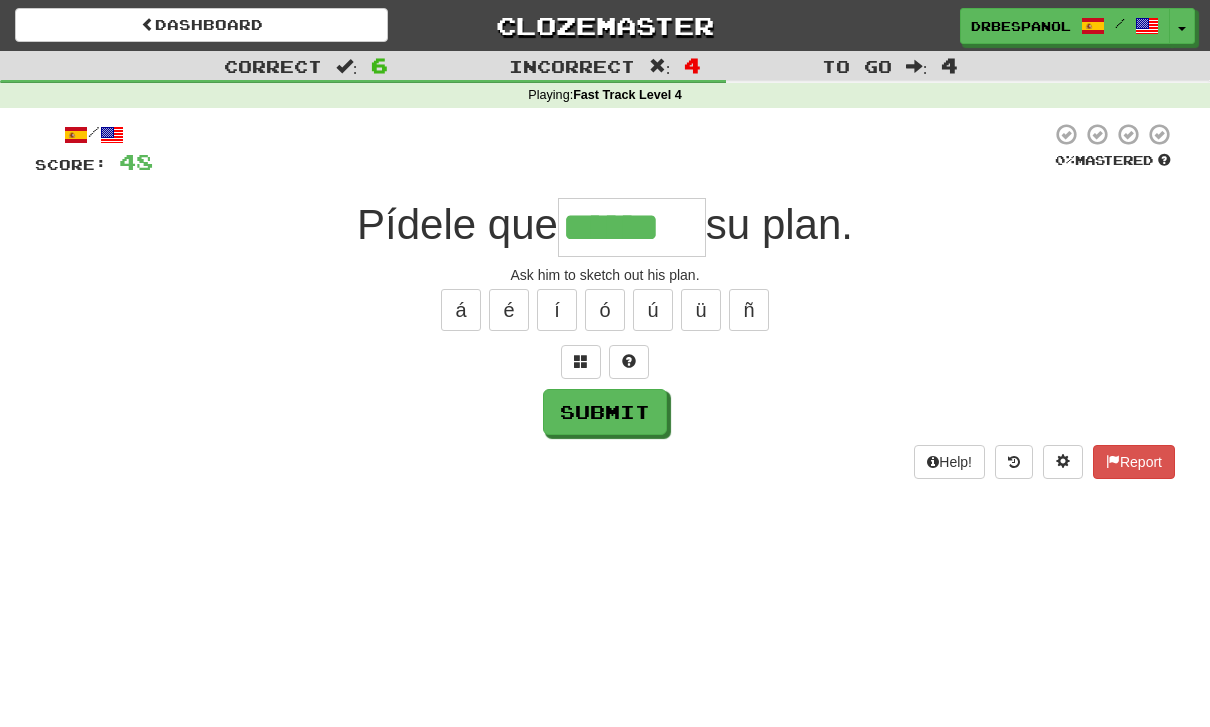 type on "******" 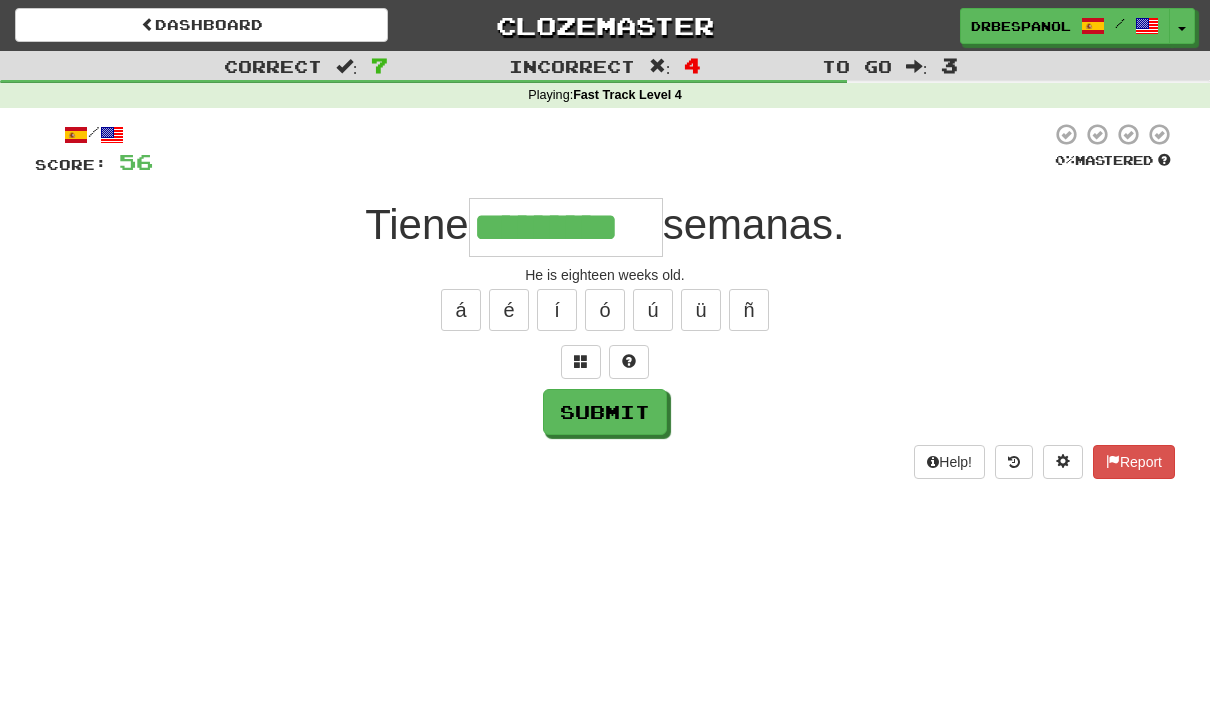 type on "*********" 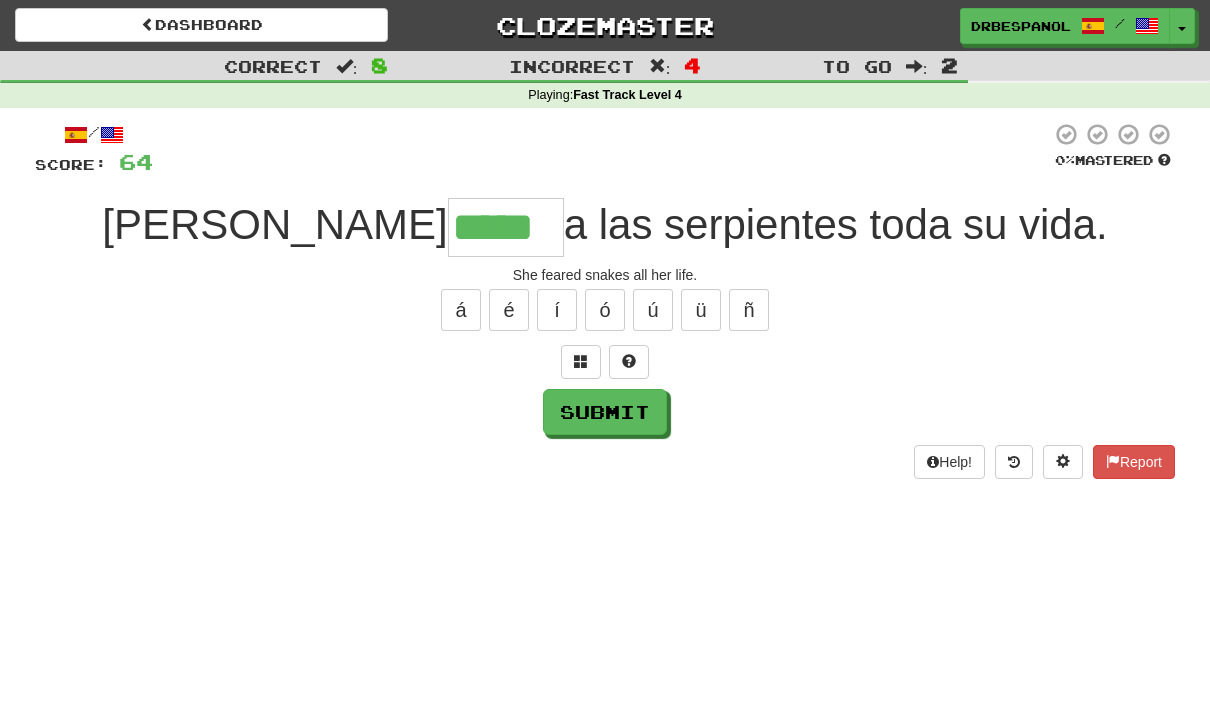 type on "*****" 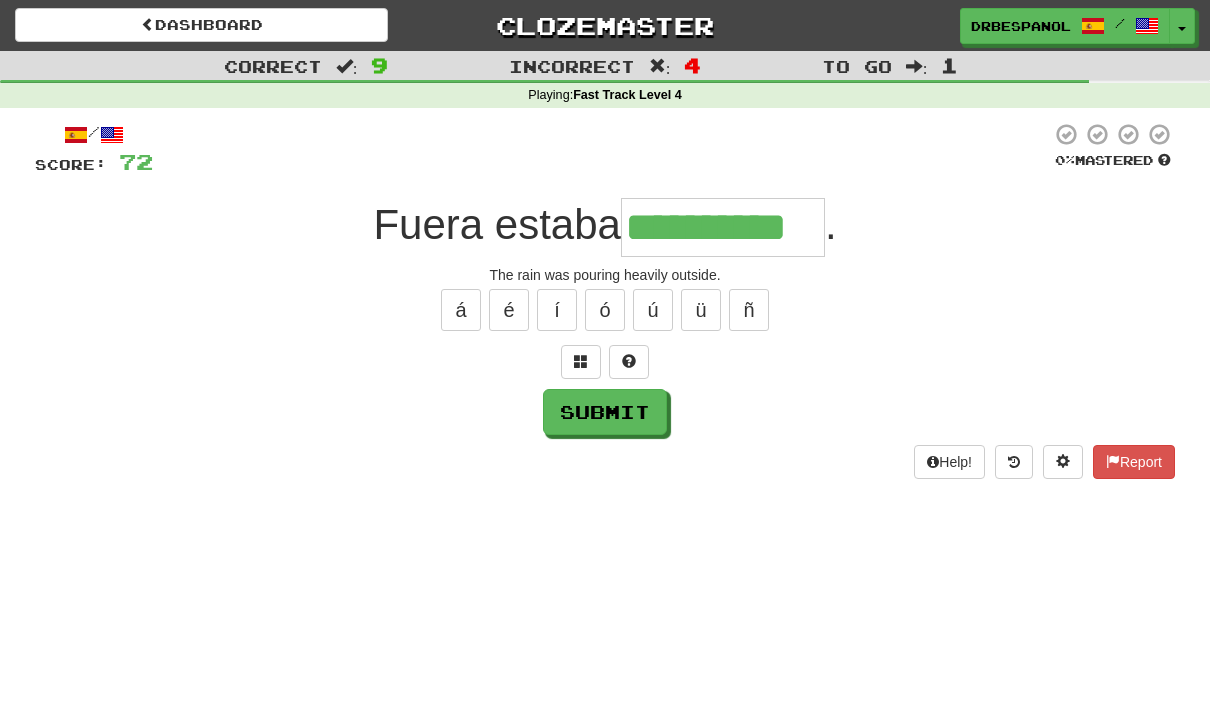 type on "**********" 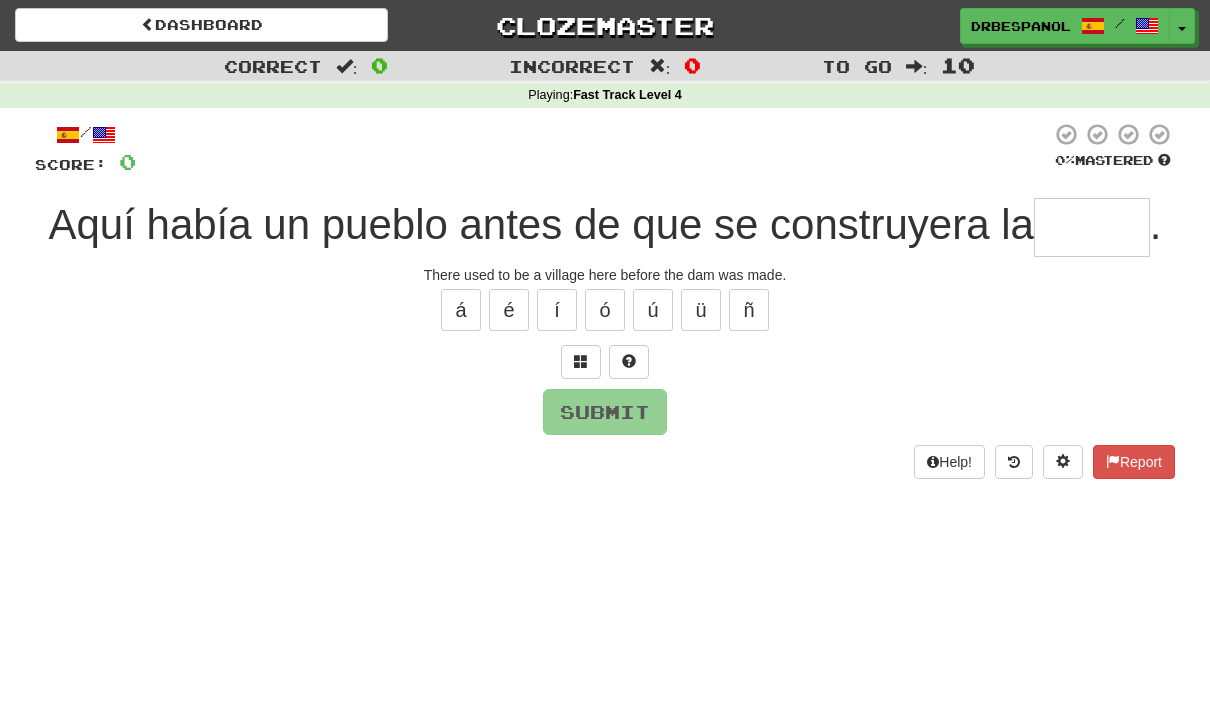 type on "*****" 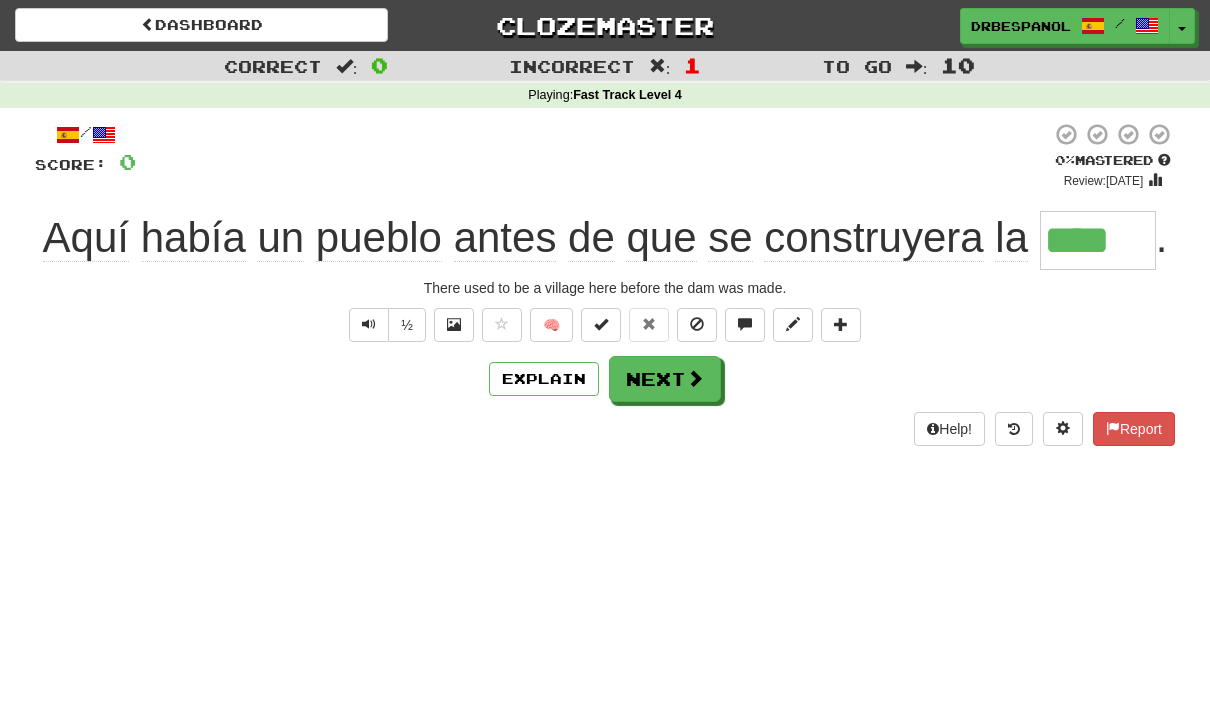 type on "*****" 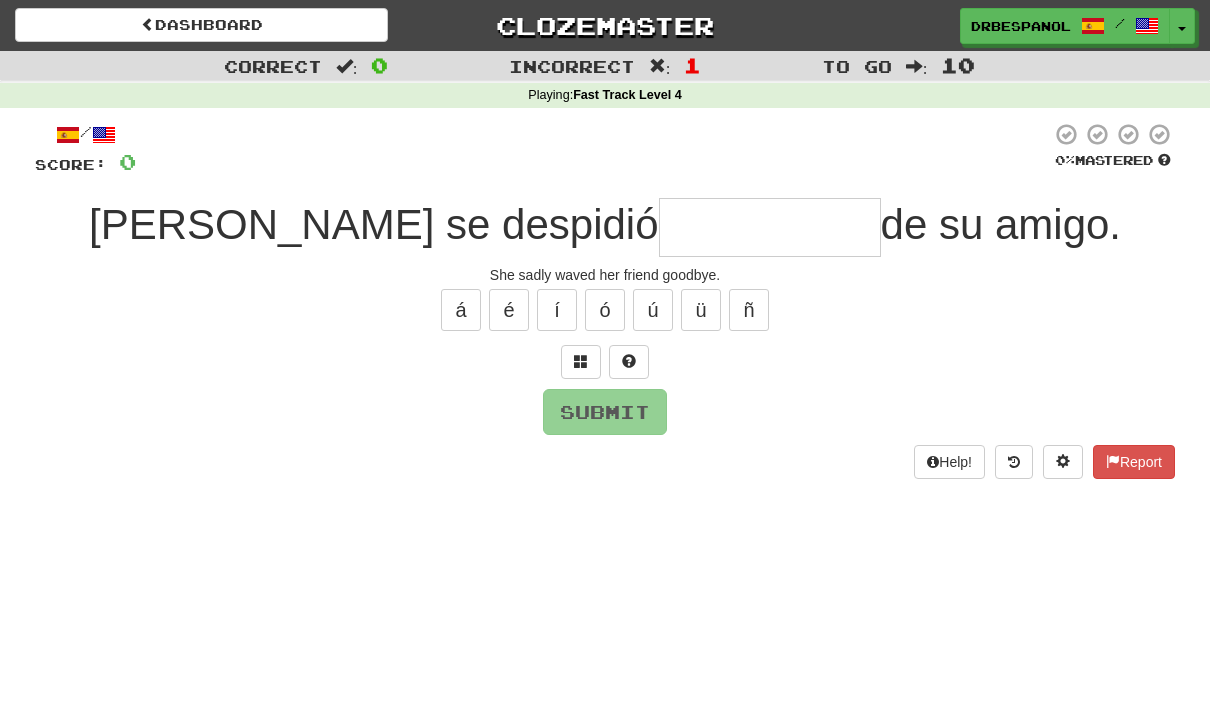 type on "**********" 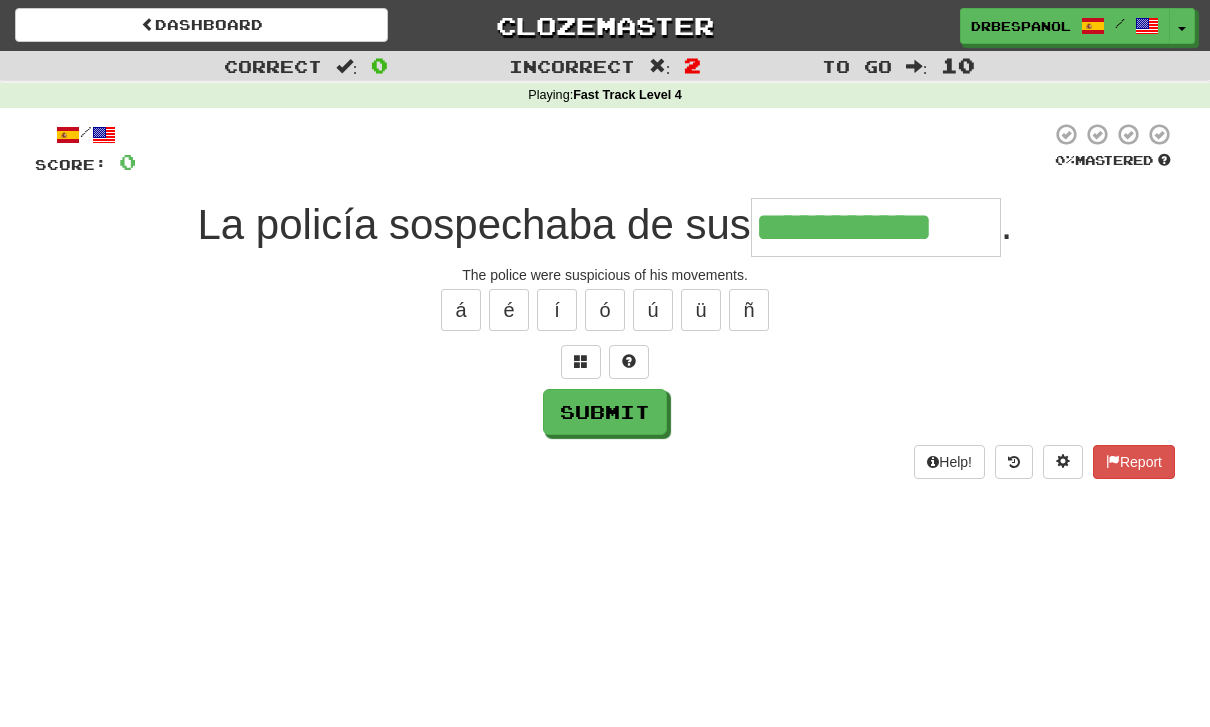 type on "**********" 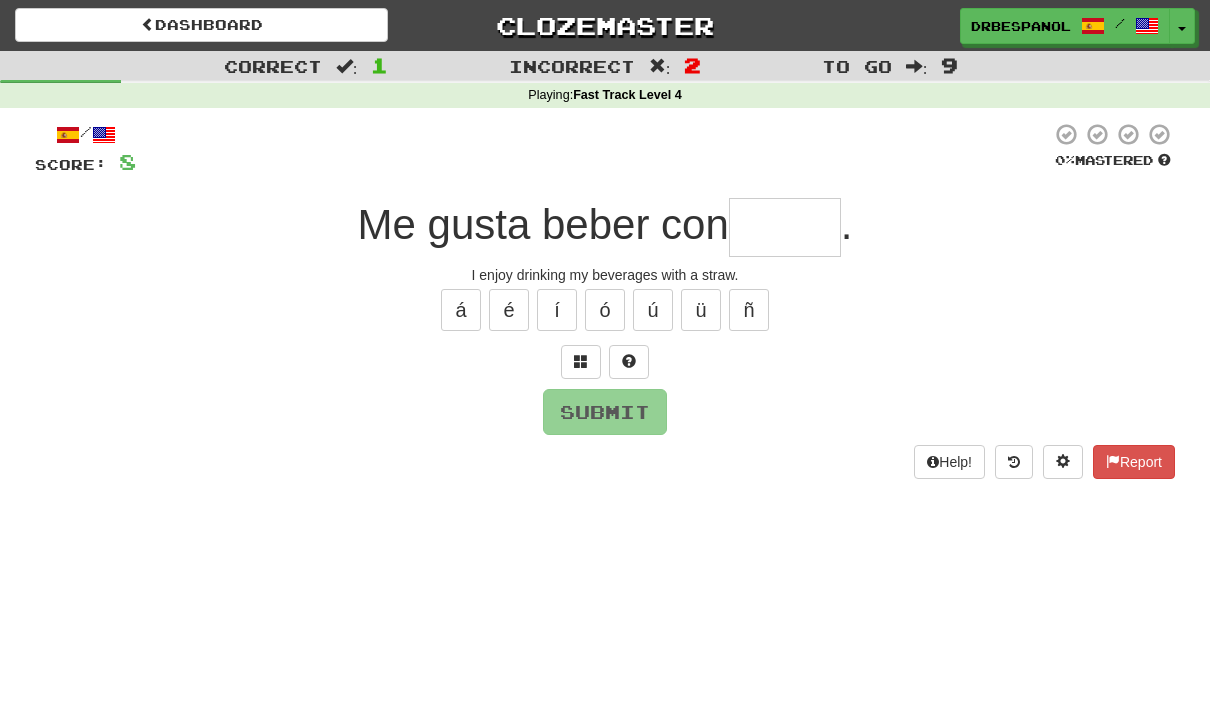 type on "******" 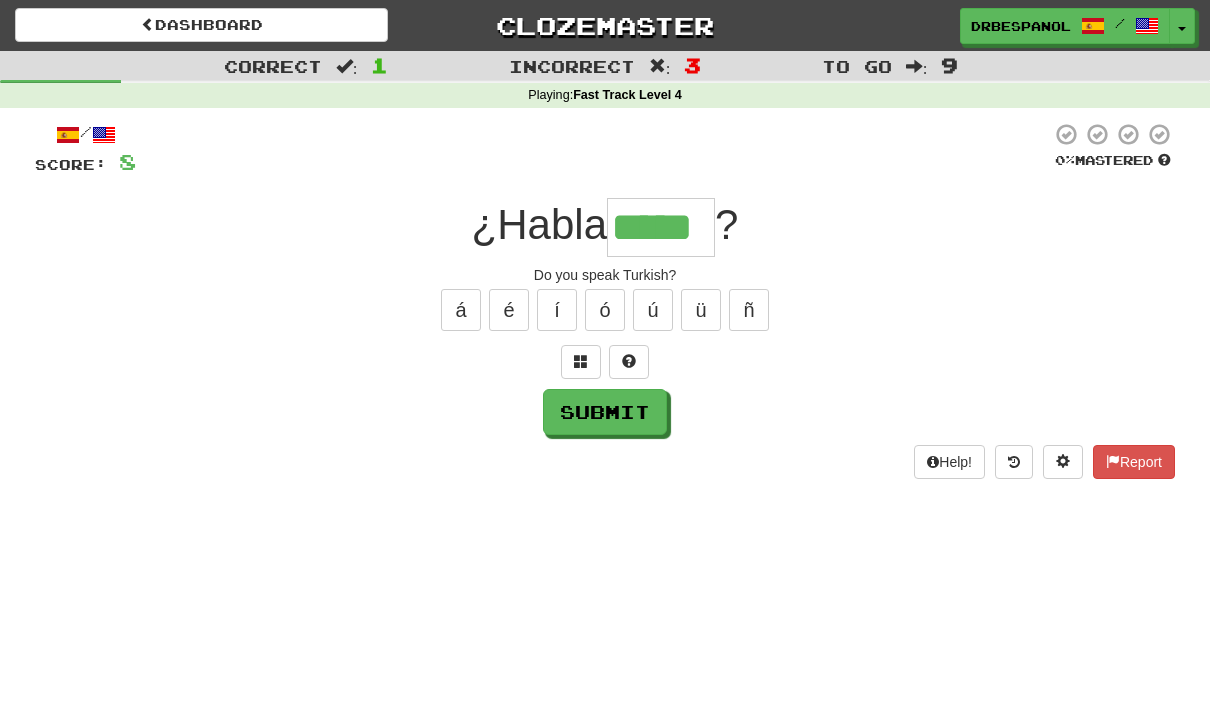 type on "*****" 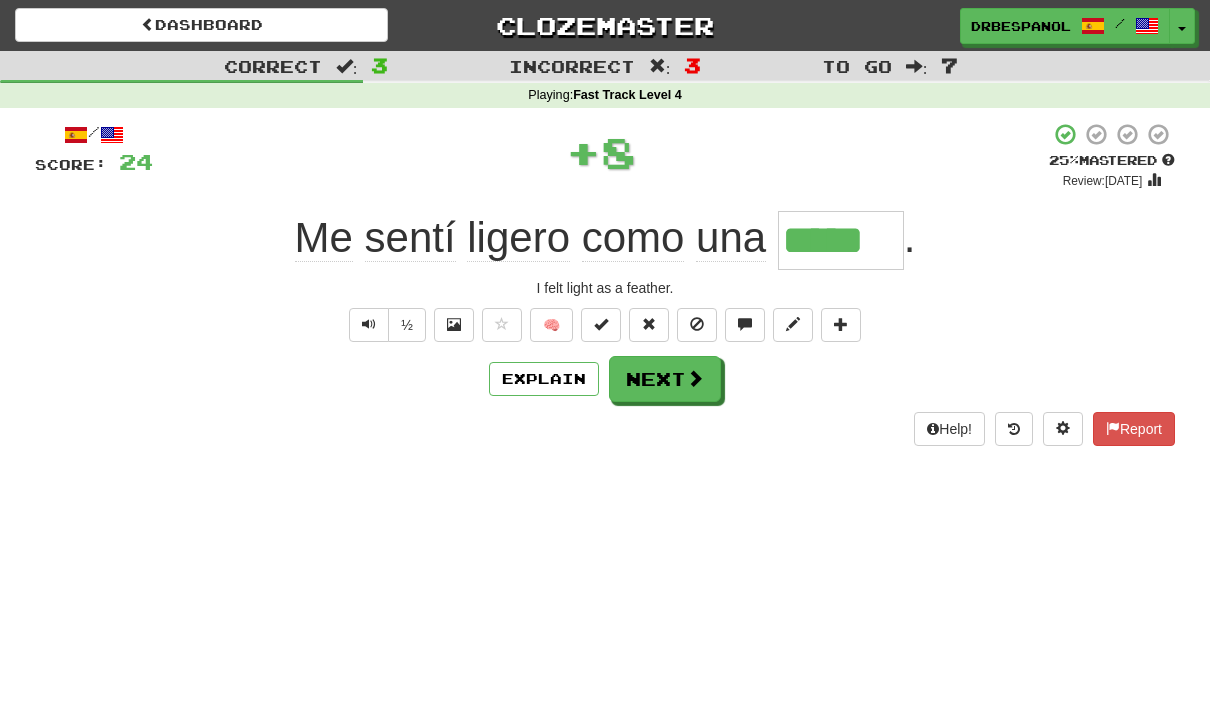 type on "*****" 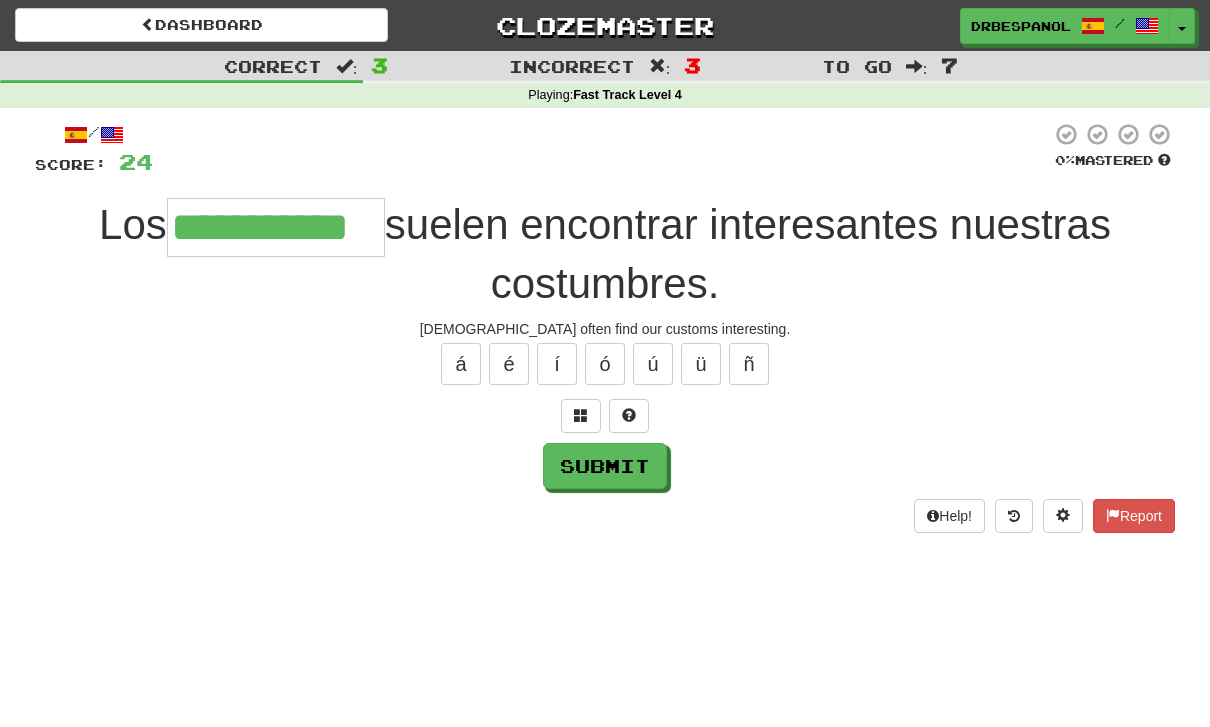 type on "**********" 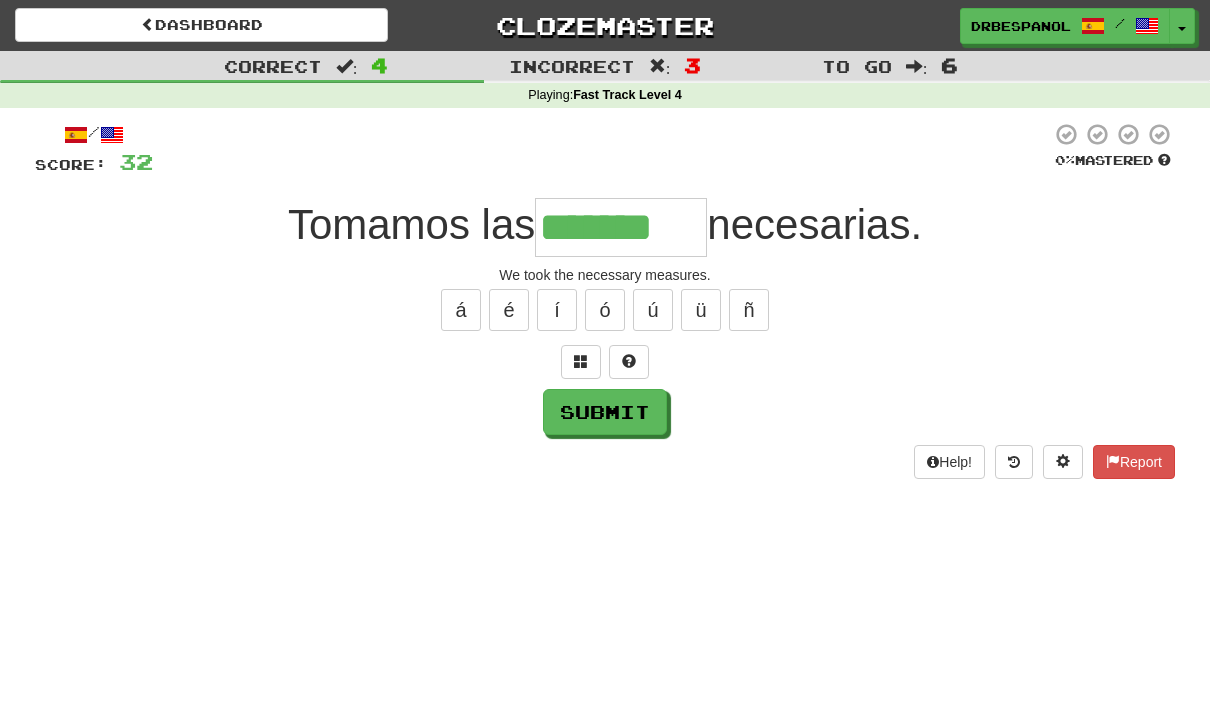 type on "*******" 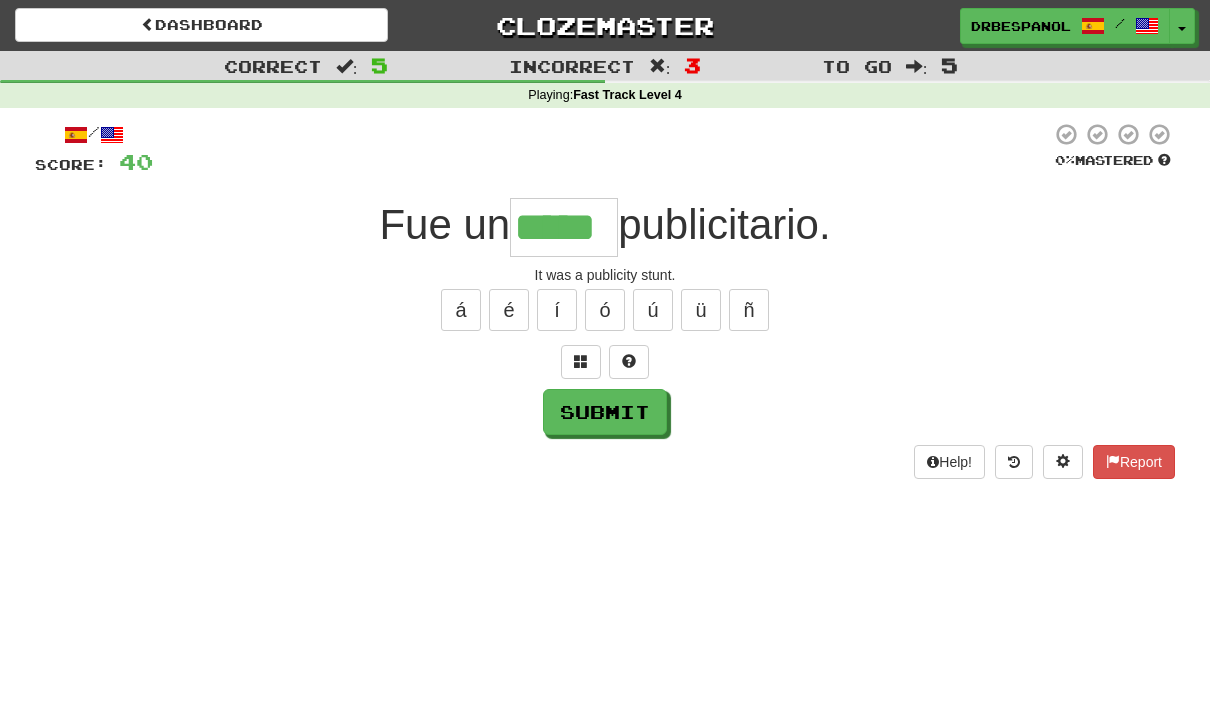 type on "*****" 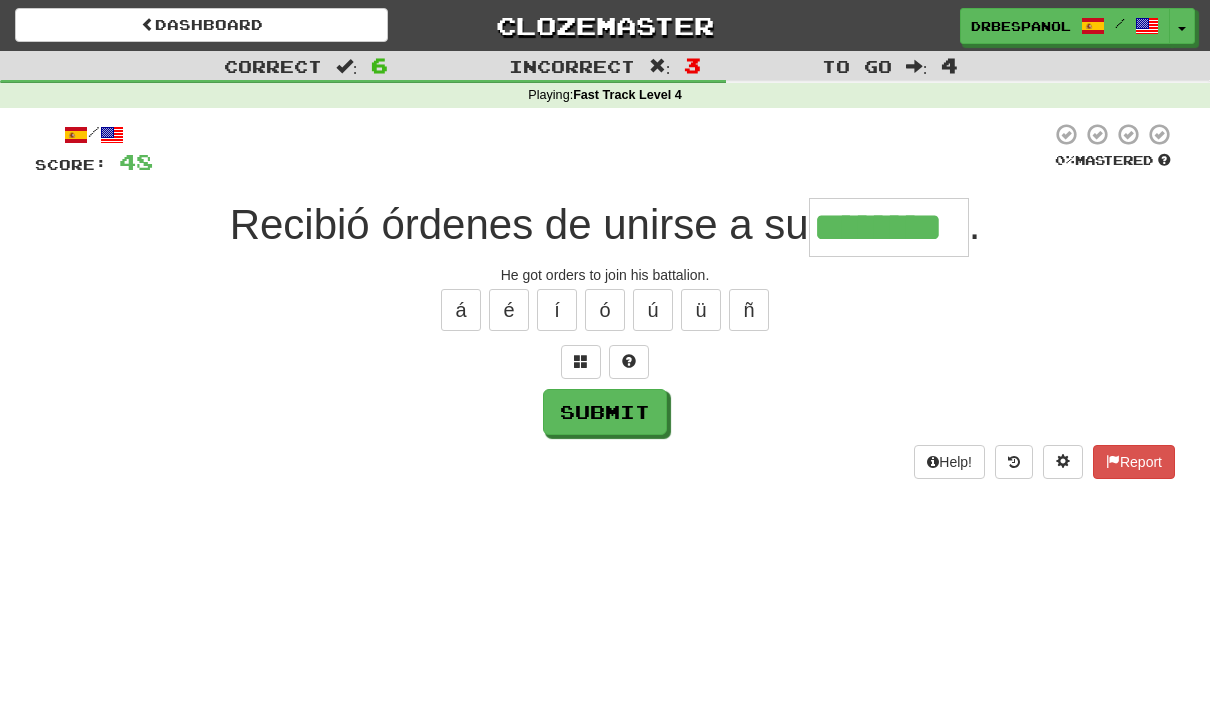 type on "********" 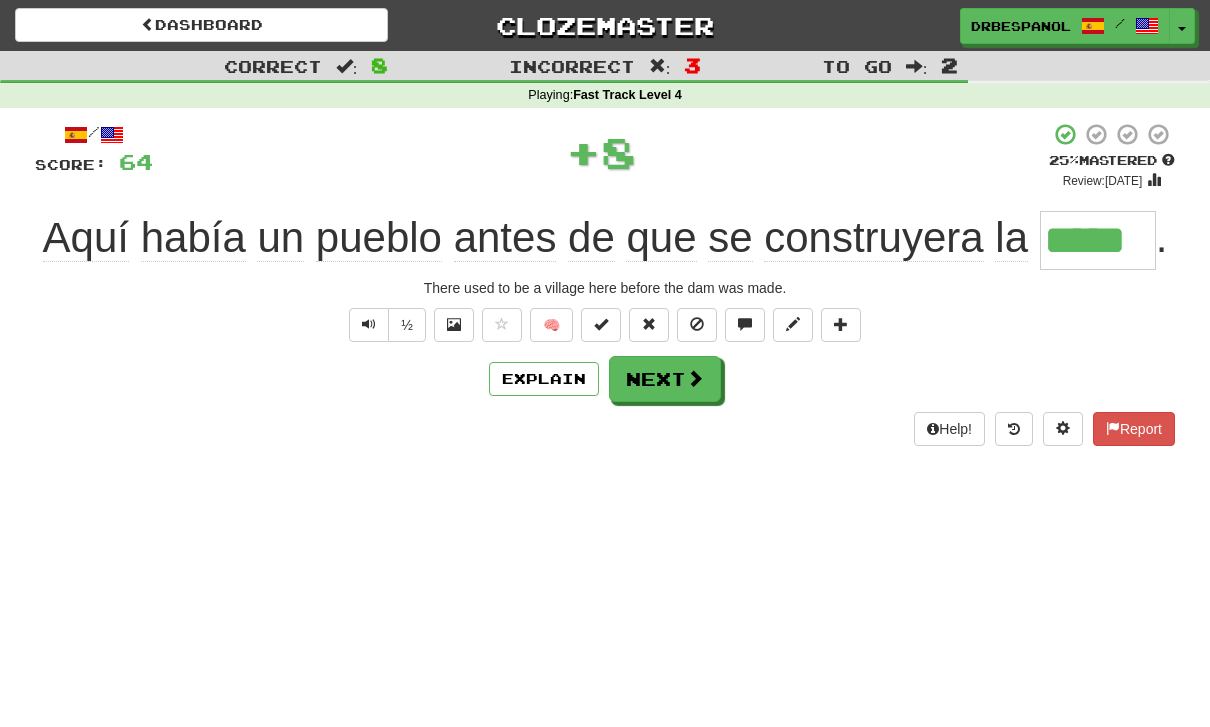 type on "*****" 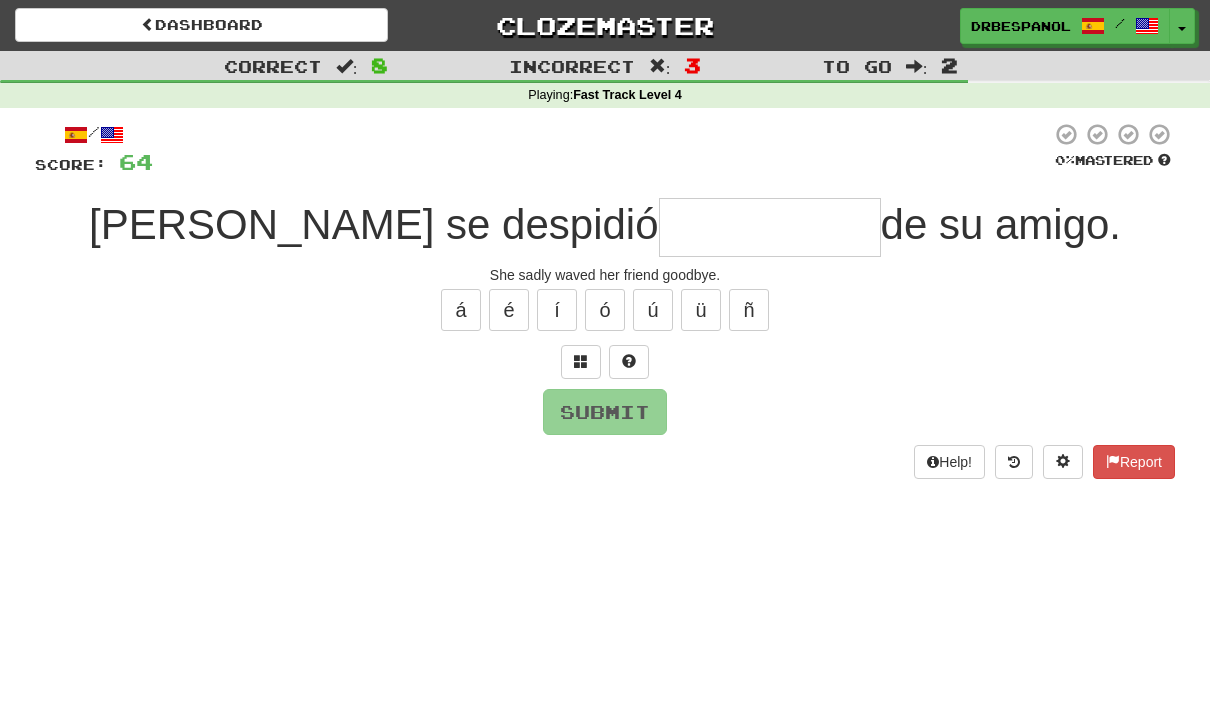 type on "**********" 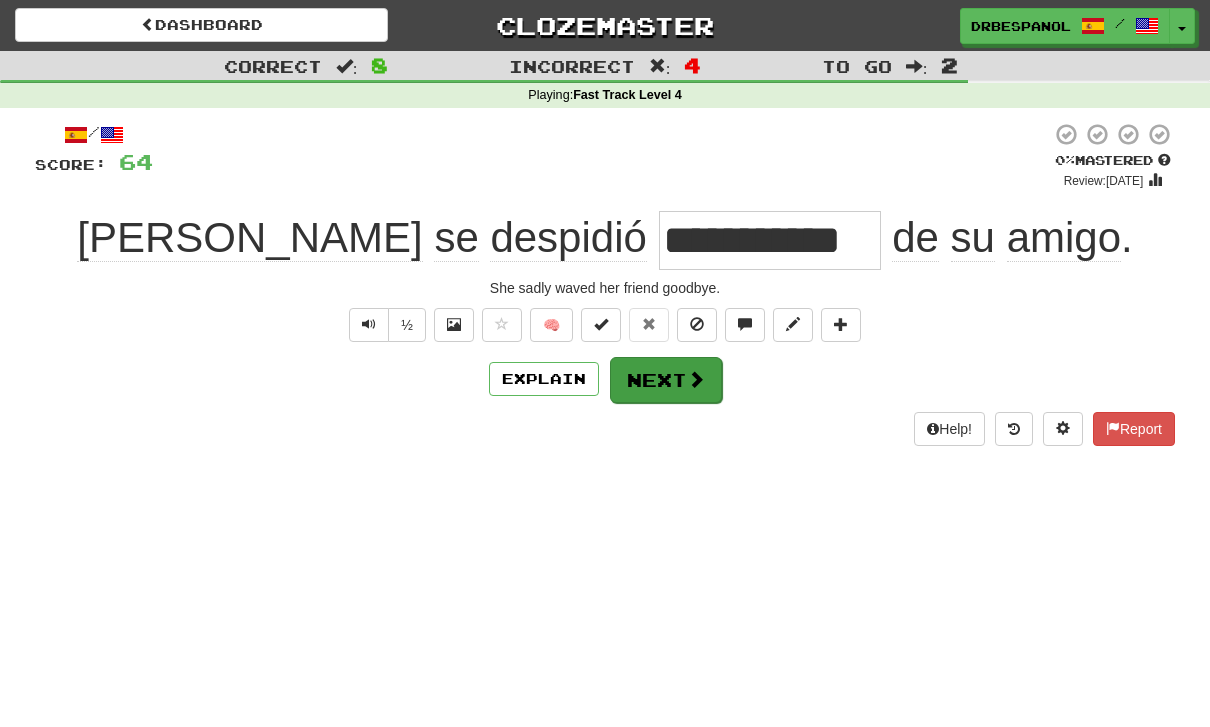 click at bounding box center [696, 379] 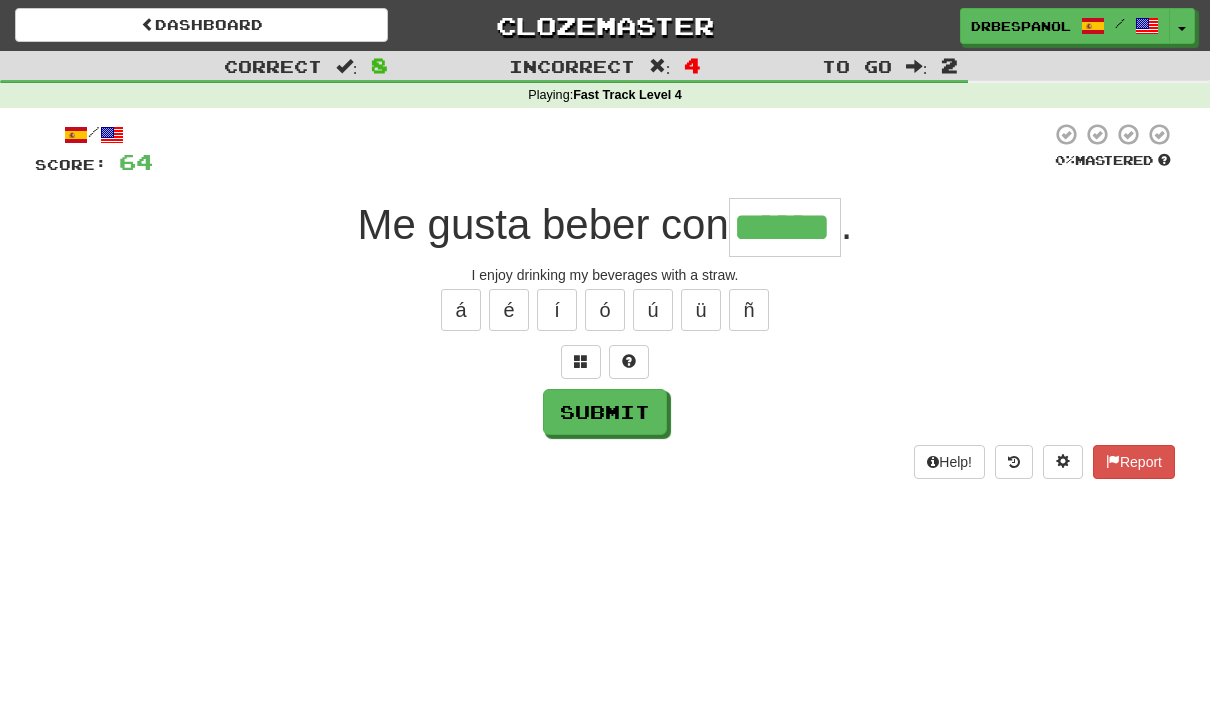 type on "******" 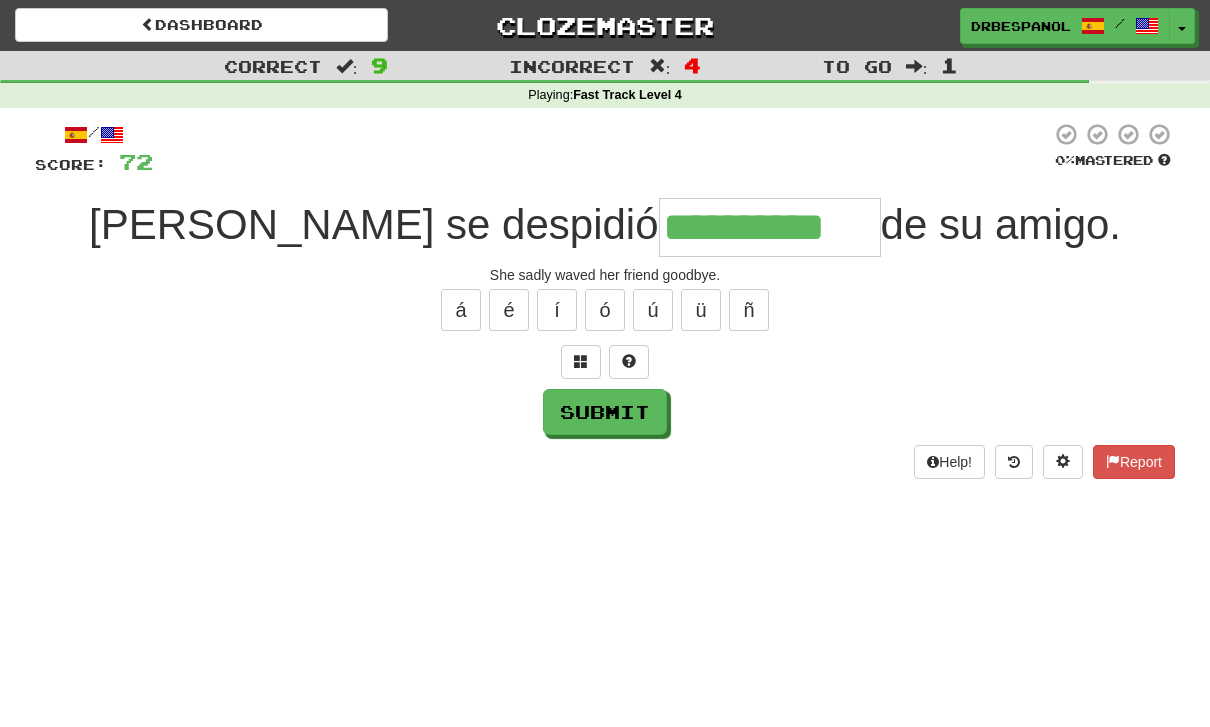 type on "**********" 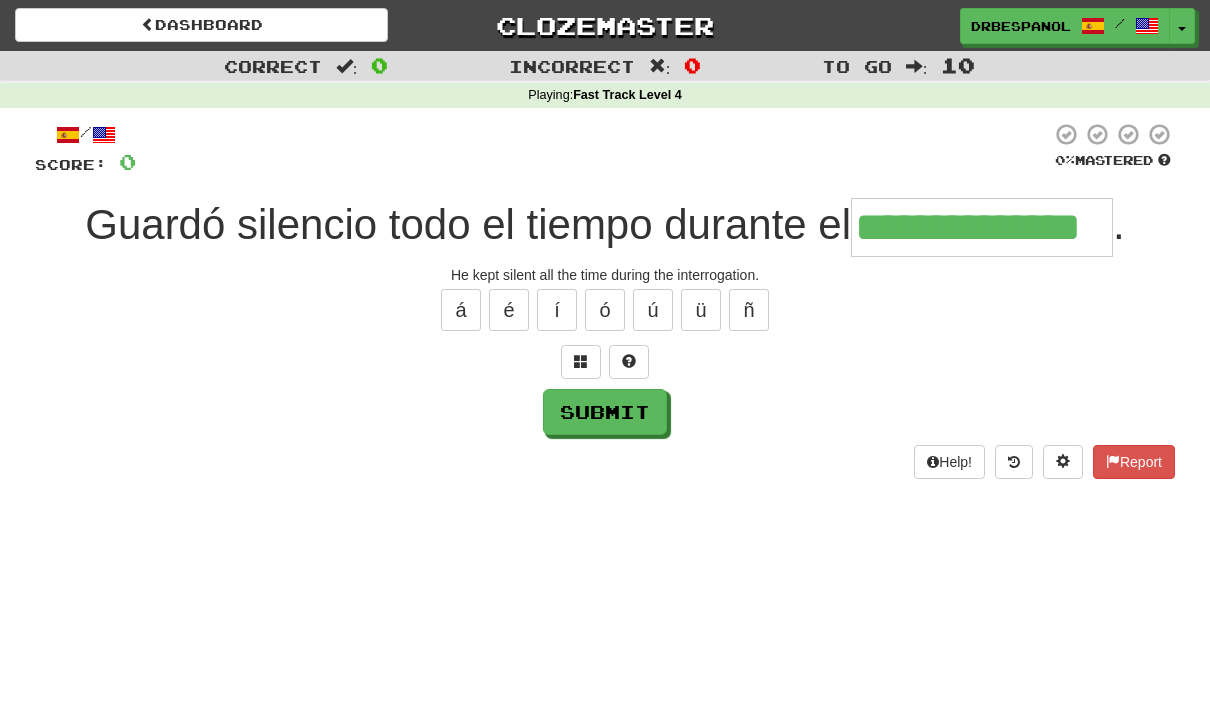 type on "**********" 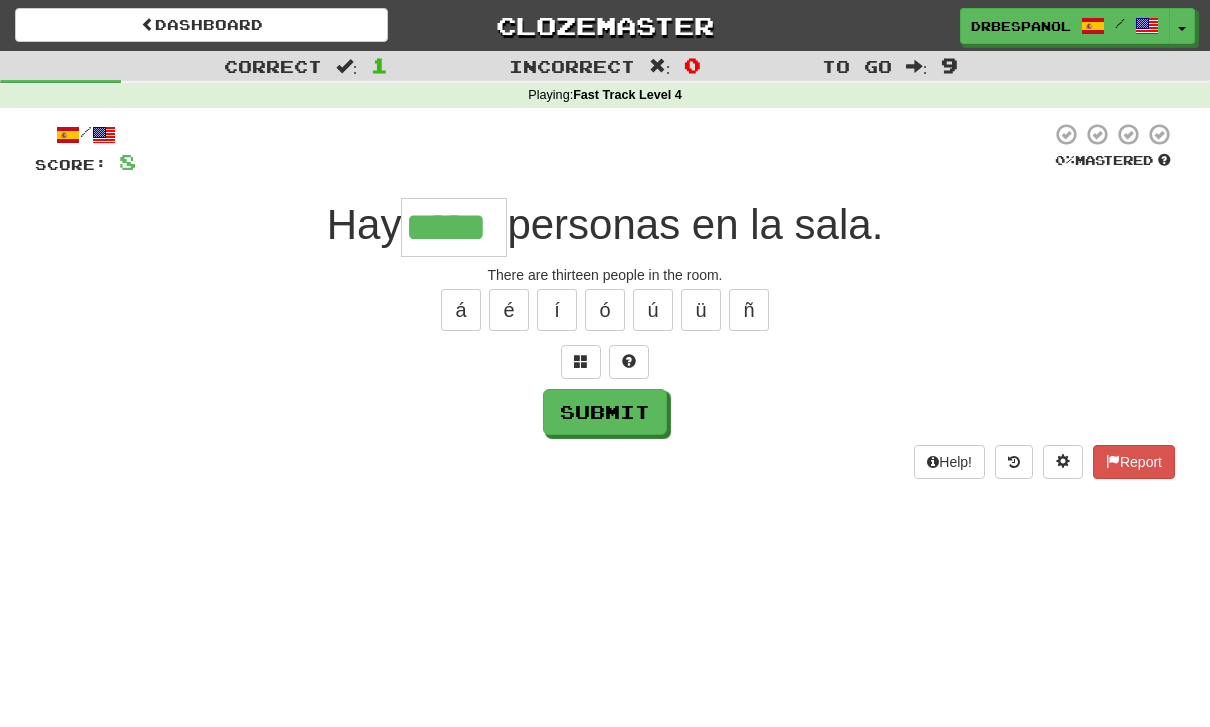type on "*****" 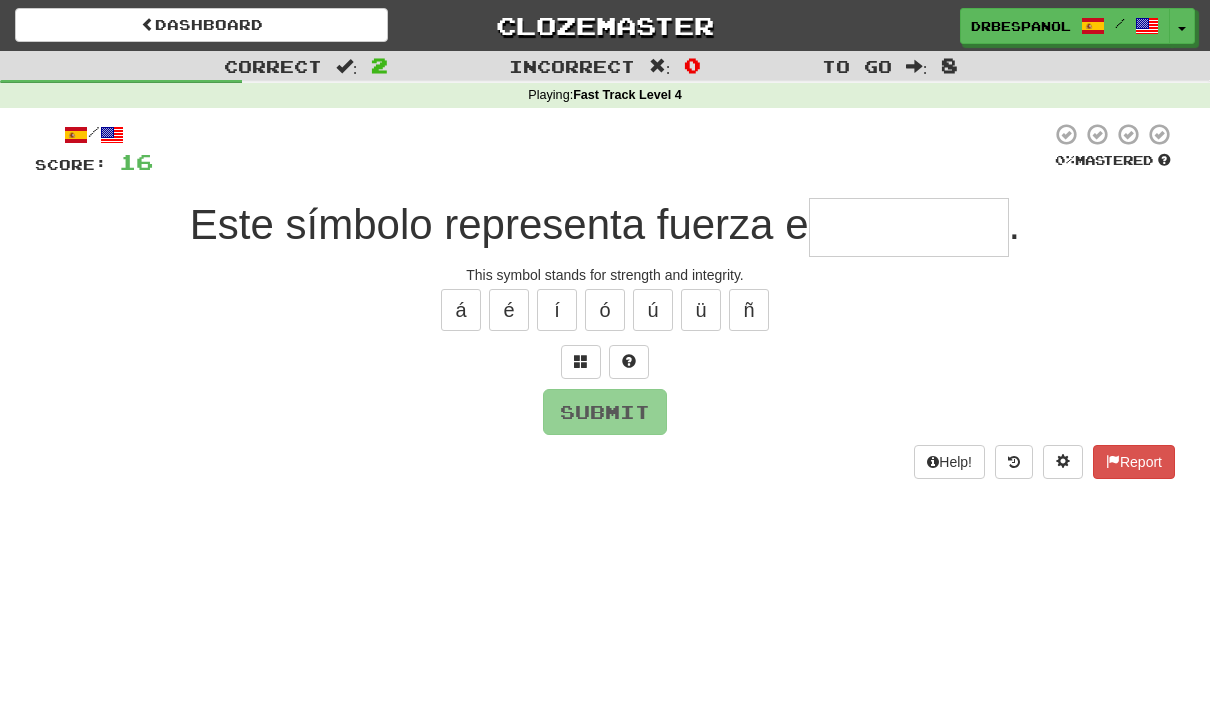type on "*" 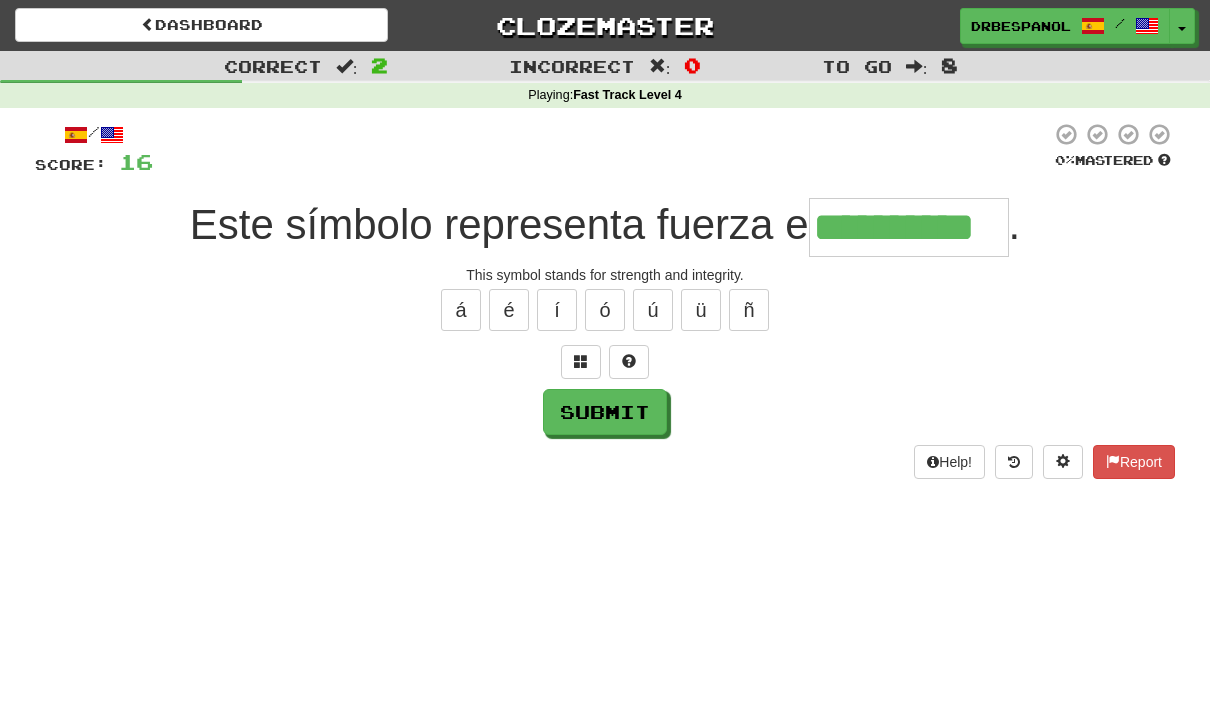 type on "**********" 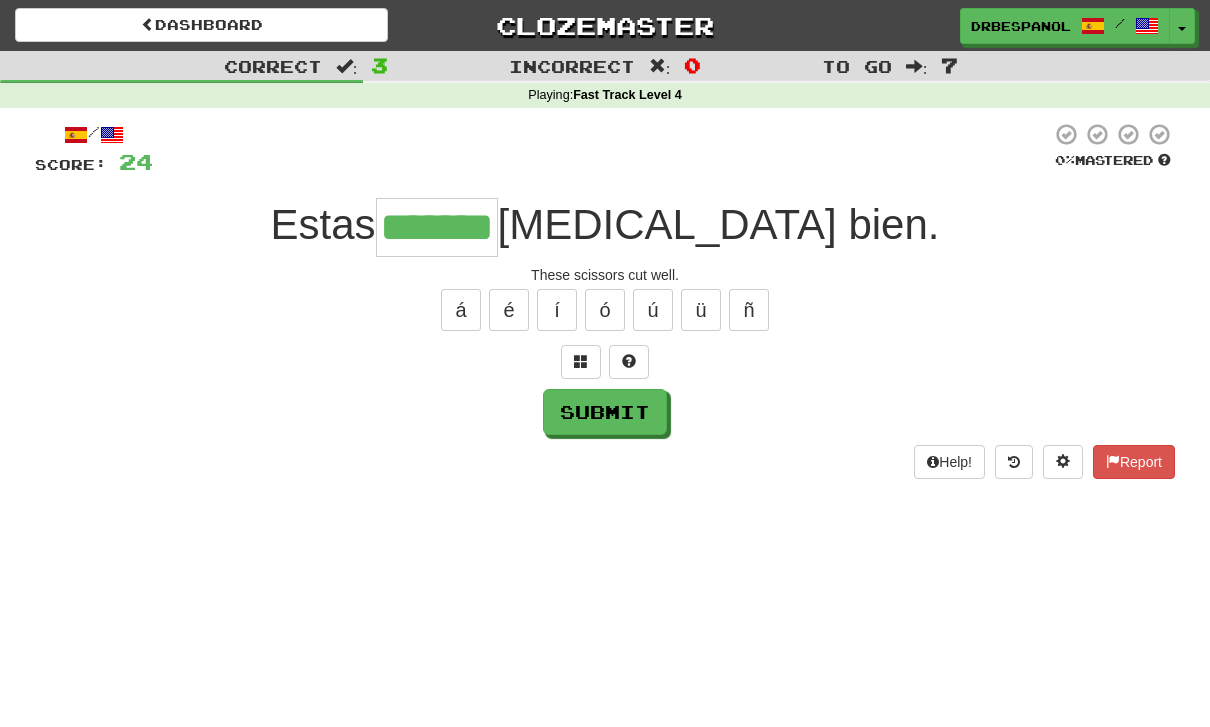 type on "*******" 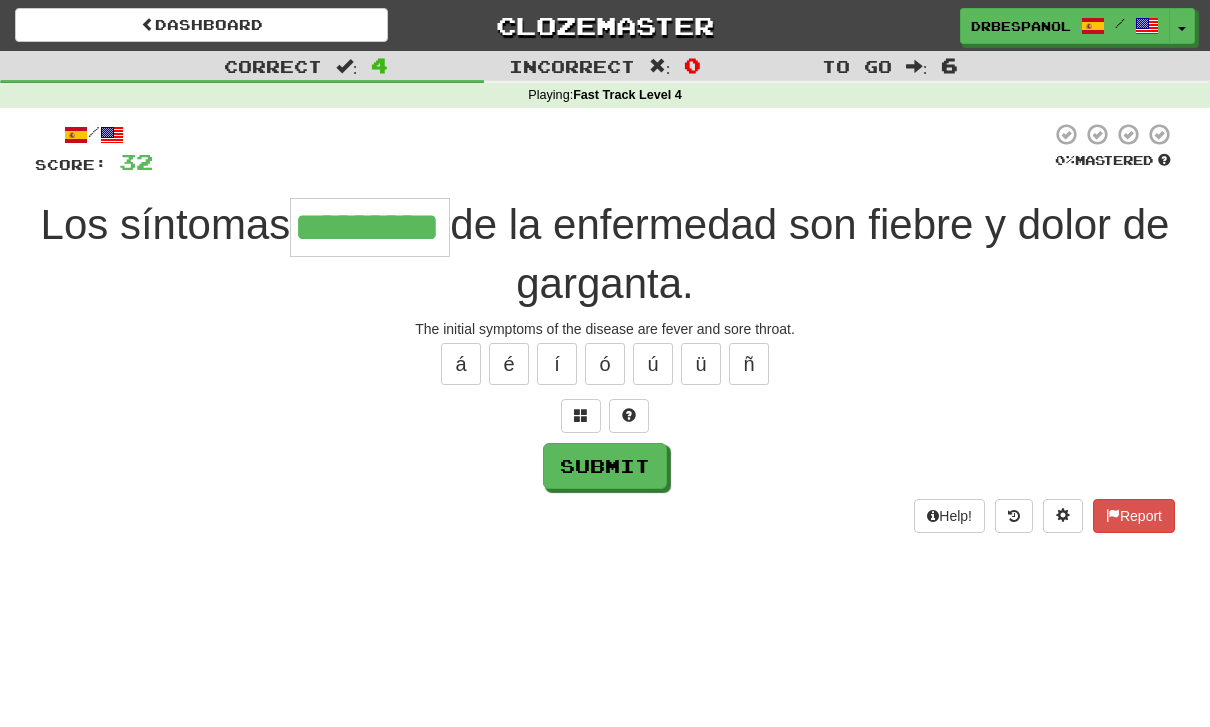 type on "*********" 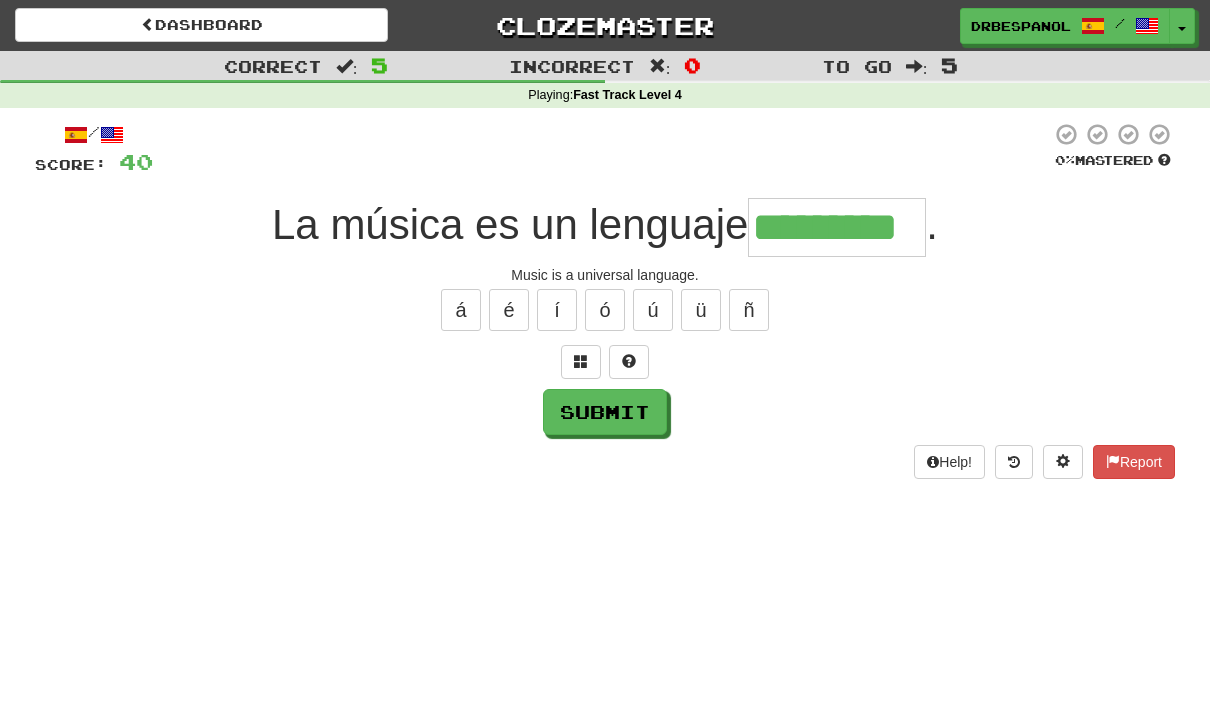 type on "*********" 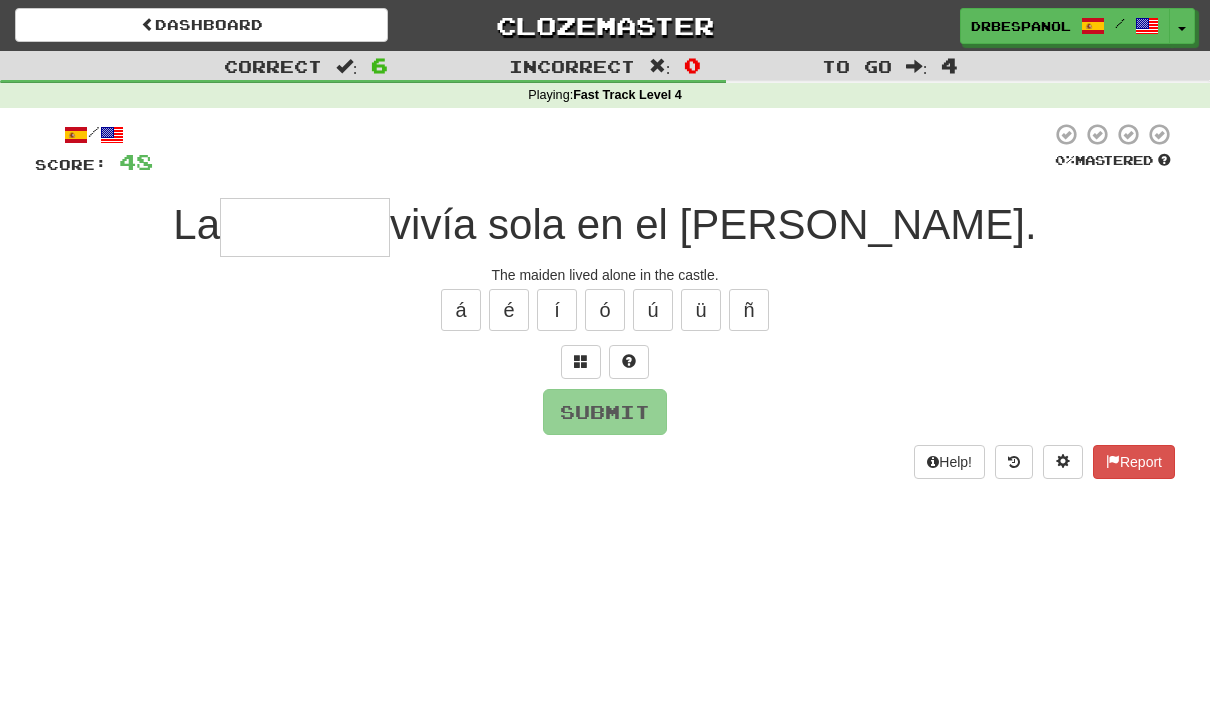 type on "********" 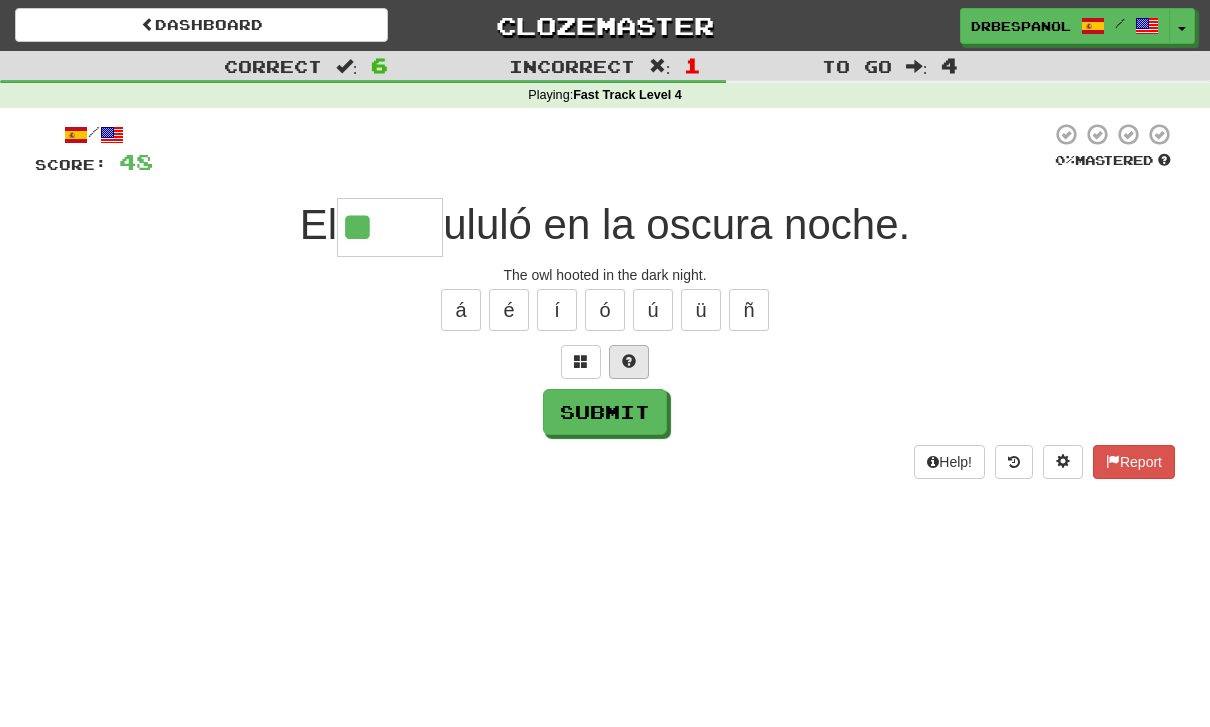 click at bounding box center (629, 361) 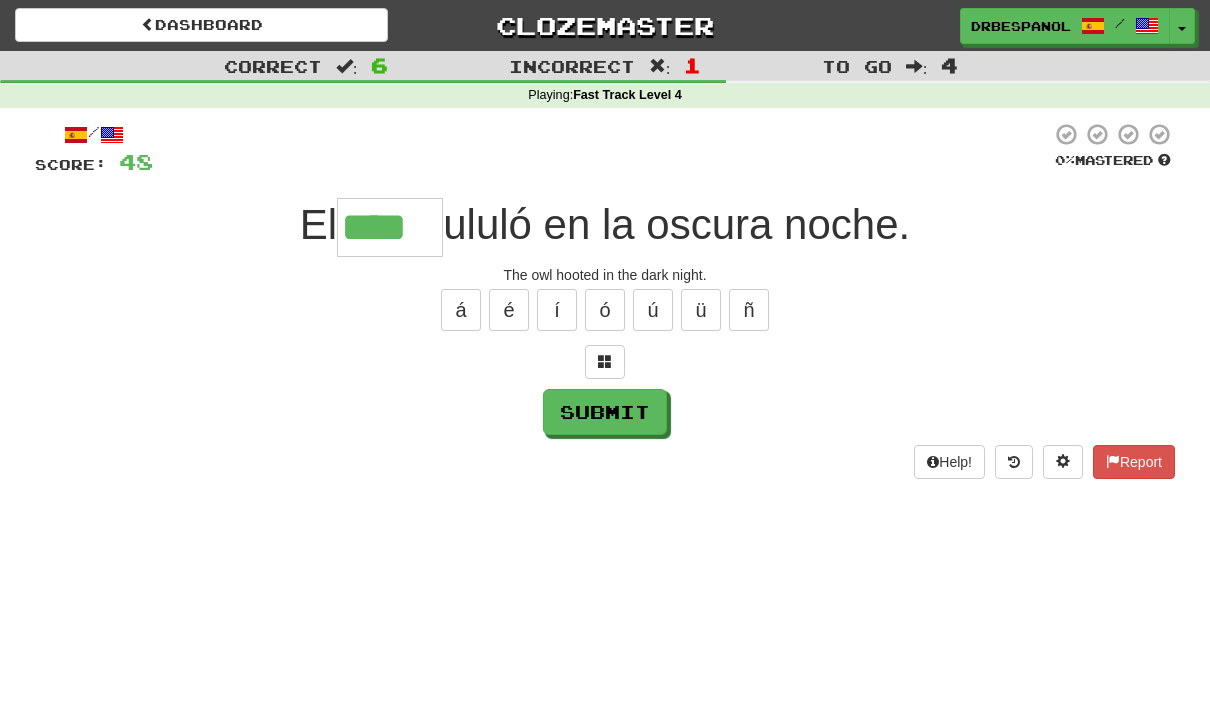 type on "****" 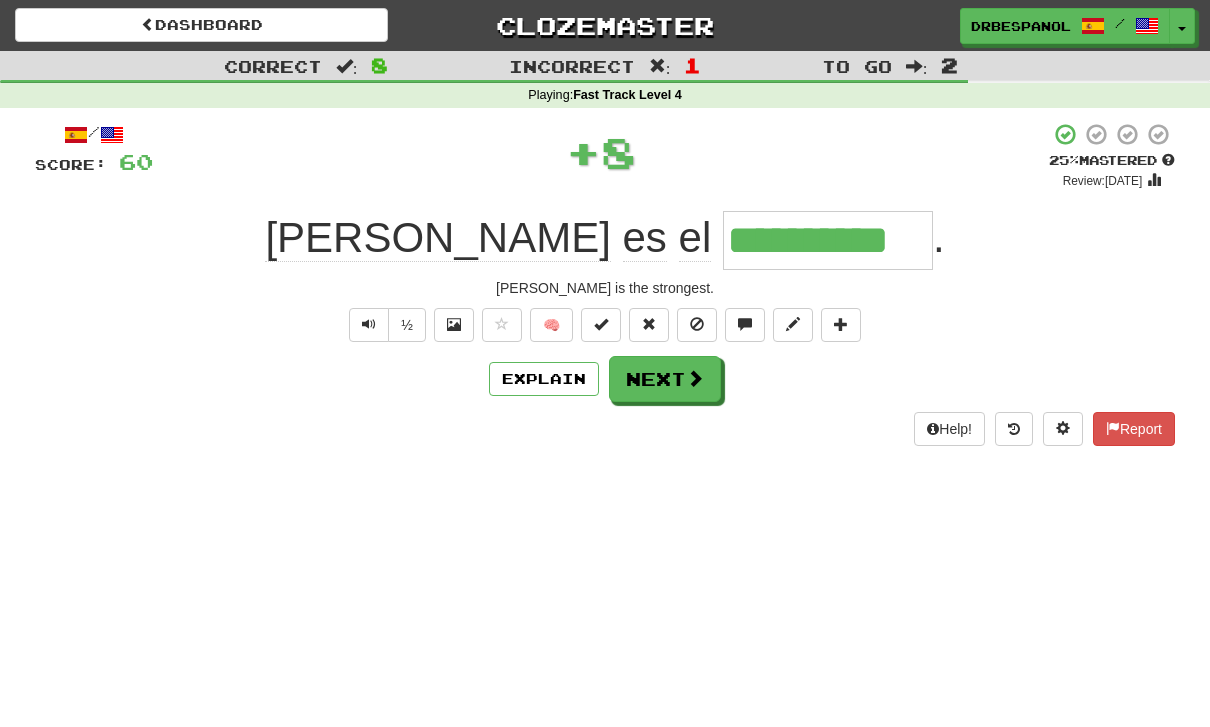 type on "**********" 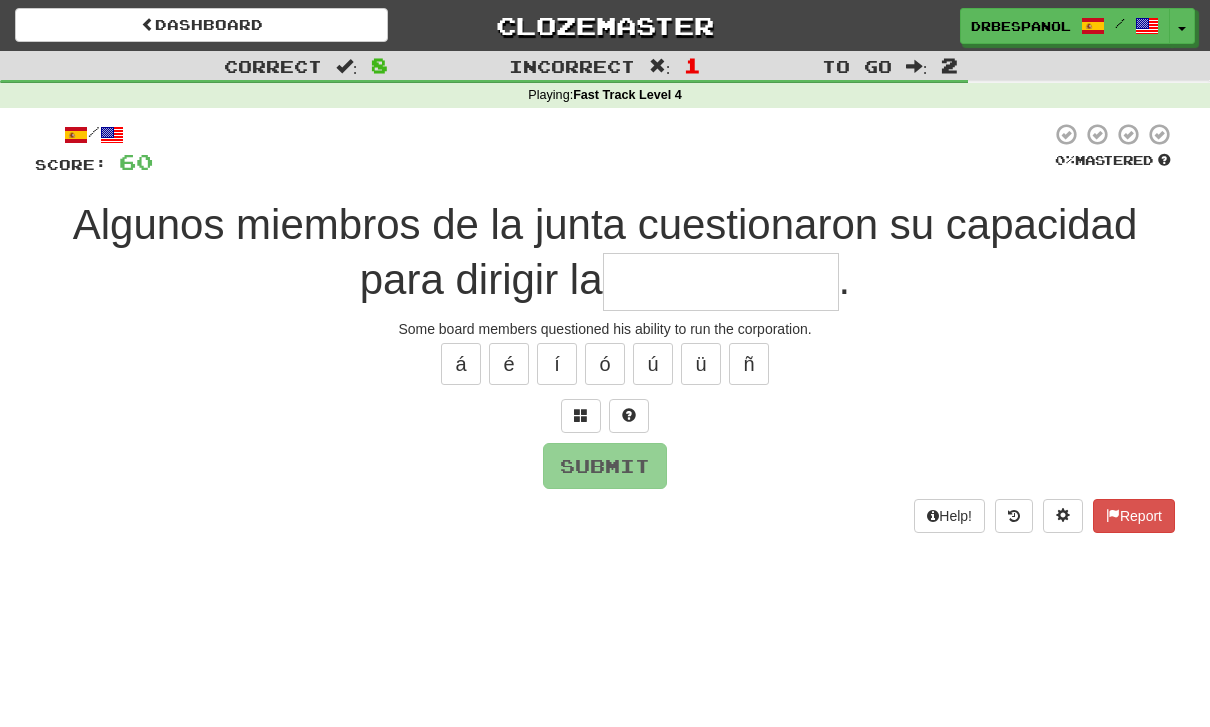 type on "*" 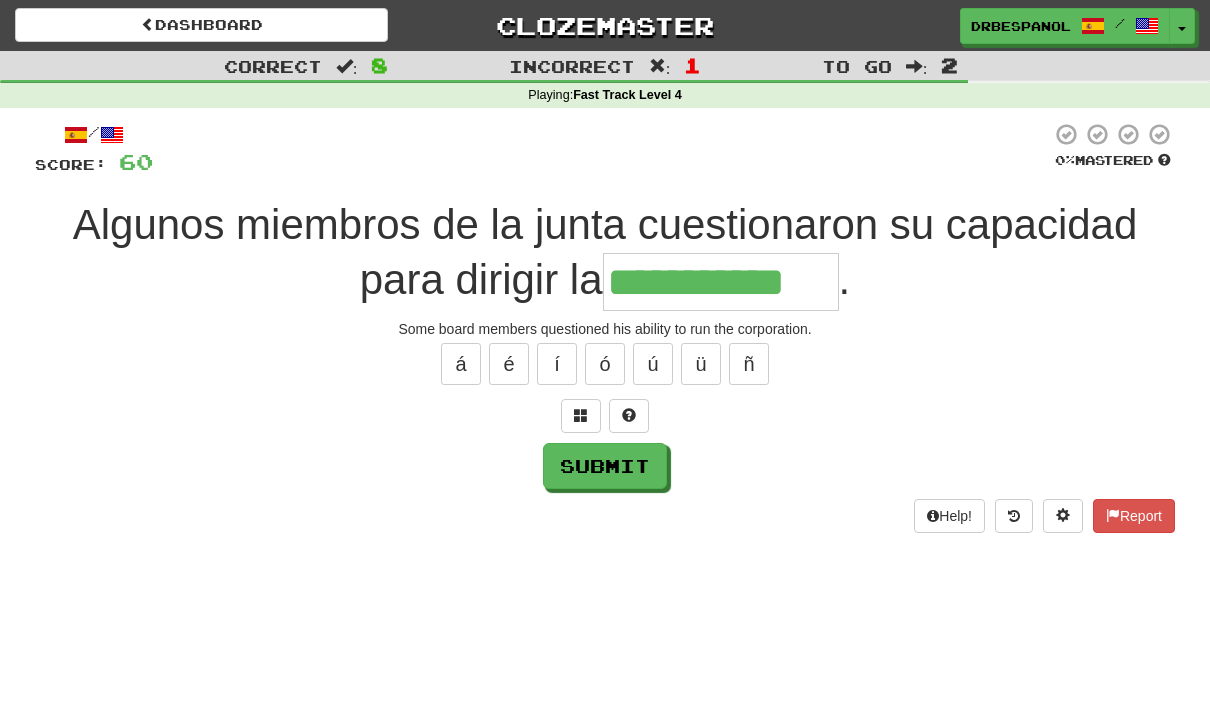 type on "**********" 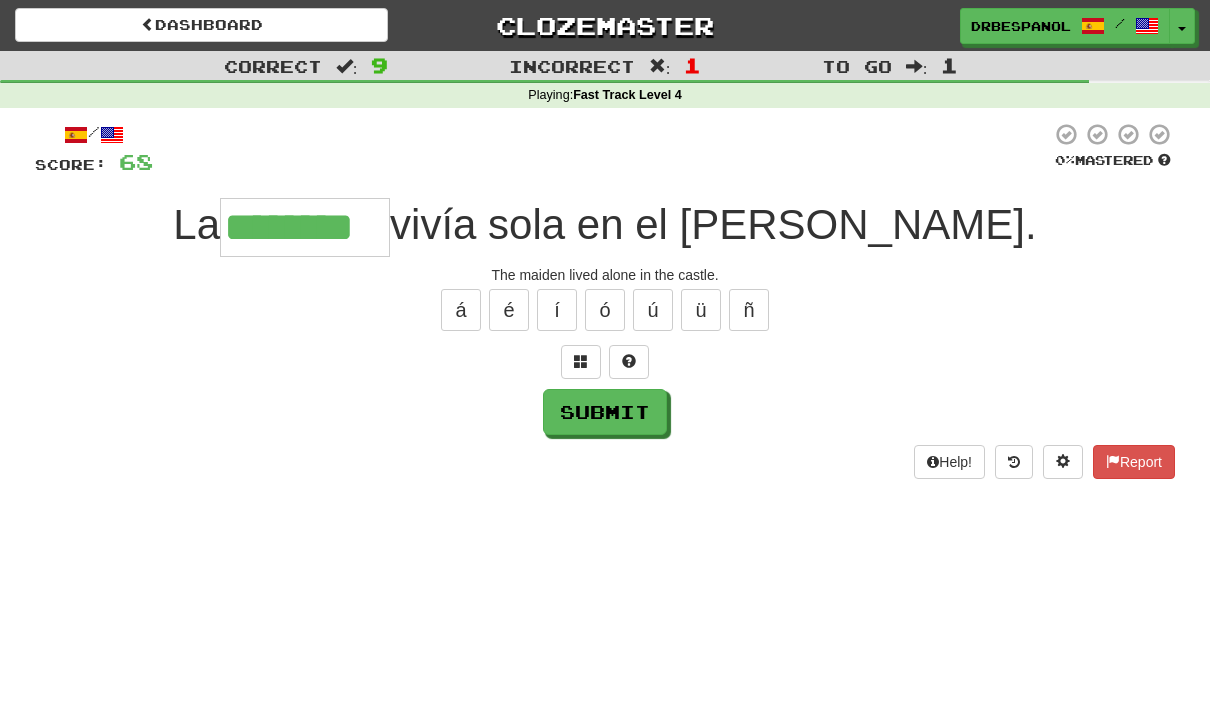 type on "********" 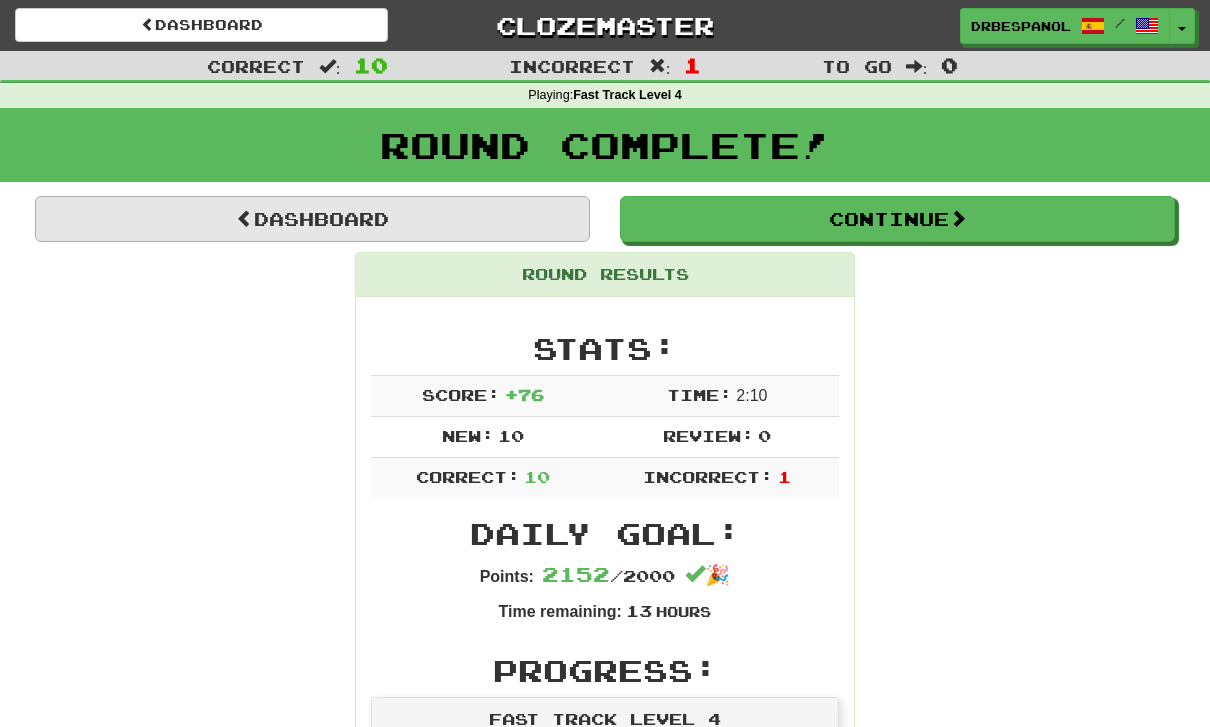 click on "Dashboard" at bounding box center [312, 219] 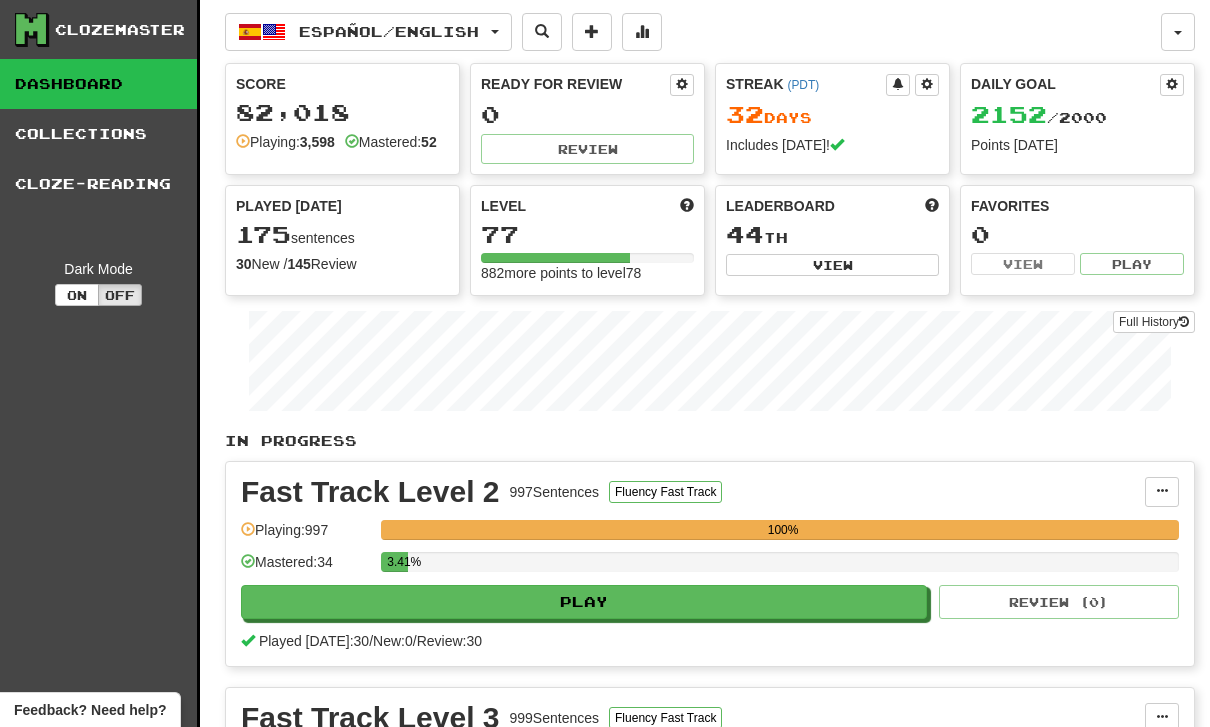 scroll, scrollTop: 0, scrollLeft: 0, axis: both 